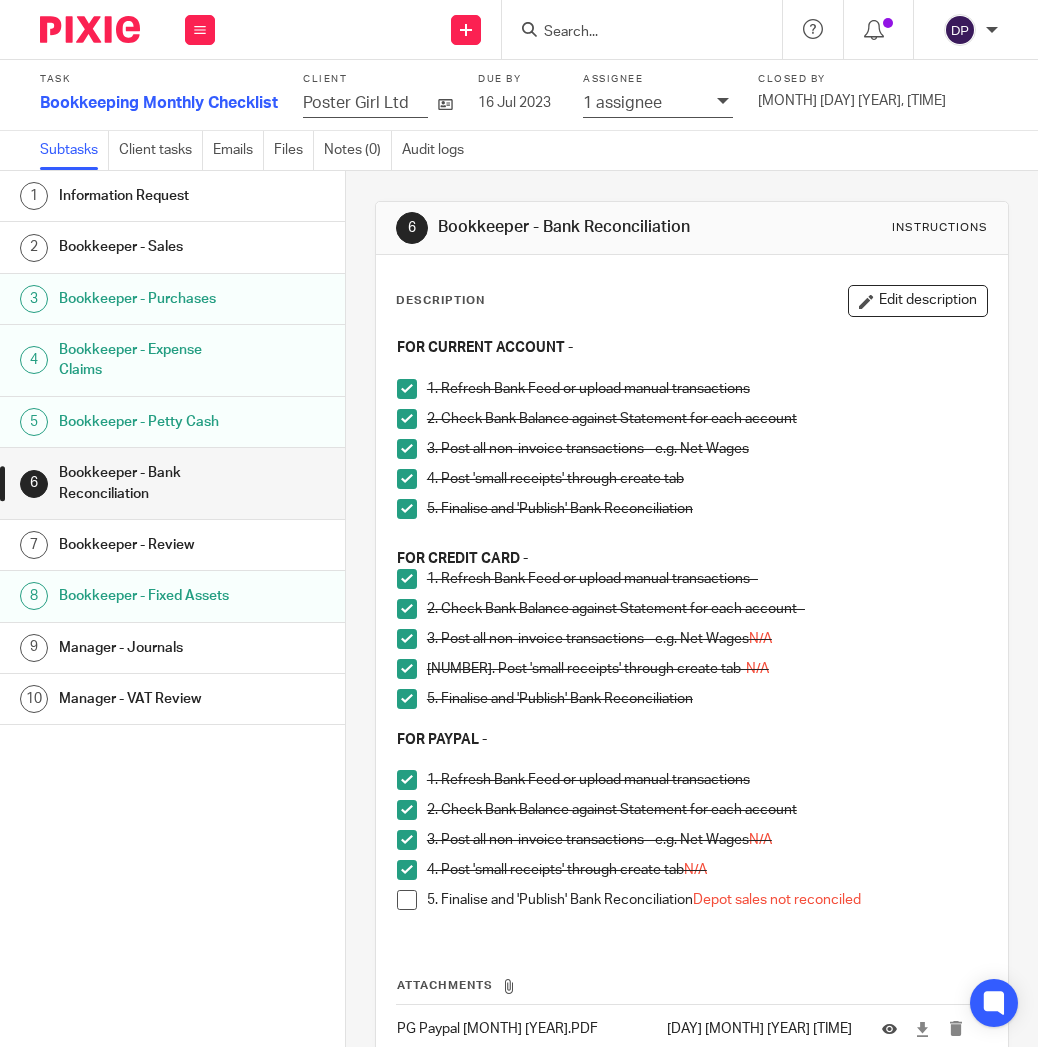 scroll, scrollTop: 0, scrollLeft: 0, axis: both 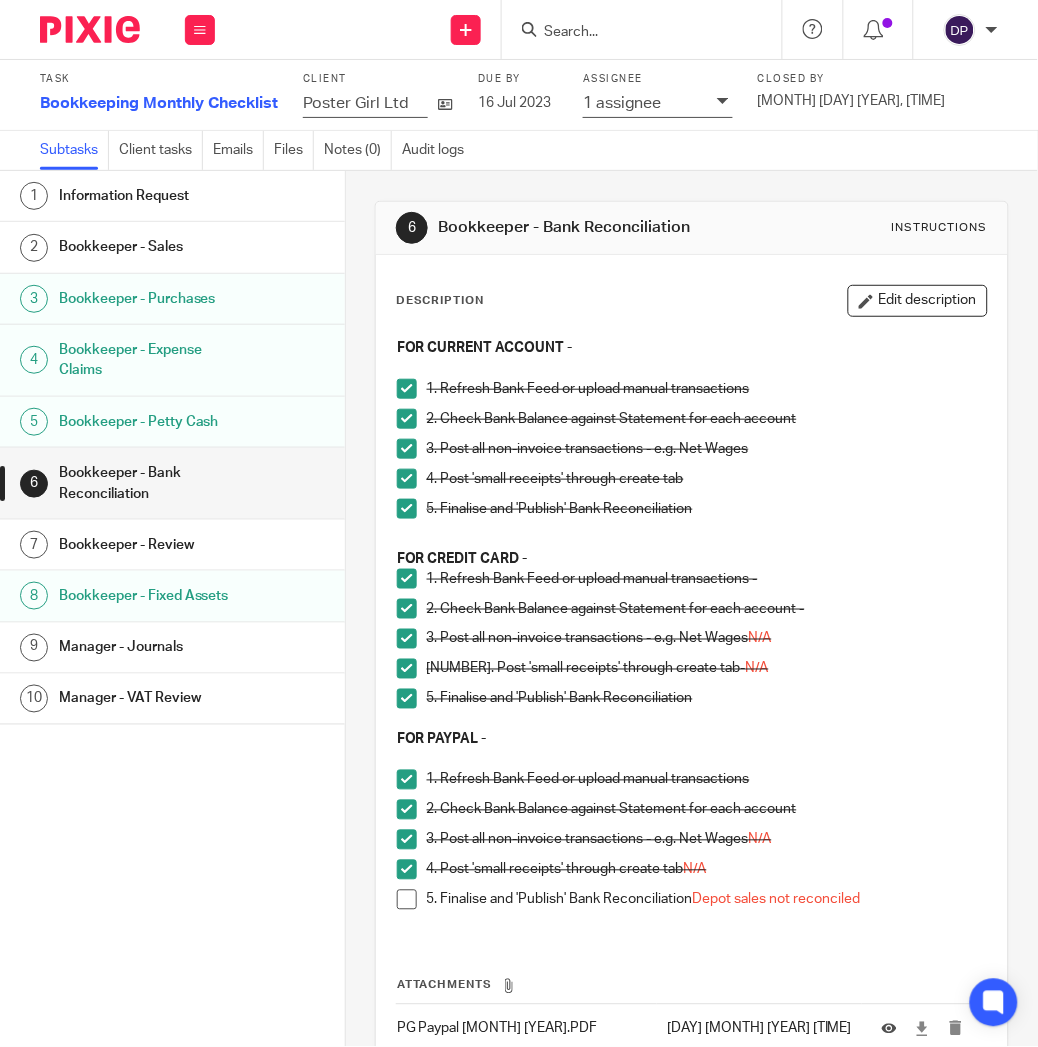 click on "6
Bookkeeper - Bank Reconciliation
Instructions
Description
Edit description
FOR CURRENT ACCOUNT -    1. Refresh Bank Feed or upload manual transactions   2. Check Bank Balance against Statement for each account   3. Post all non-invoice transactions - e.g. Net Wages   4. Post 'small receipts' through create tab   5. Finalise and 'Publish' Bank Reconciliation  FOR CREDIT CARD -    1. Refresh Bank Feed or upload manual transactions -   2. Check Bank Balance against Statement for each account -   3. Post all non-invoice transactions - e.g. Net Wages N/A   4. Post 'small receipts' through create tab- N/A   5. Finalise and 'Publish' Bank Reconciliation   FOR PAYPAL -    1. Refresh Bank Feed or upload manual transactions   2. Check Bank Balance against Statement for each account   3. Post all non-invoice transactions - e.g. Net Wages" at bounding box center (692, 939) 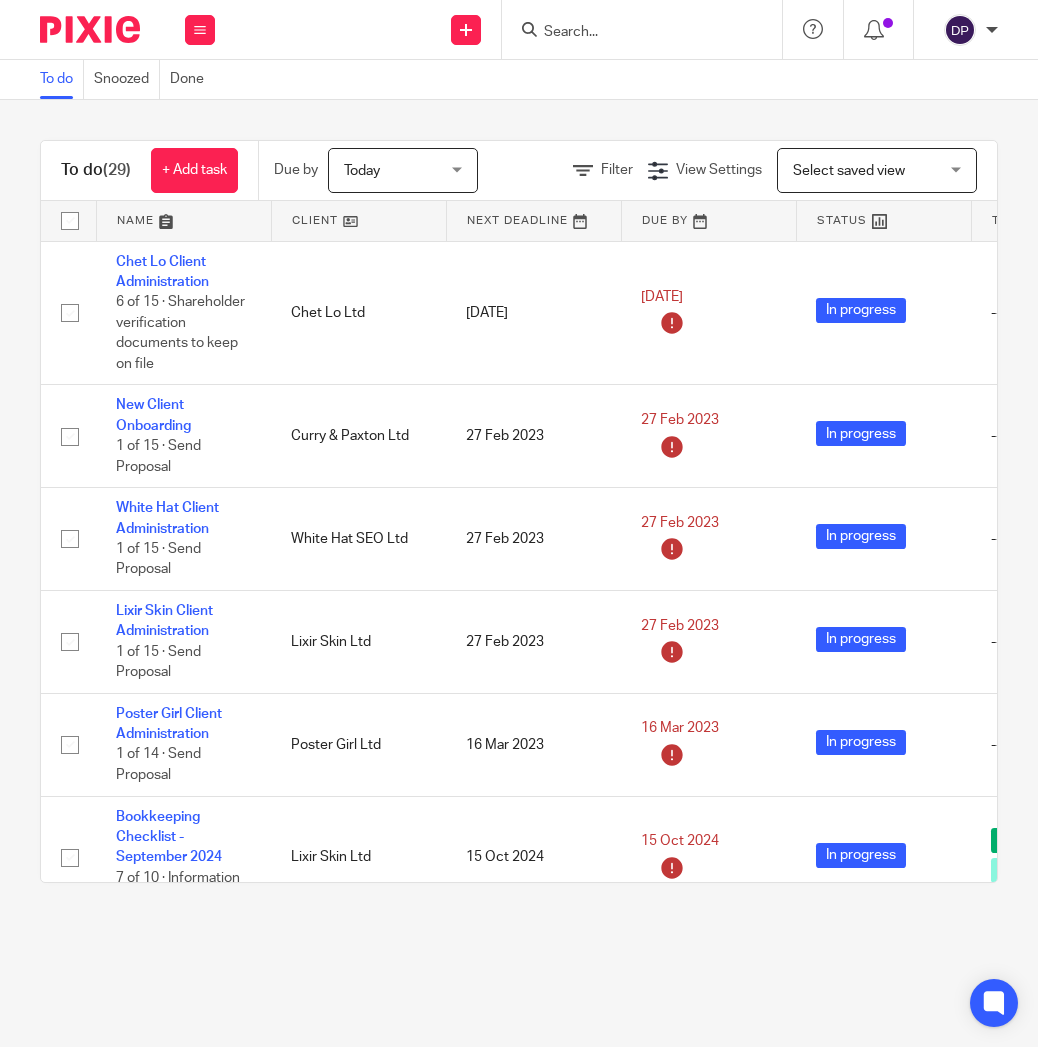 scroll, scrollTop: 0, scrollLeft: 0, axis: both 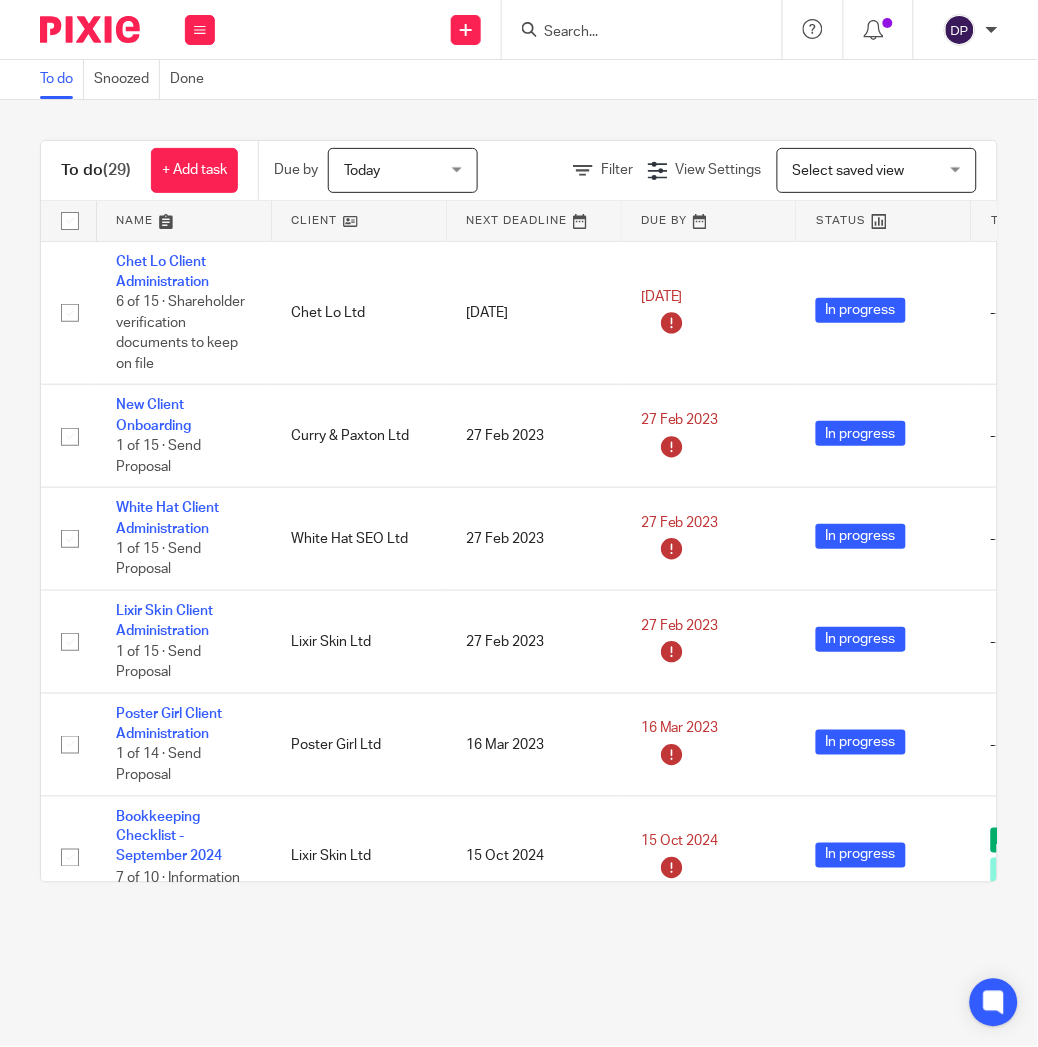 click at bounding box center (642, 29) 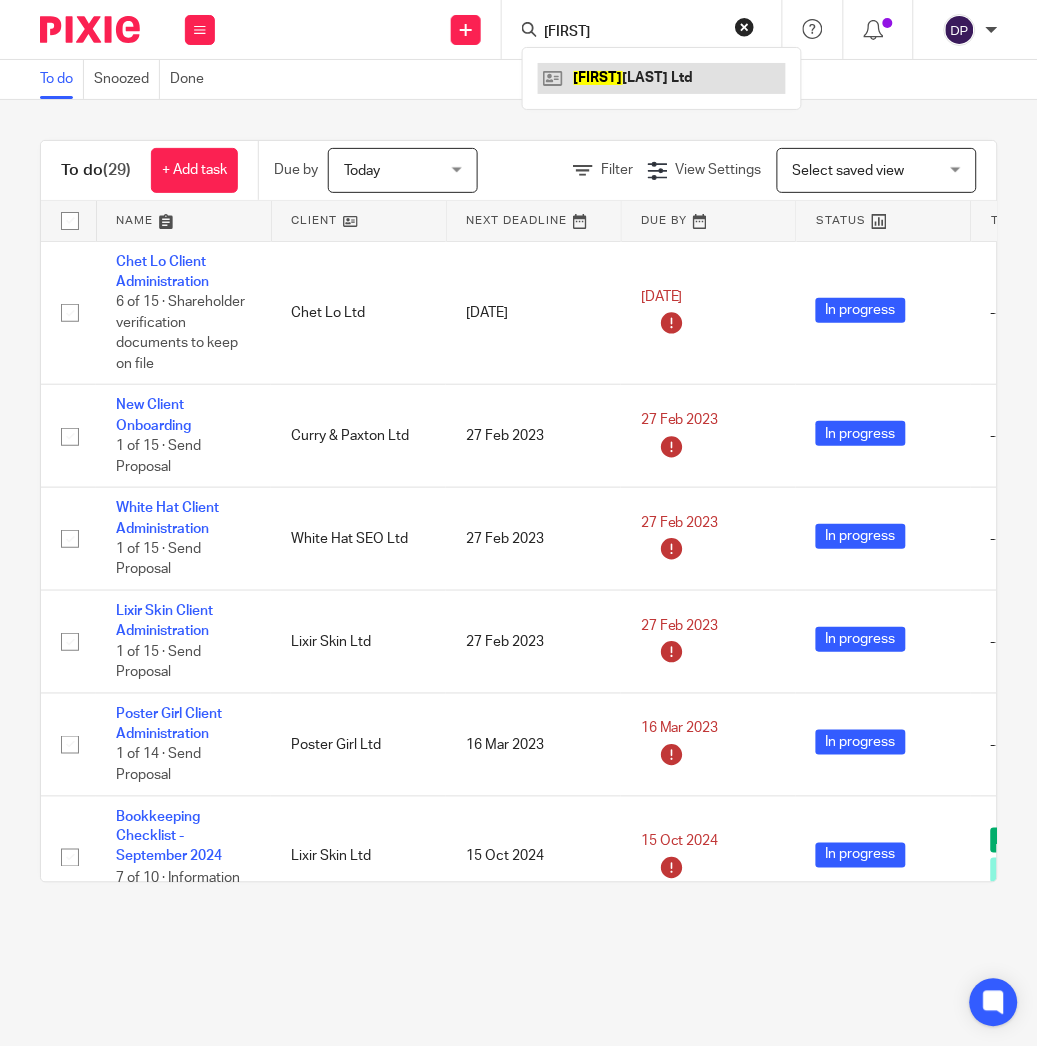 type on "paolina" 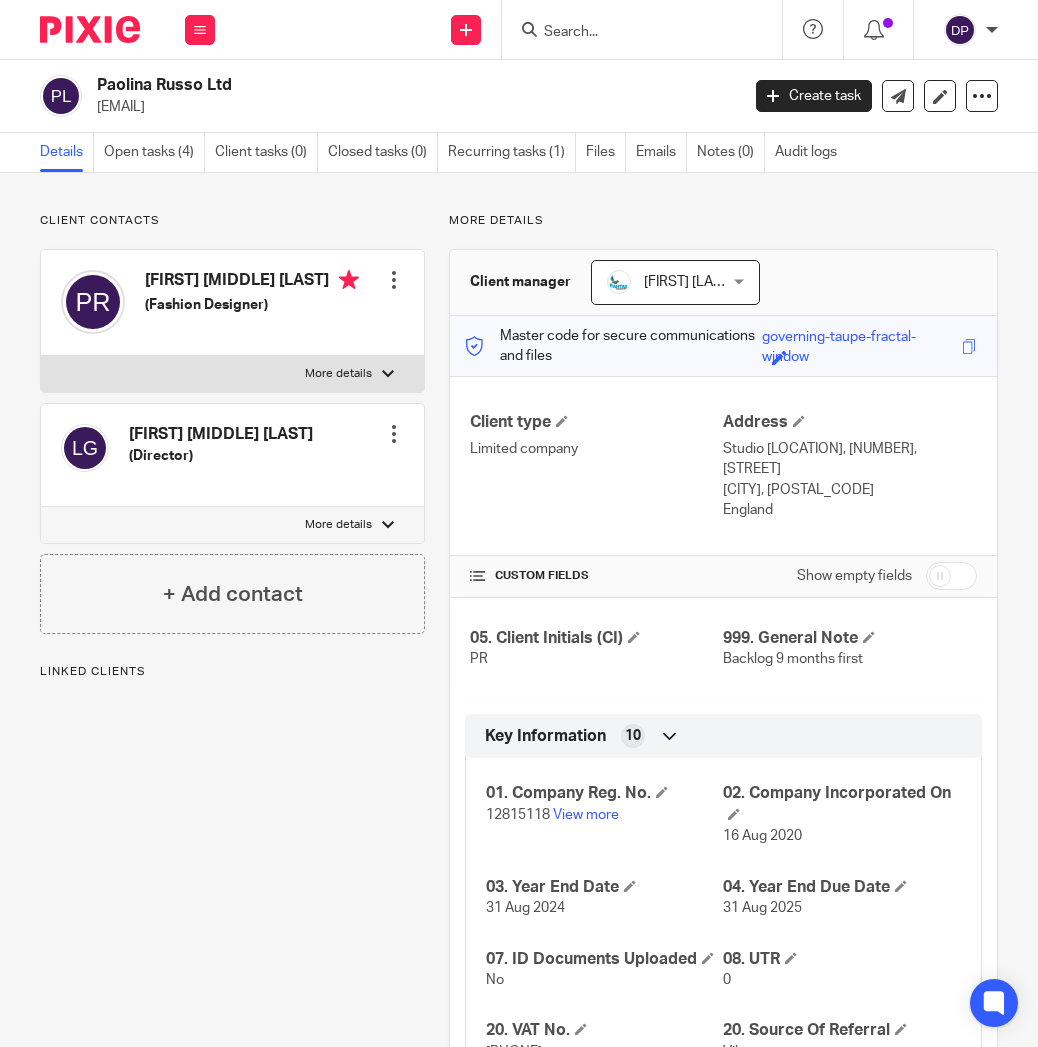 scroll, scrollTop: 0, scrollLeft: 0, axis: both 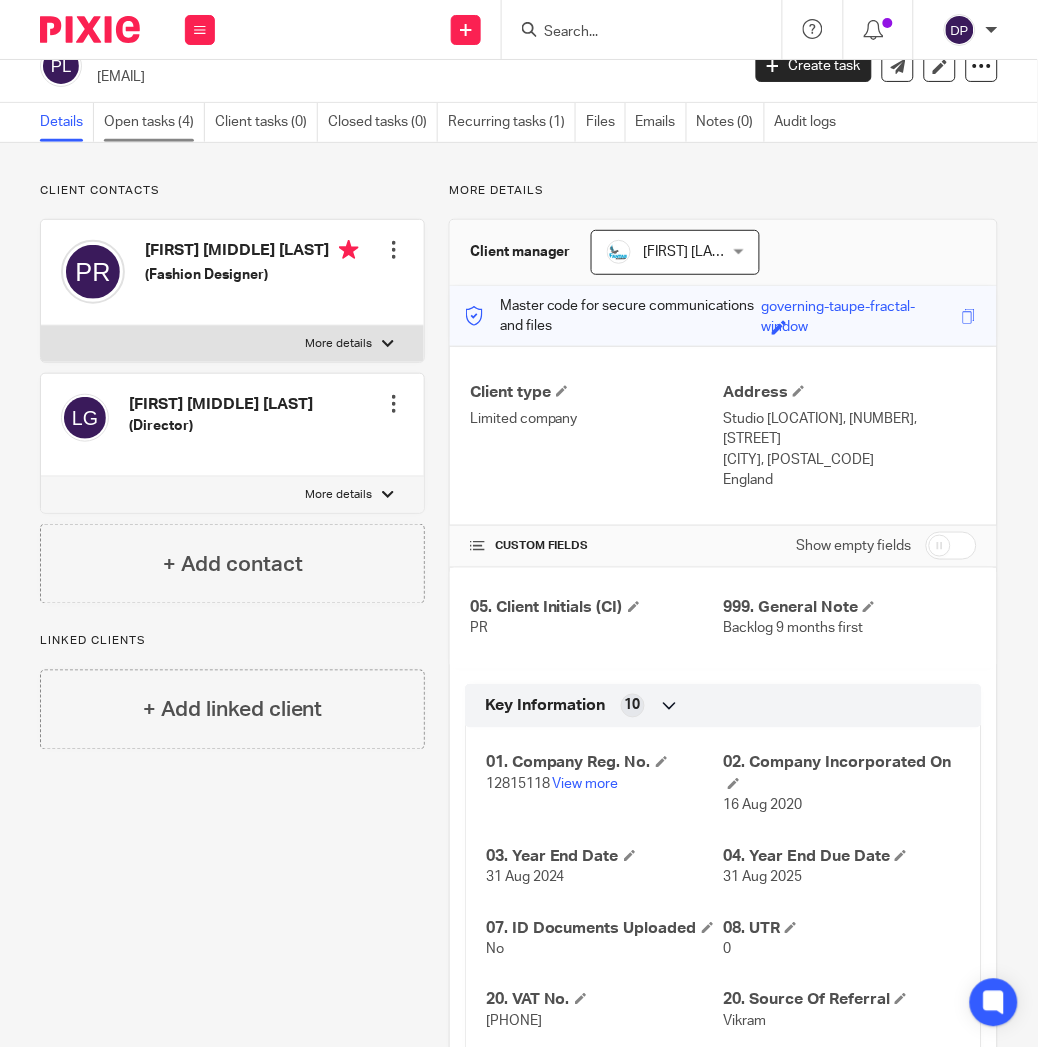 click on "Open tasks (4)" at bounding box center (154, 122) 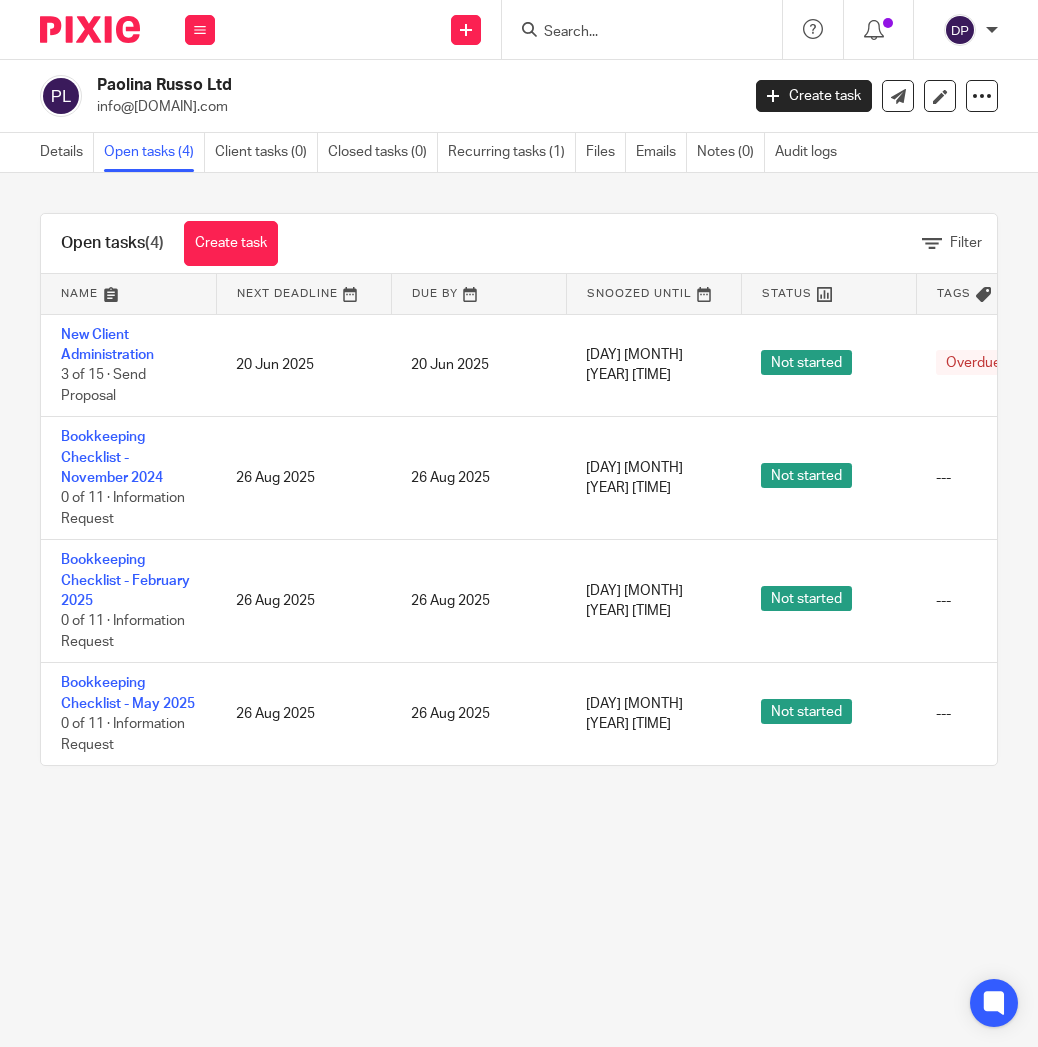 scroll, scrollTop: 0, scrollLeft: 0, axis: both 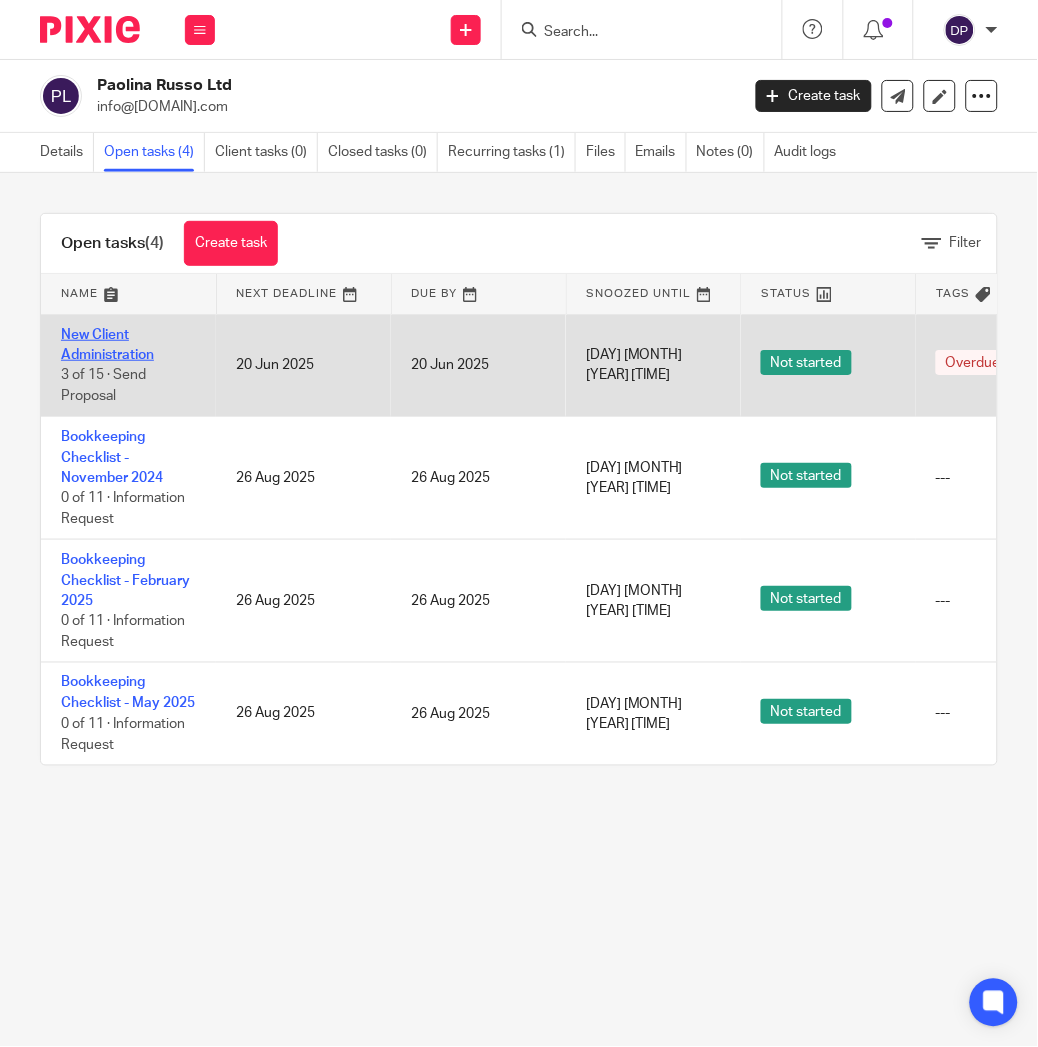 click on "New Client Administration" at bounding box center [107, 345] 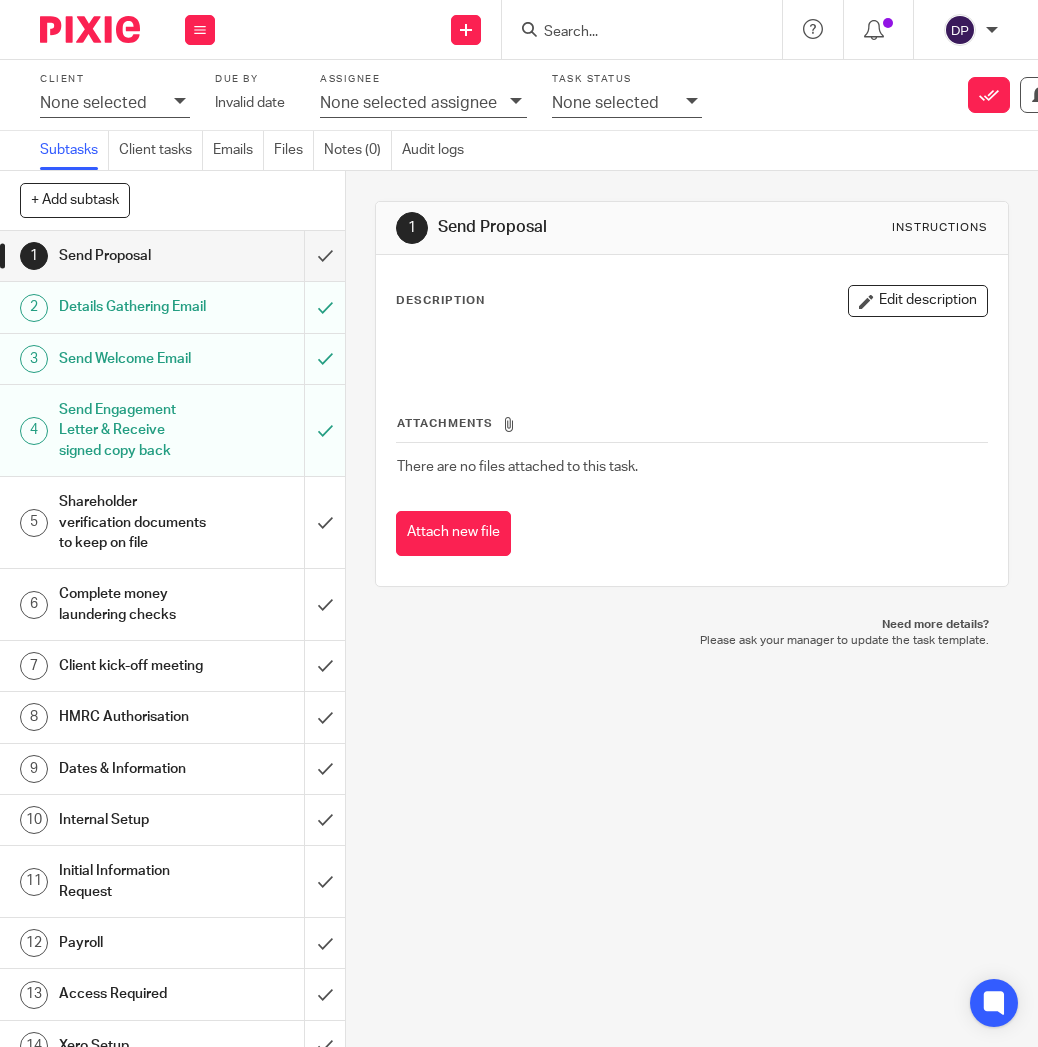 scroll, scrollTop: 0, scrollLeft: 0, axis: both 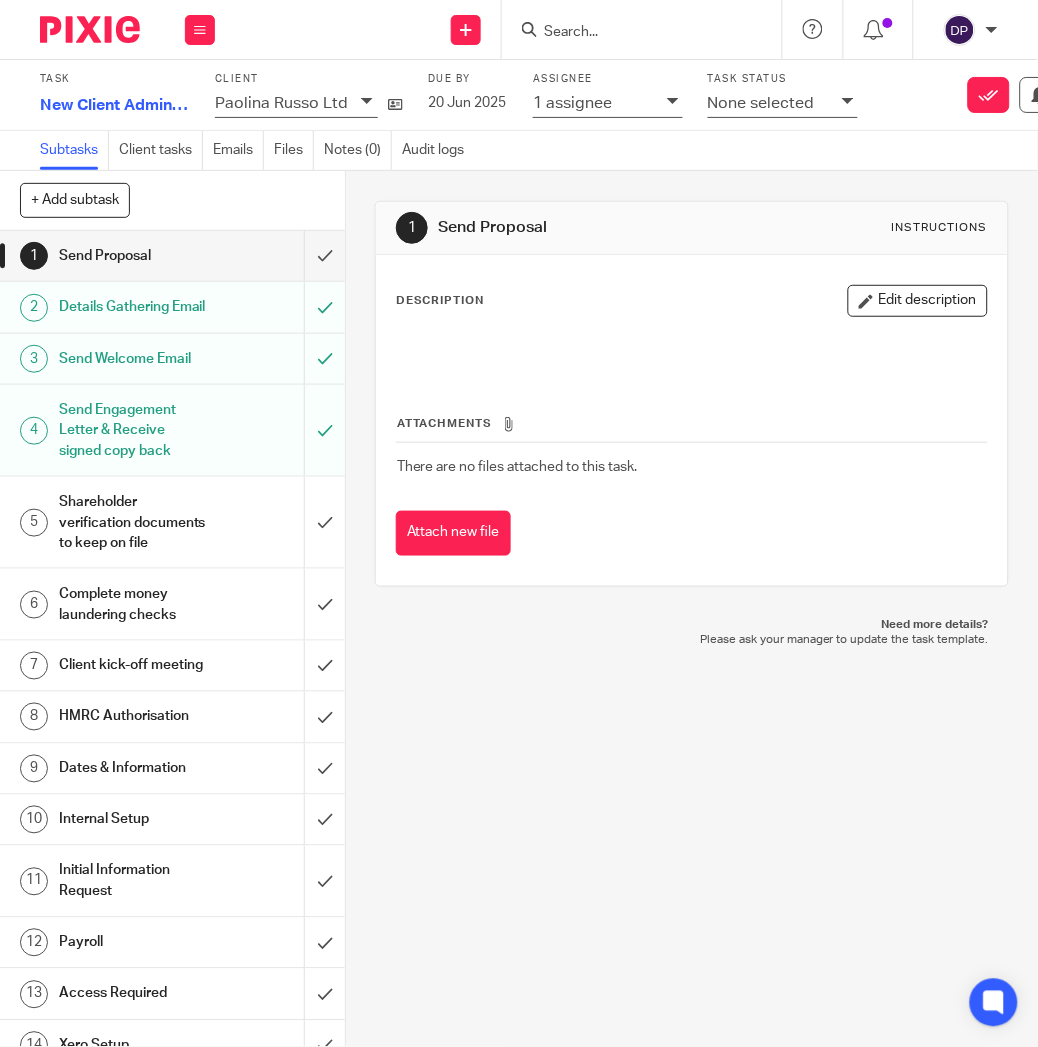 click on "Send Engagement Letter & Receive signed copy back" at bounding box center (134, 430) 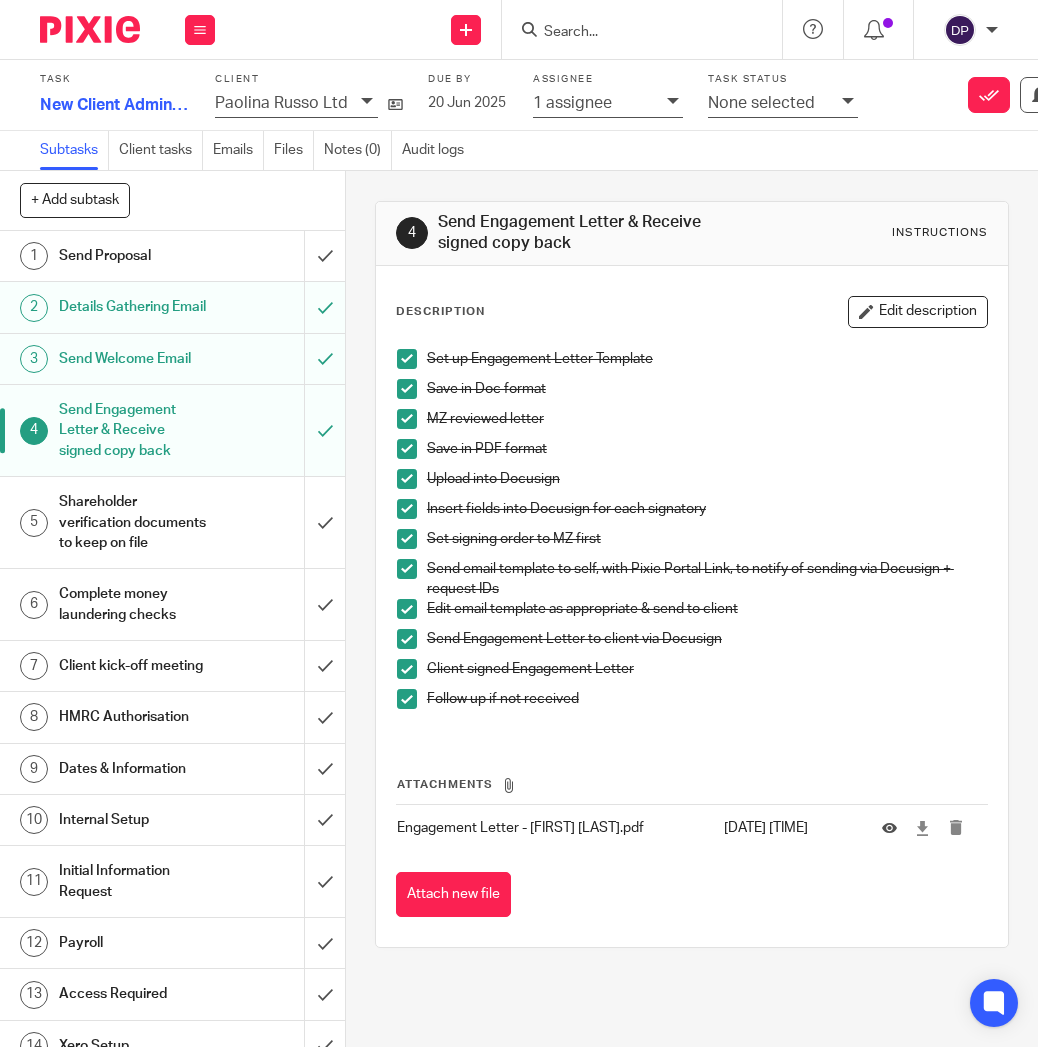 scroll, scrollTop: 0, scrollLeft: 0, axis: both 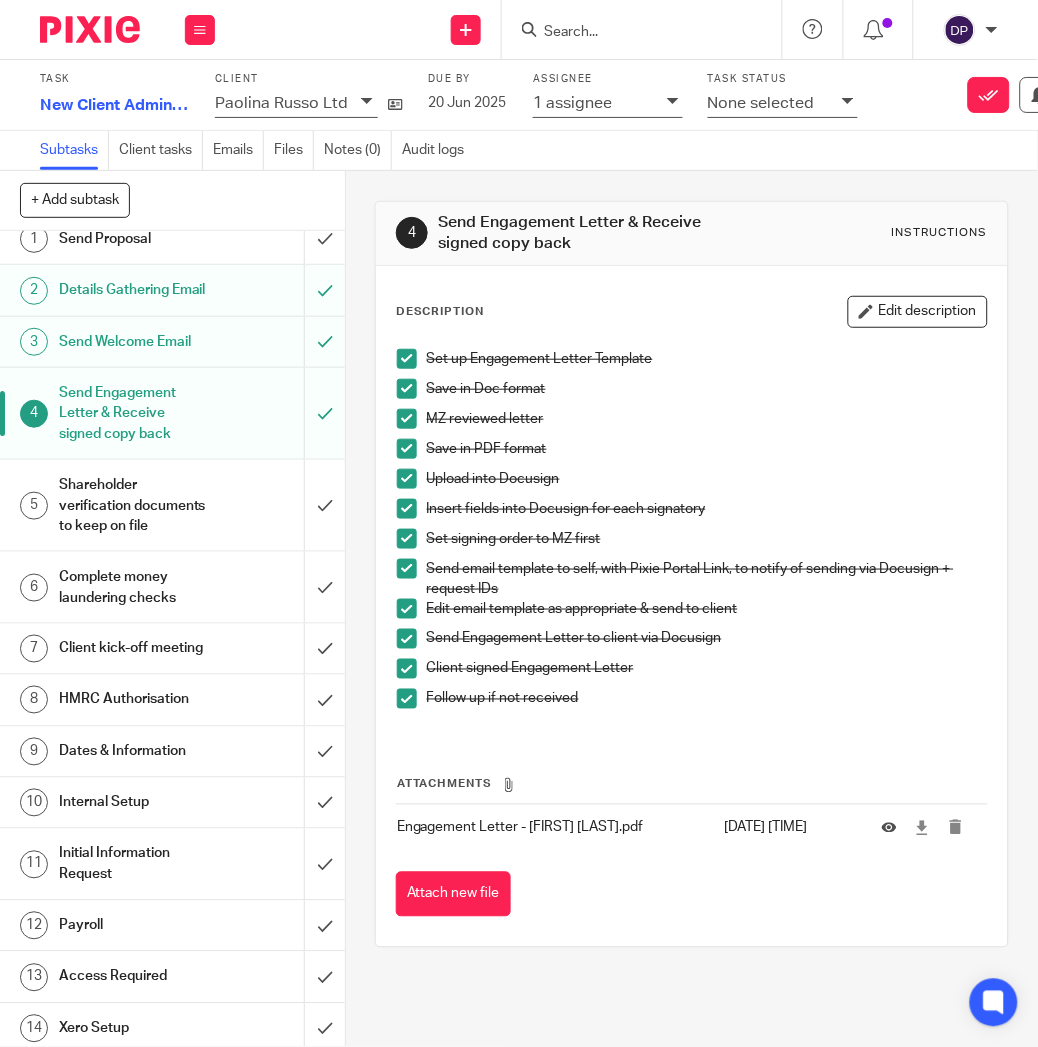 click on "Shareholder verification documents to keep on file" at bounding box center [134, 505] 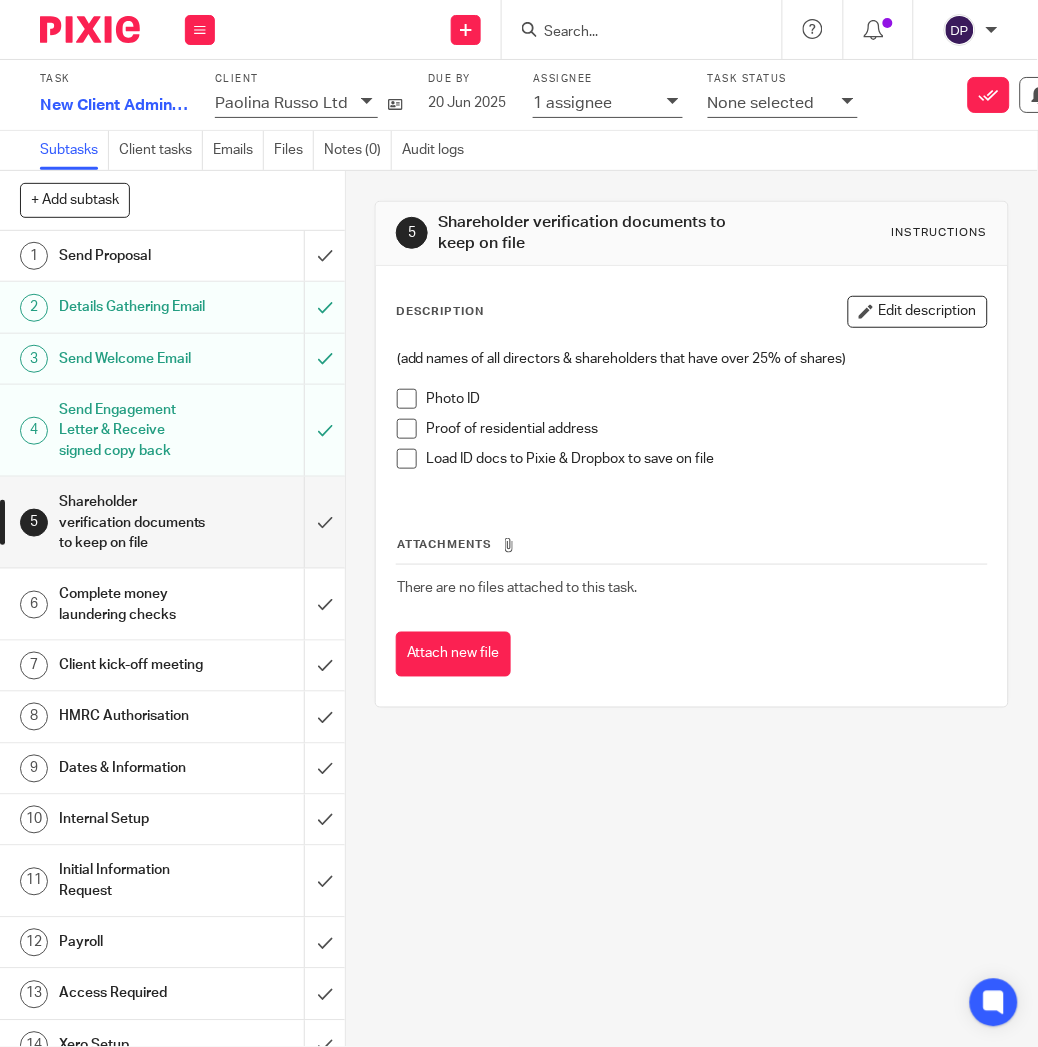 scroll, scrollTop: 0, scrollLeft: 0, axis: both 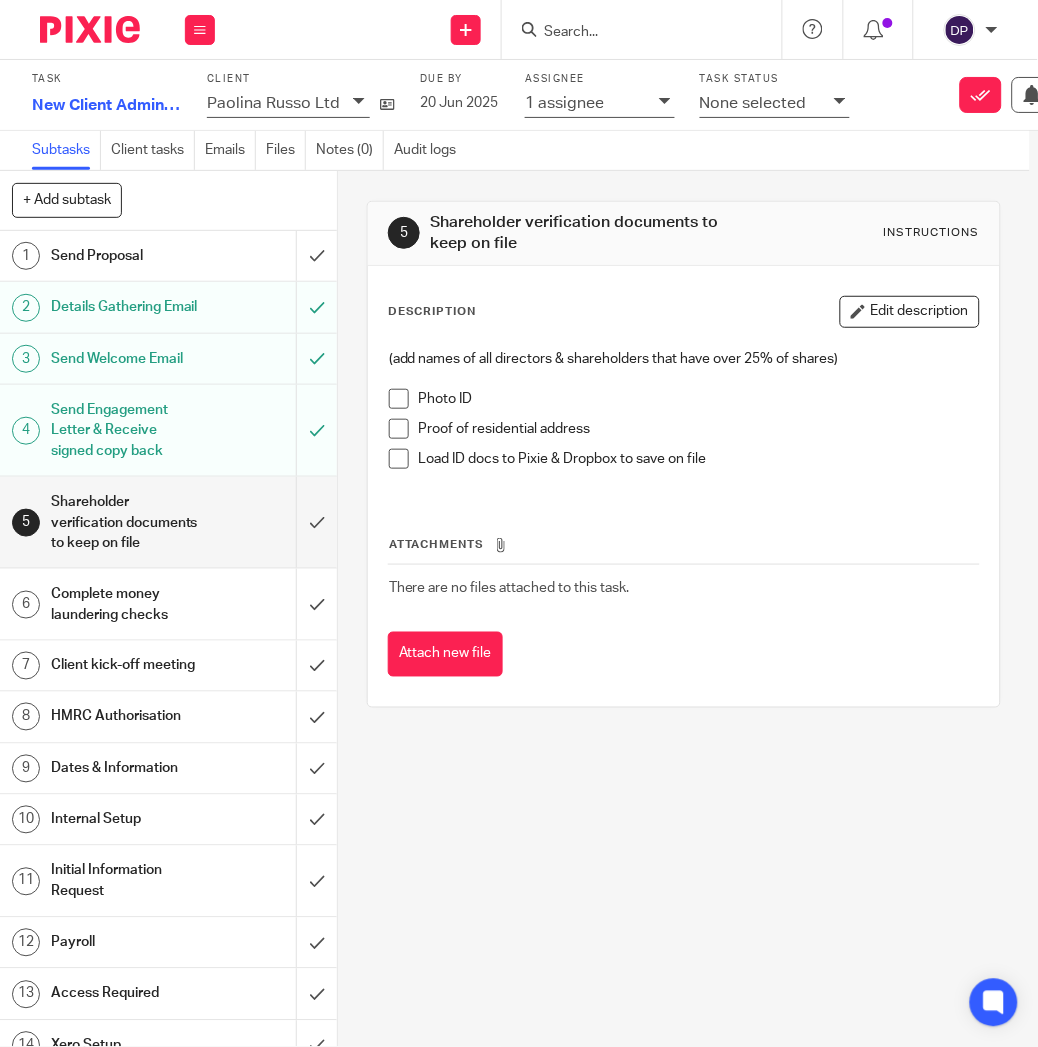 click on "HMRC Authorisation" at bounding box center [126, 717] 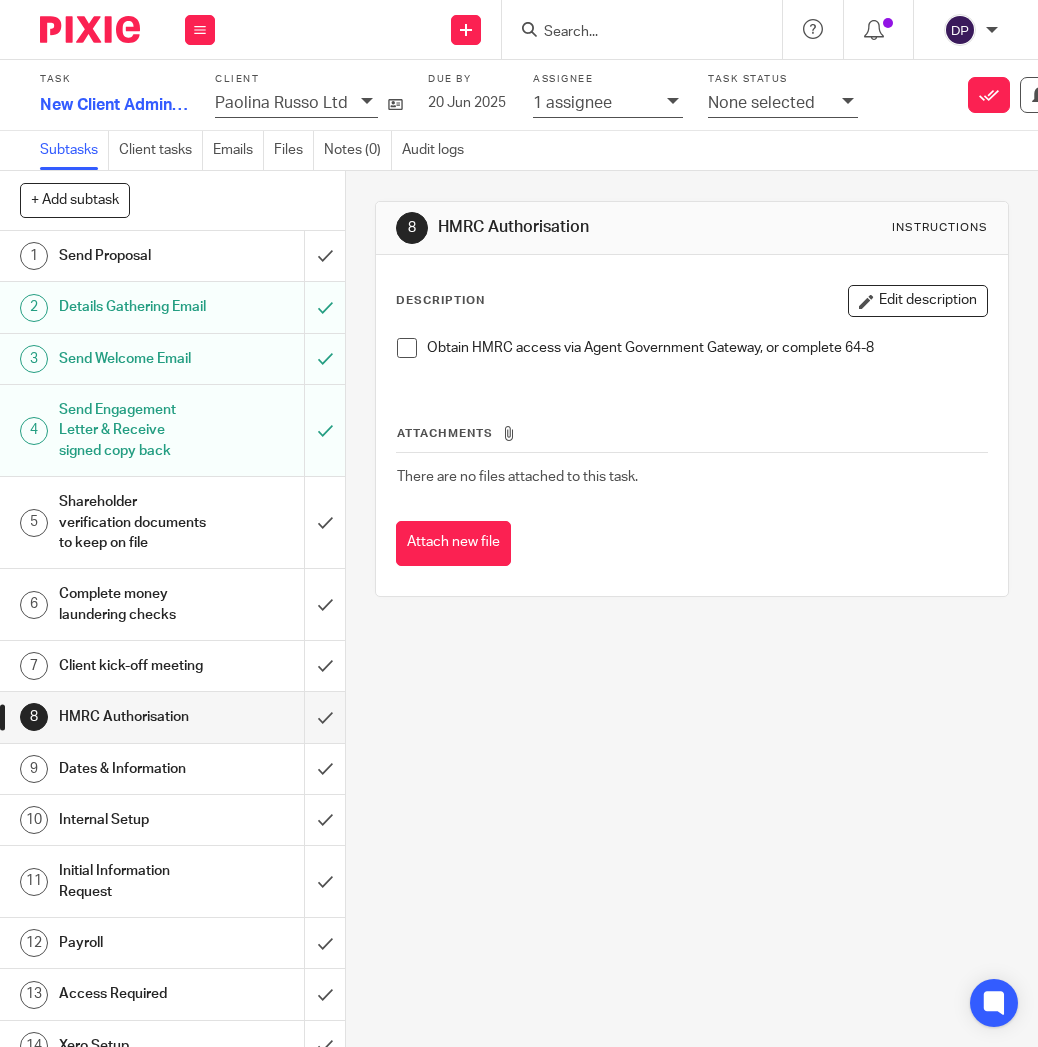scroll, scrollTop: 0, scrollLeft: 0, axis: both 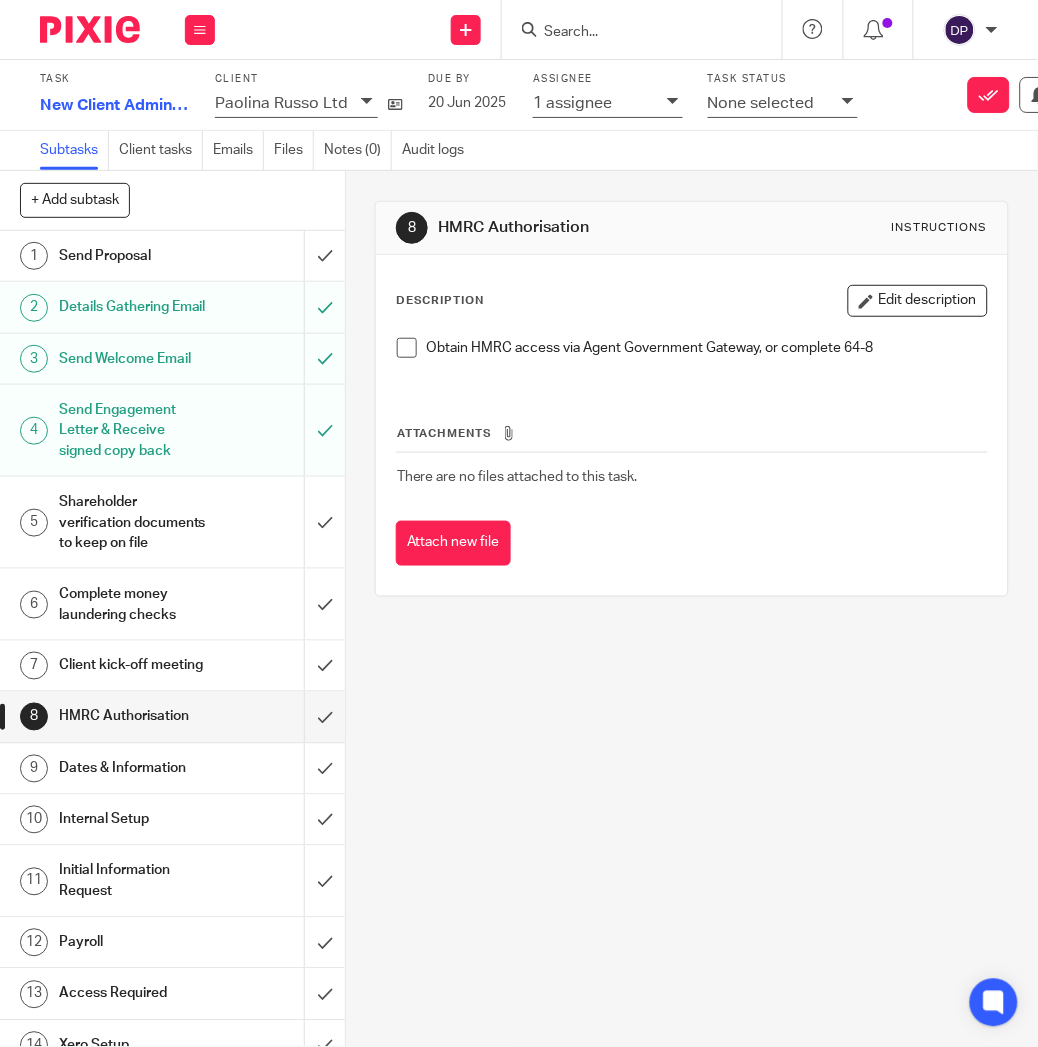 click at bounding box center [407, 348] 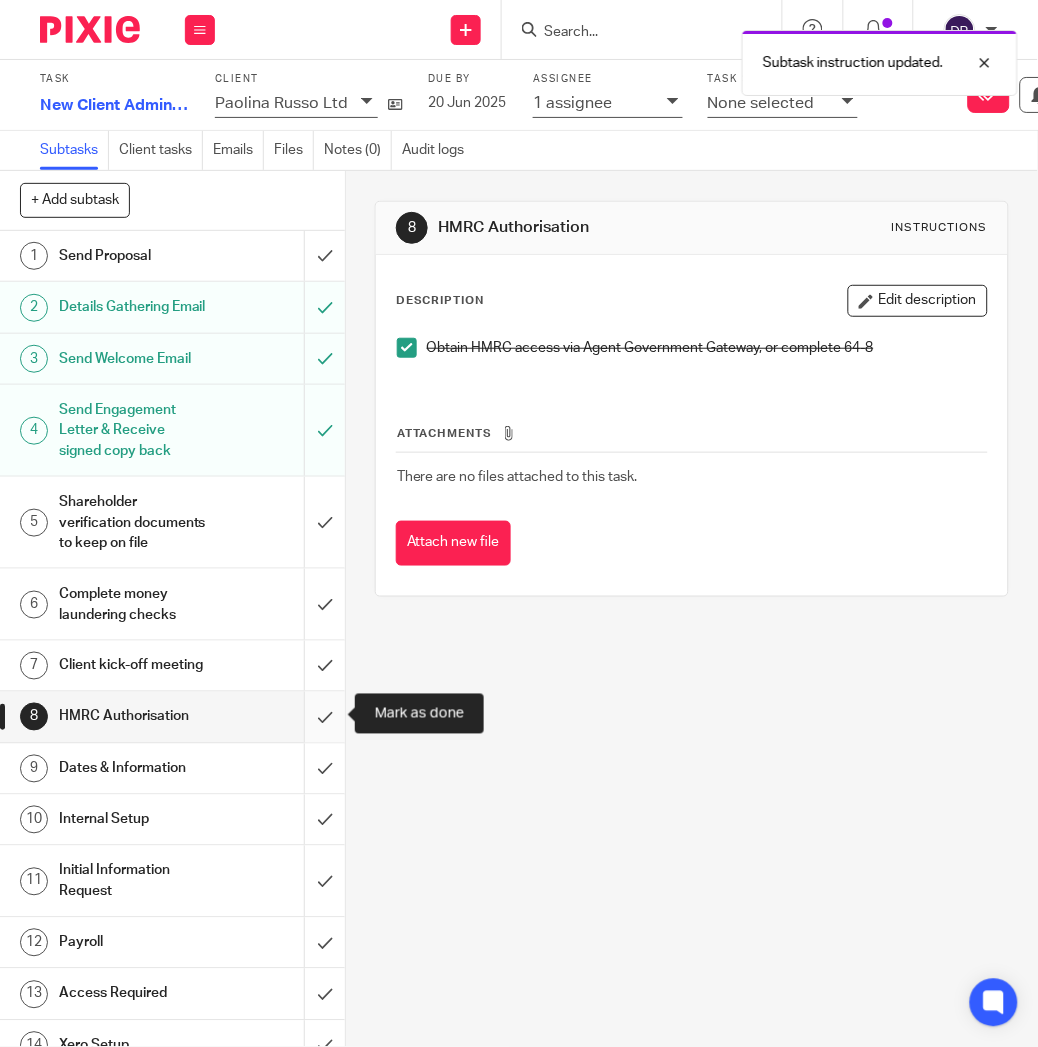 click at bounding box center [172, 717] 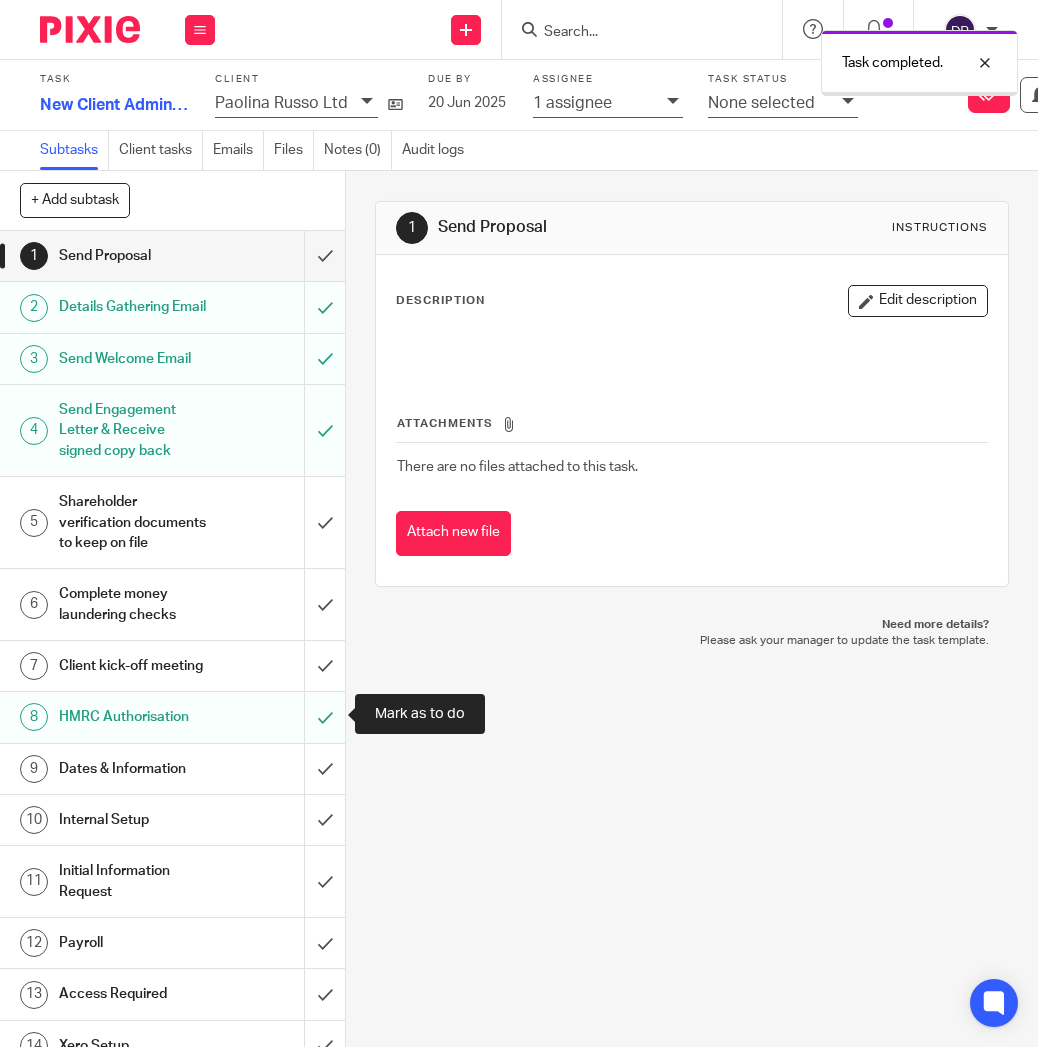 scroll, scrollTop: 0, scrollLeft: 0, axis: both 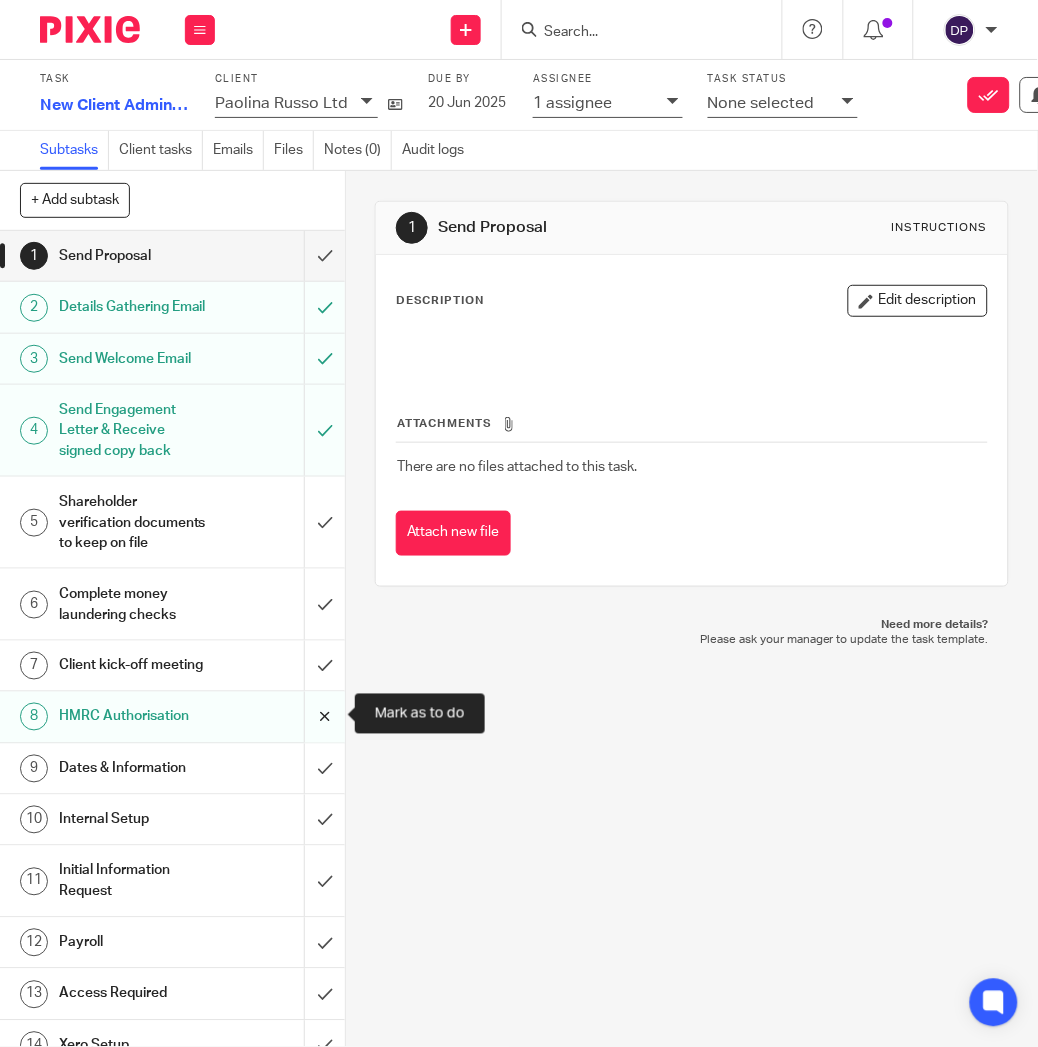 click at bounding box center (172, 717) 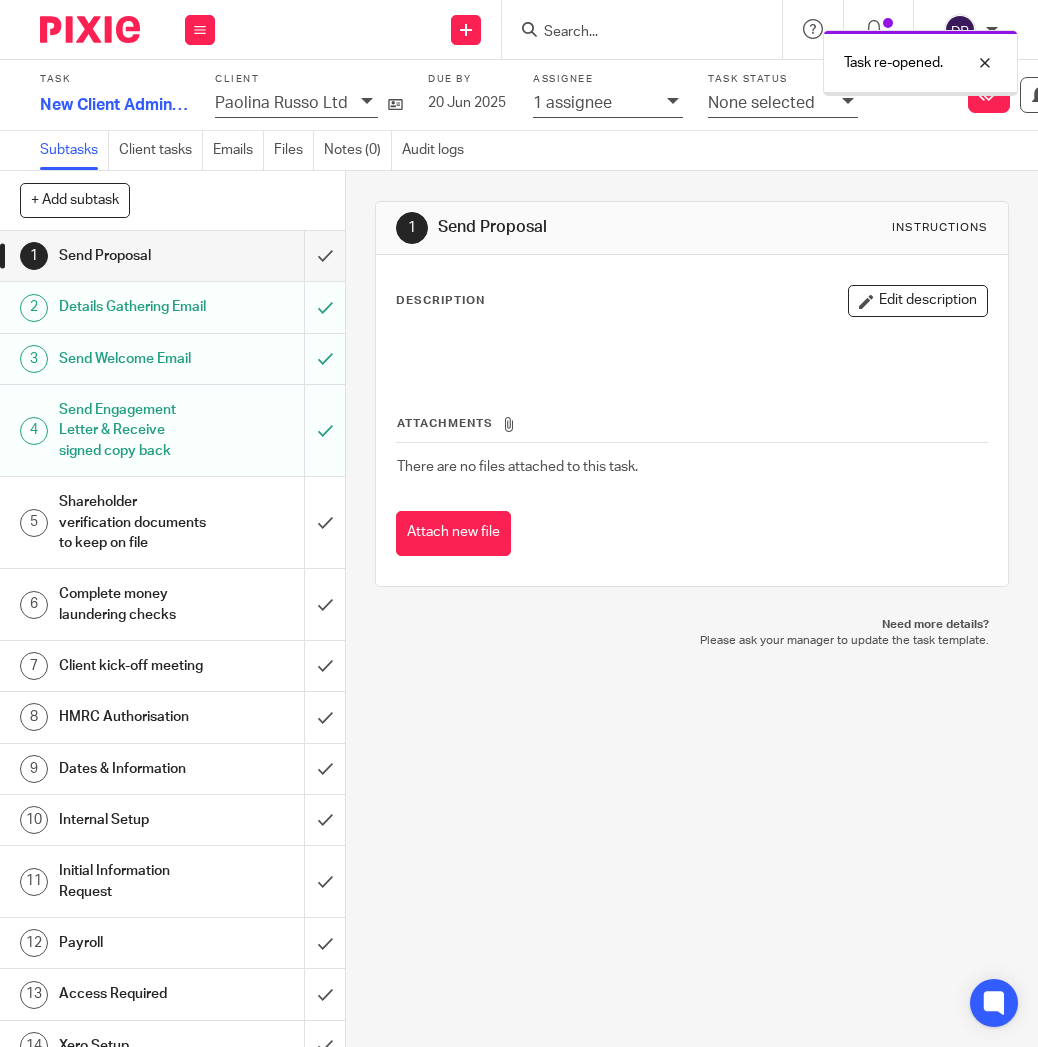 scroll, scrollTop: 0, scrollLeft: 0, axis: both 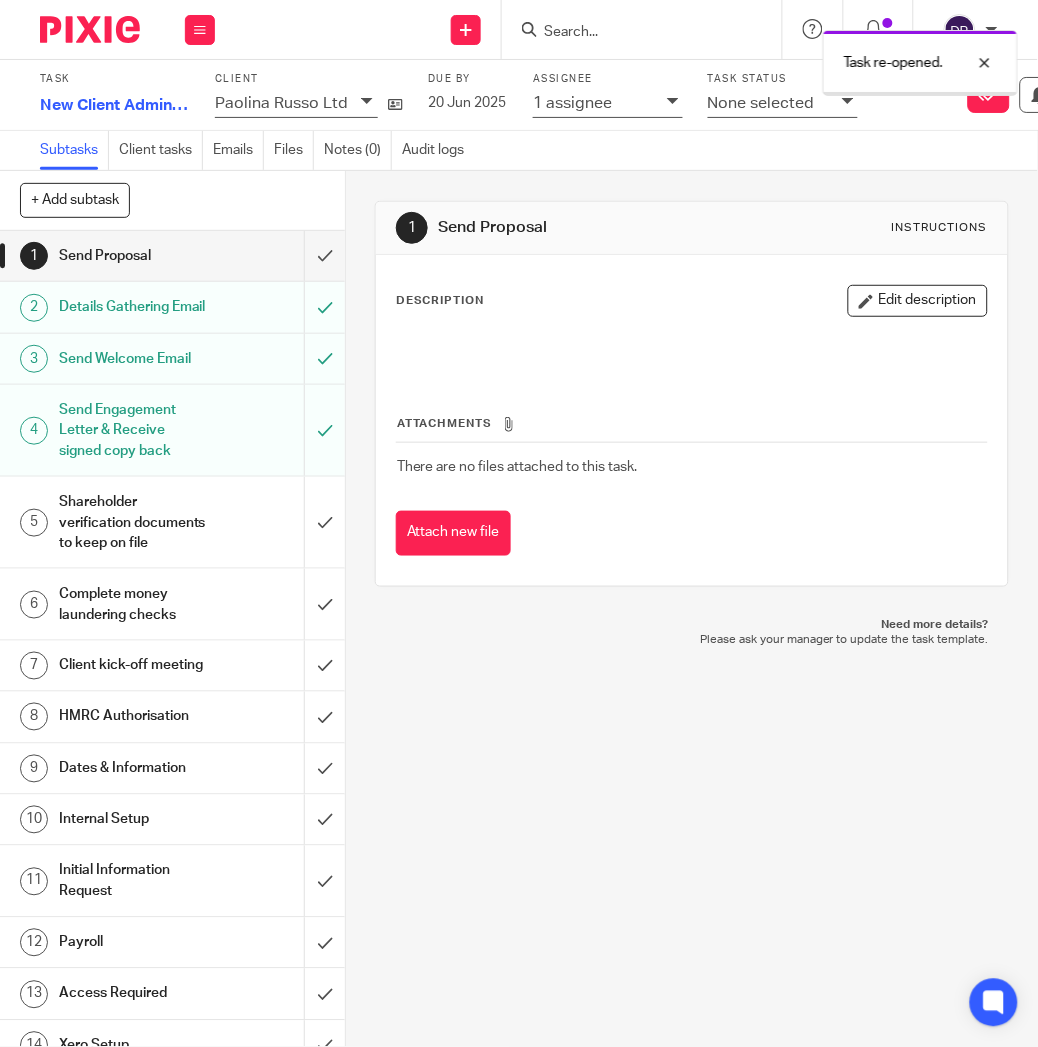 click on "Attach new file" at bounding box center [453, 533] 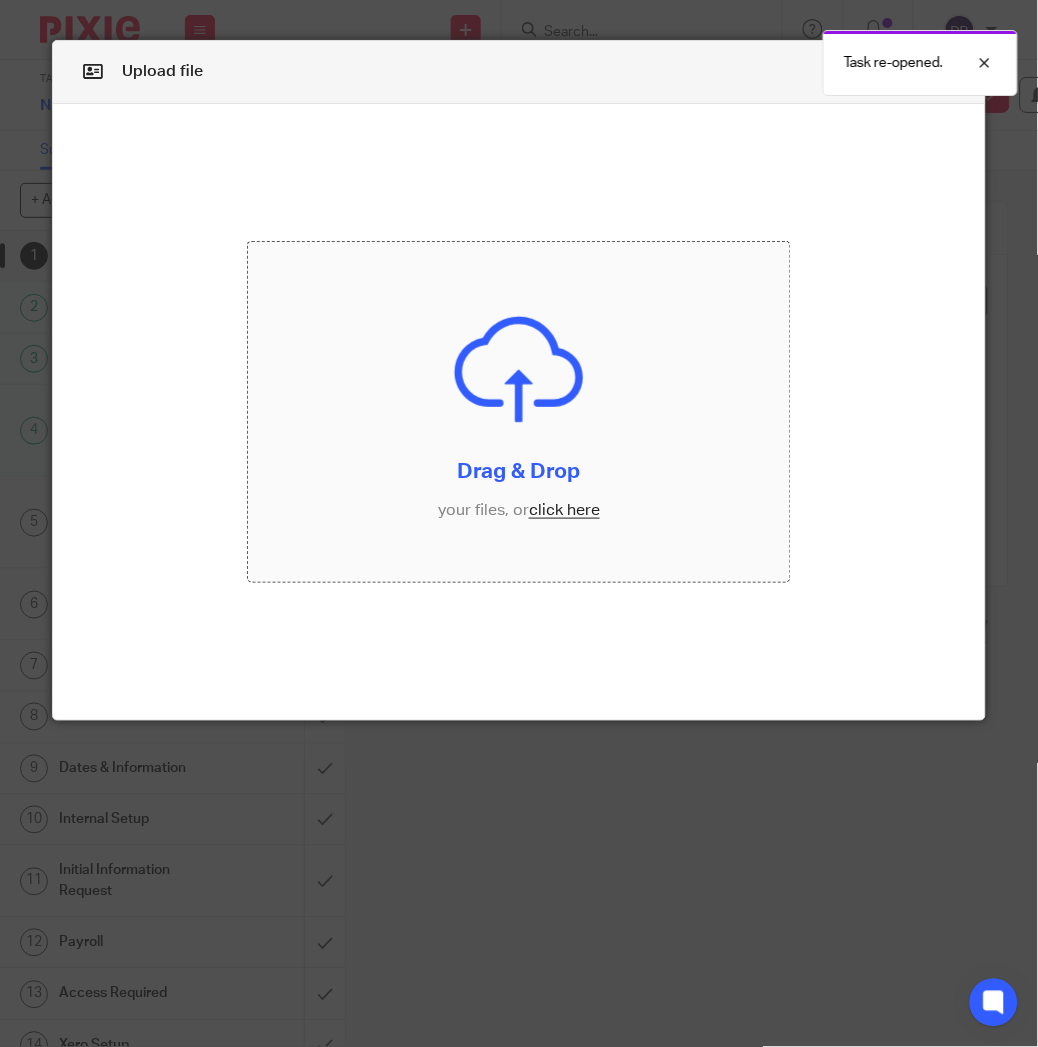 click at bounding box center (519, 412) 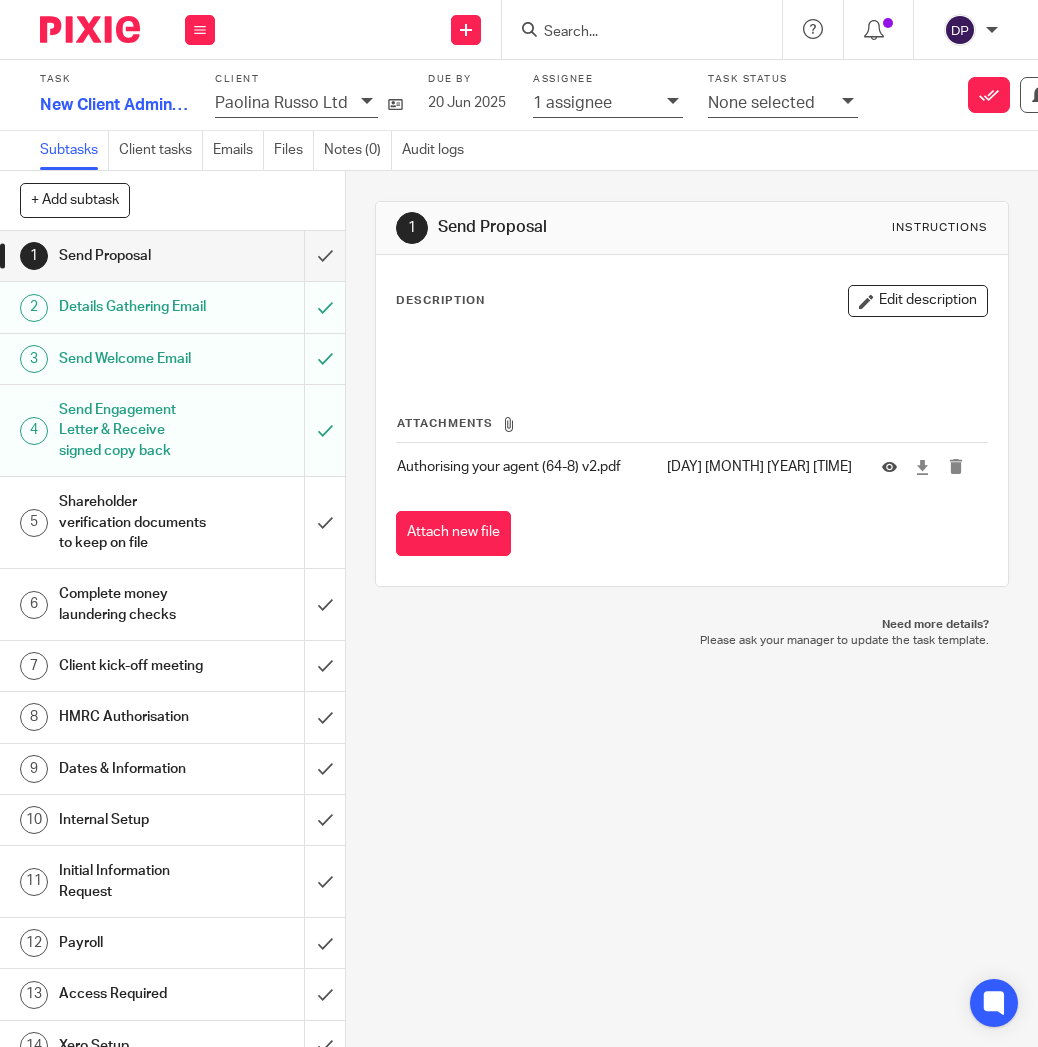 scroll, scrollTop: 0, scrollLeft: 0, axis: both 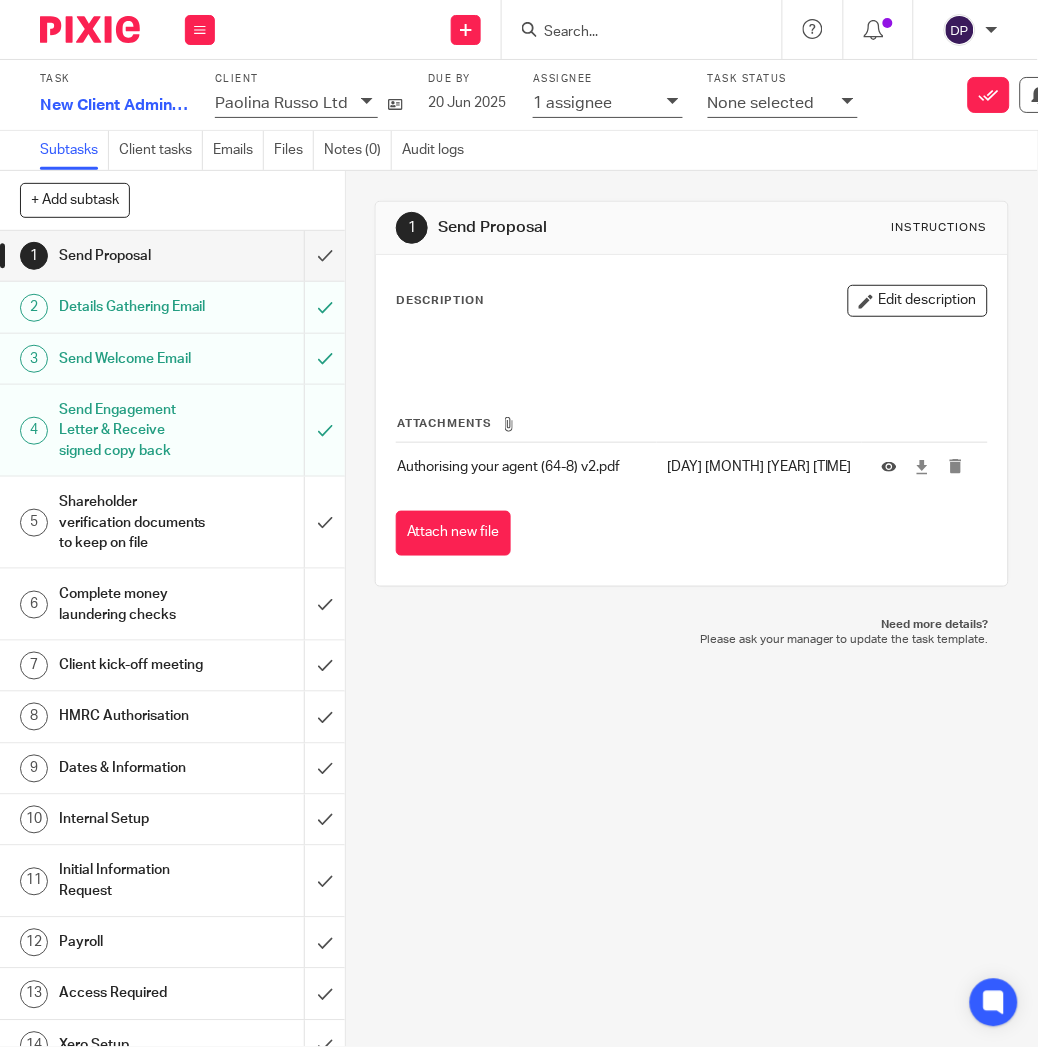 click on "1
Send Proposal
Instructions
Description
Edit description
Attachments     Authorising your agent (64-8) v2.pdf   7 Aug 2025 11:22am         Attach new file
Need more details?
Please ask your manager to update the task template." at bounding box center [692, 609] 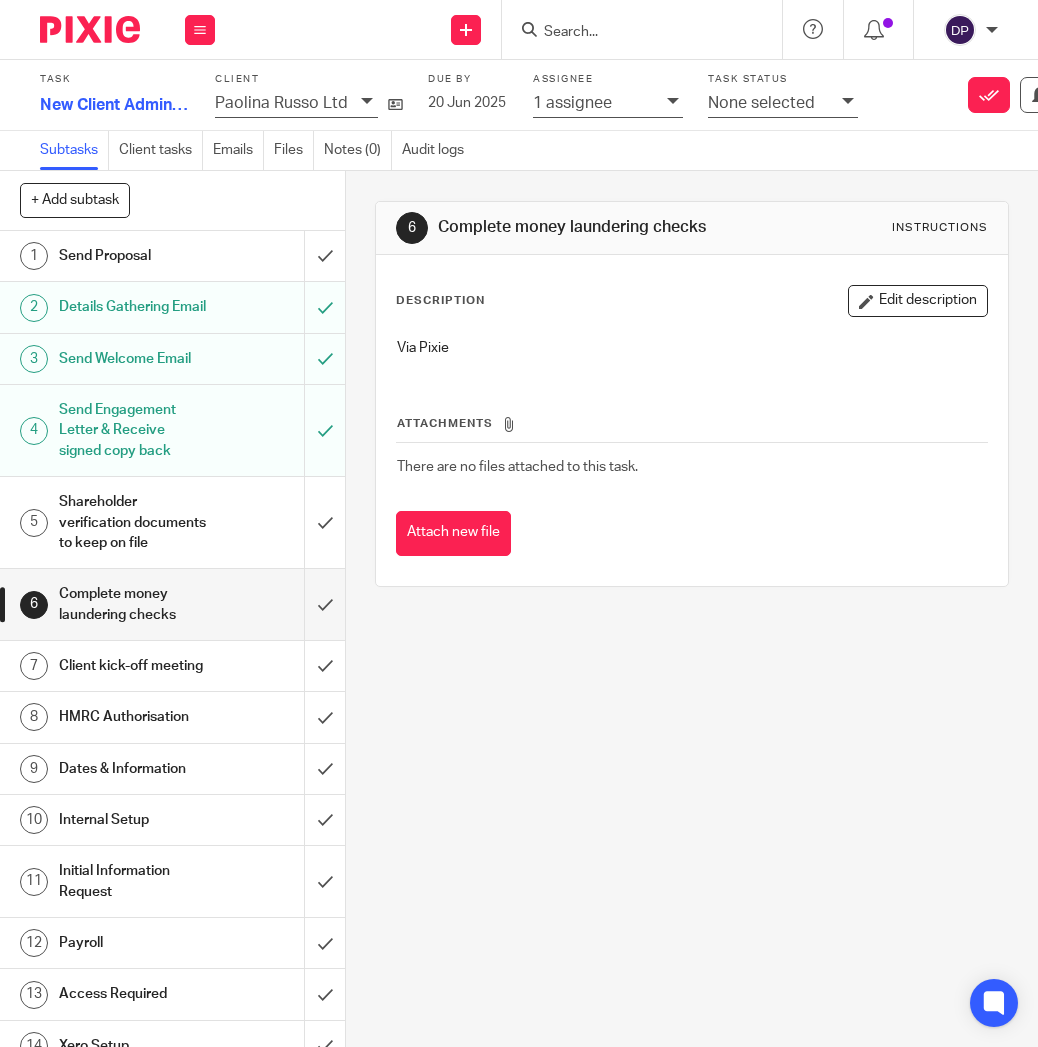 scroll, scrollTop: 0, scrollLeft: 0, axis: both 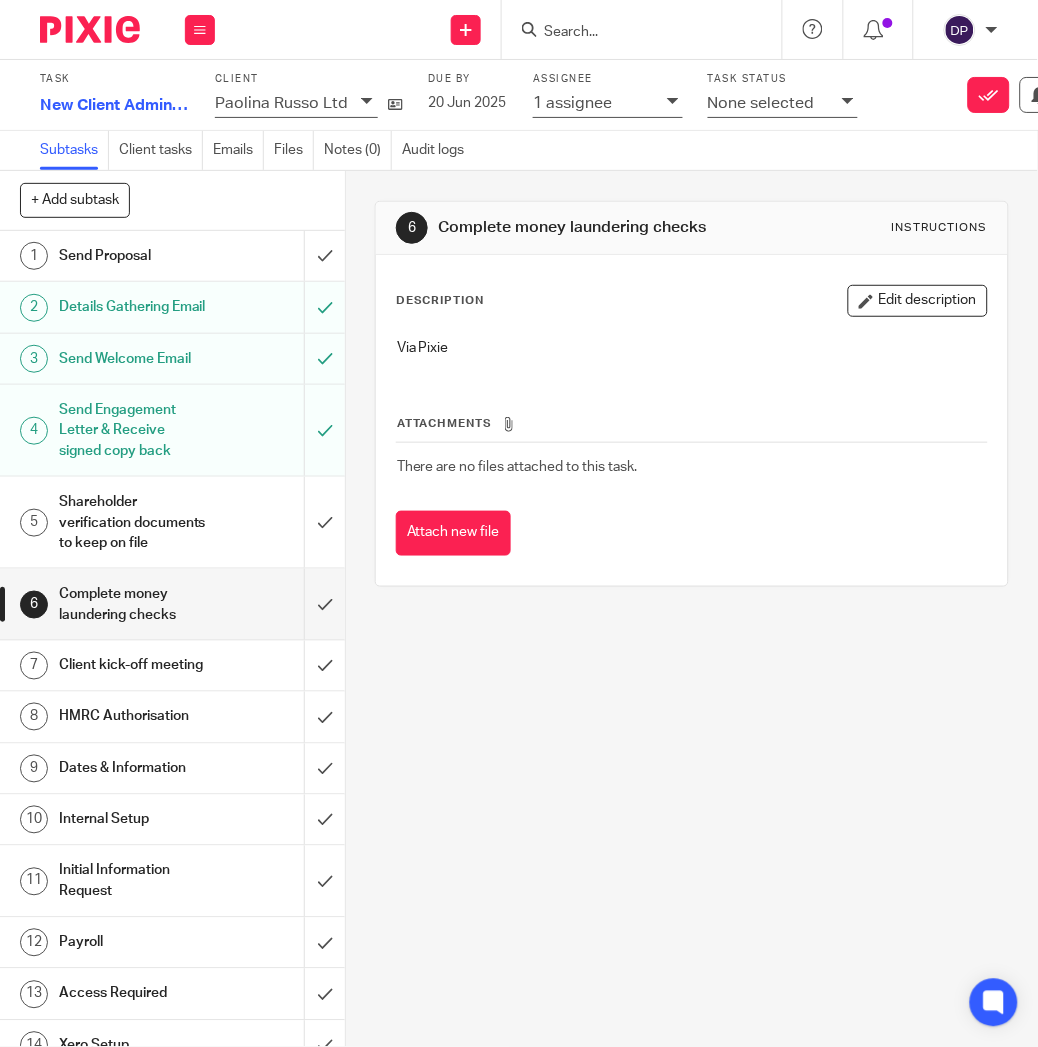 click on "Client kick-off meeting" at bounding box center [134, 666] 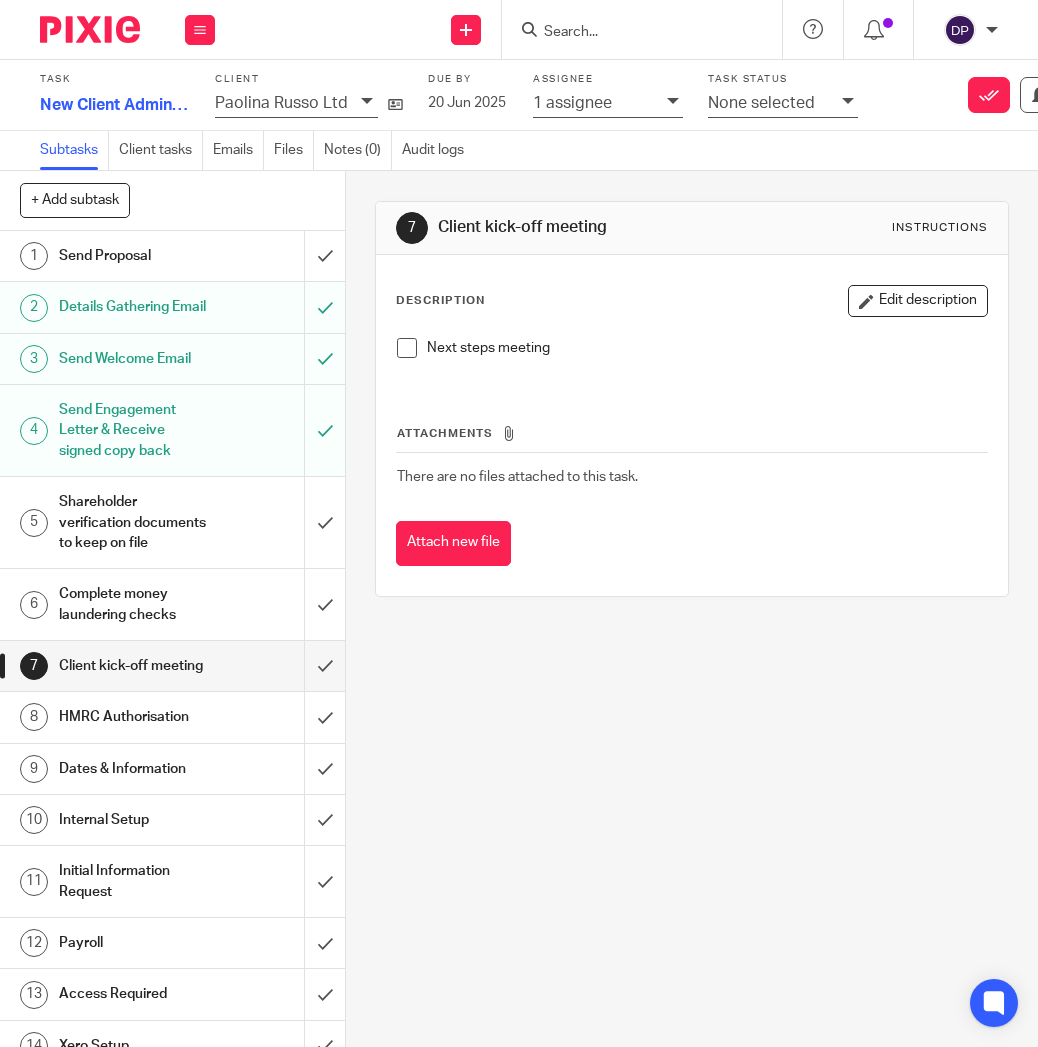 scroll, scrollTop: 0, scrollLeft: 0, axis: both 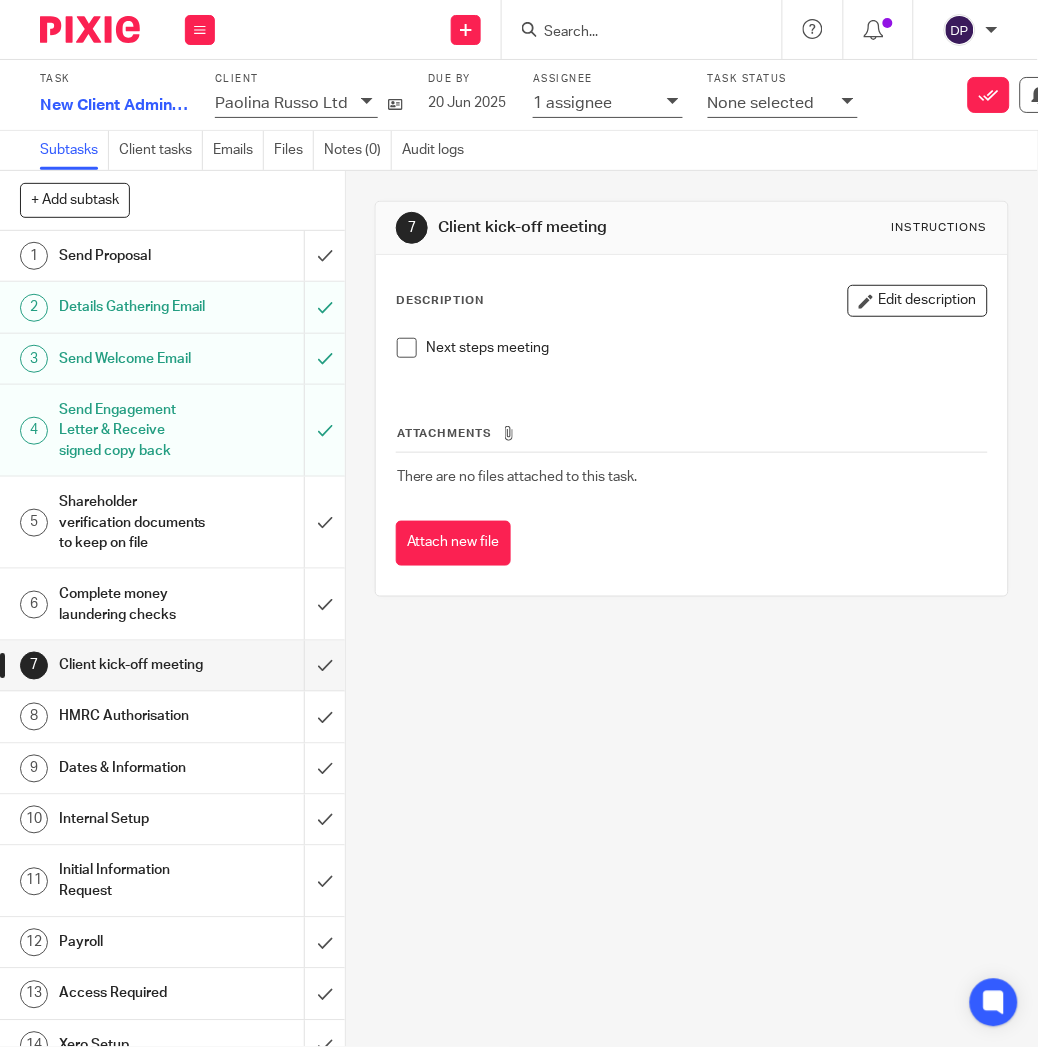 click on "HMRC Authorisation" at bounding box center (134, 717) 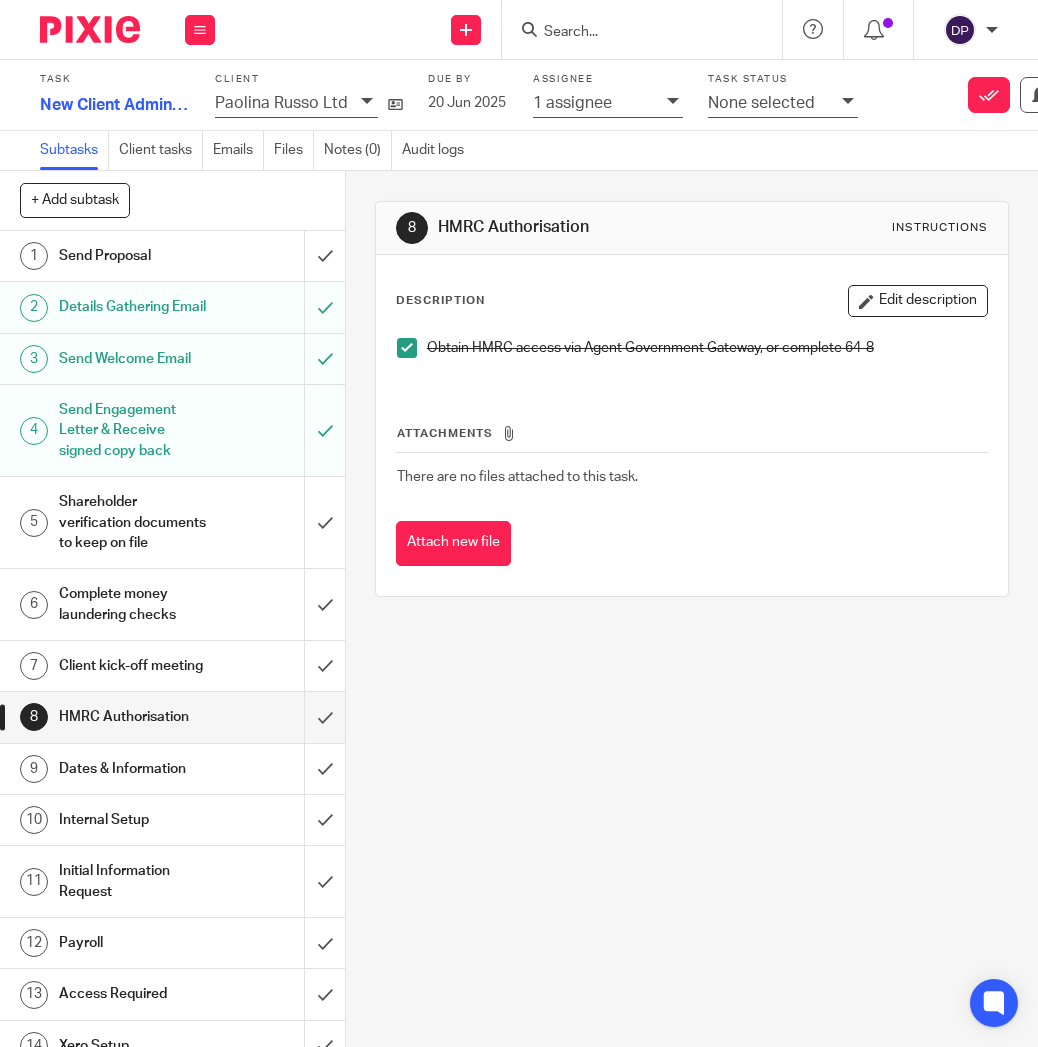 scroll, scrollTop: 0, scrollLeft: 0, axis: both 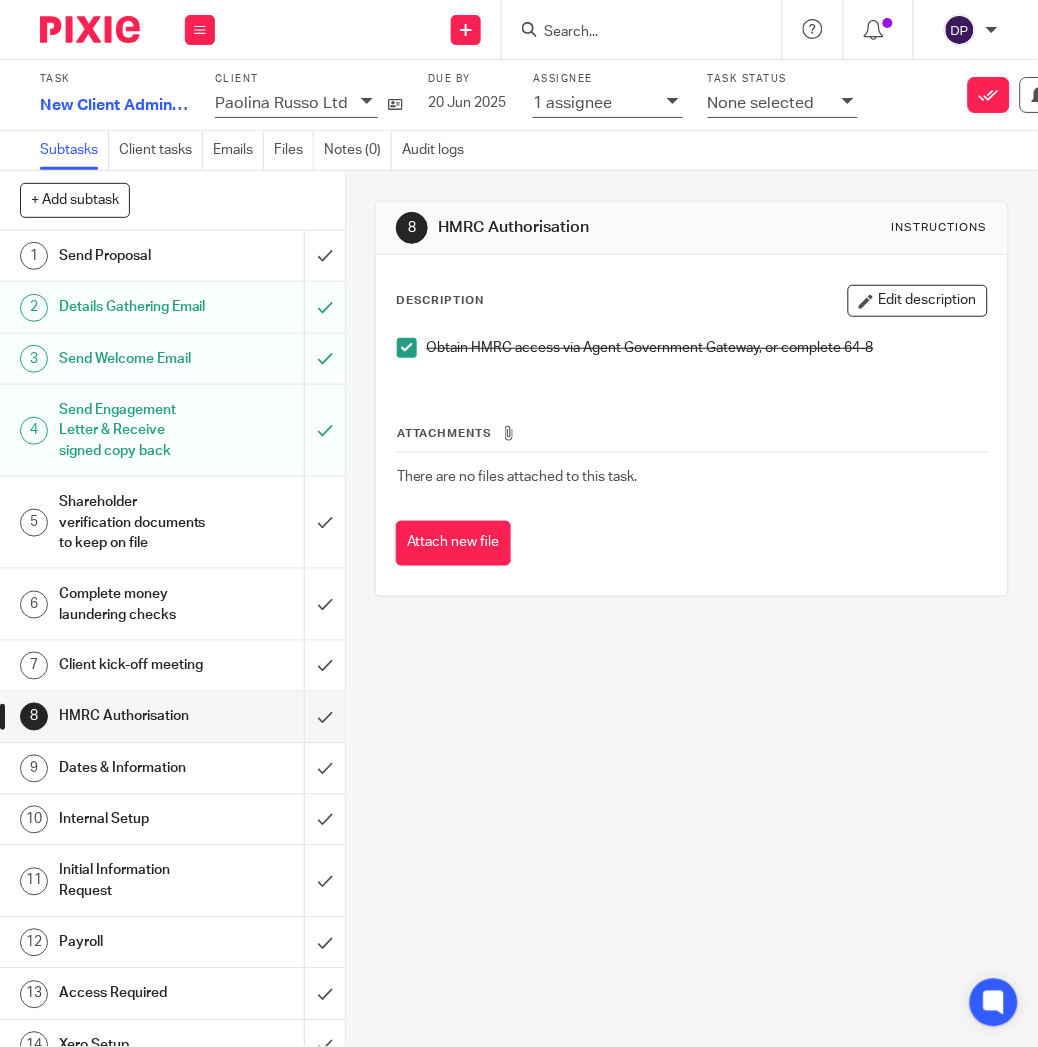 click at bounding box center [407, 348] 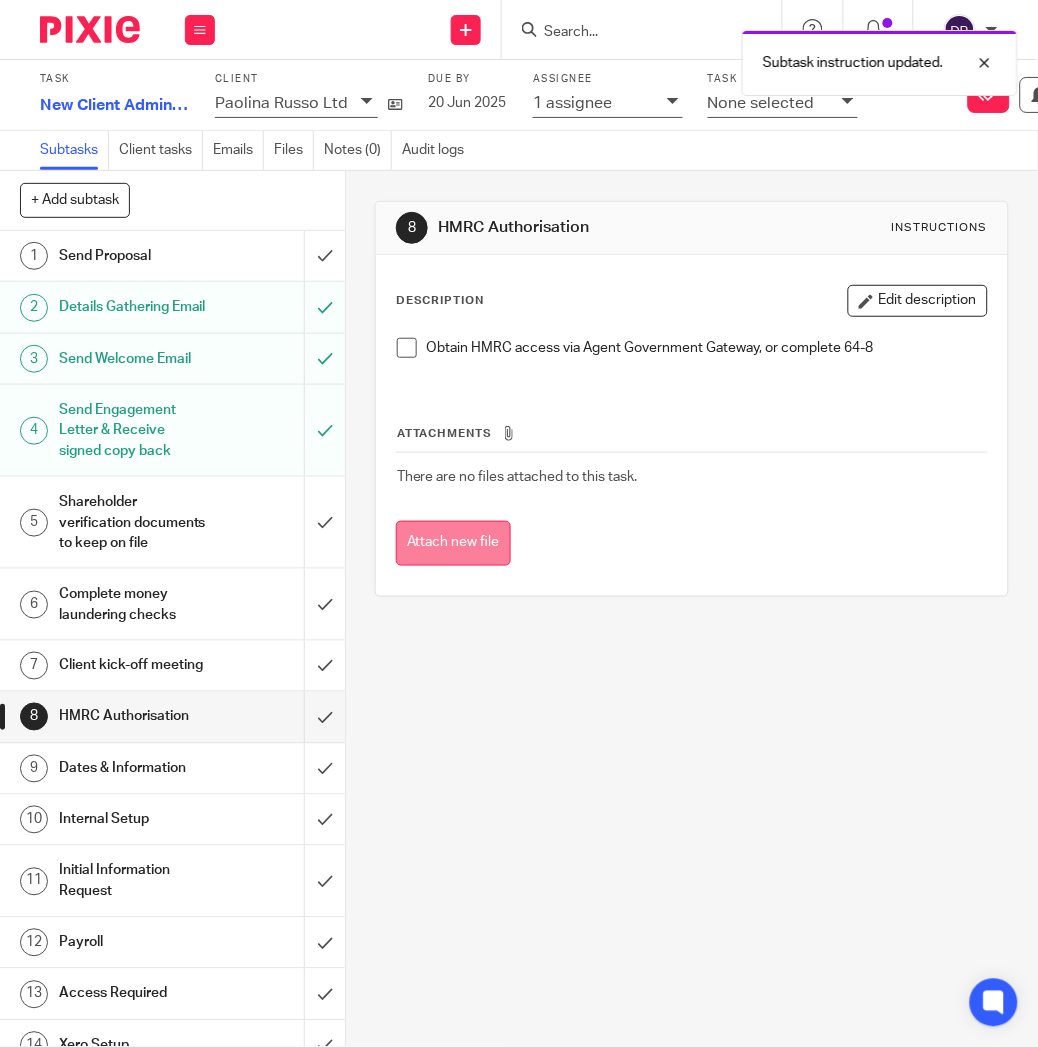 click on "Attach new file" at bounding box center [453, 543] 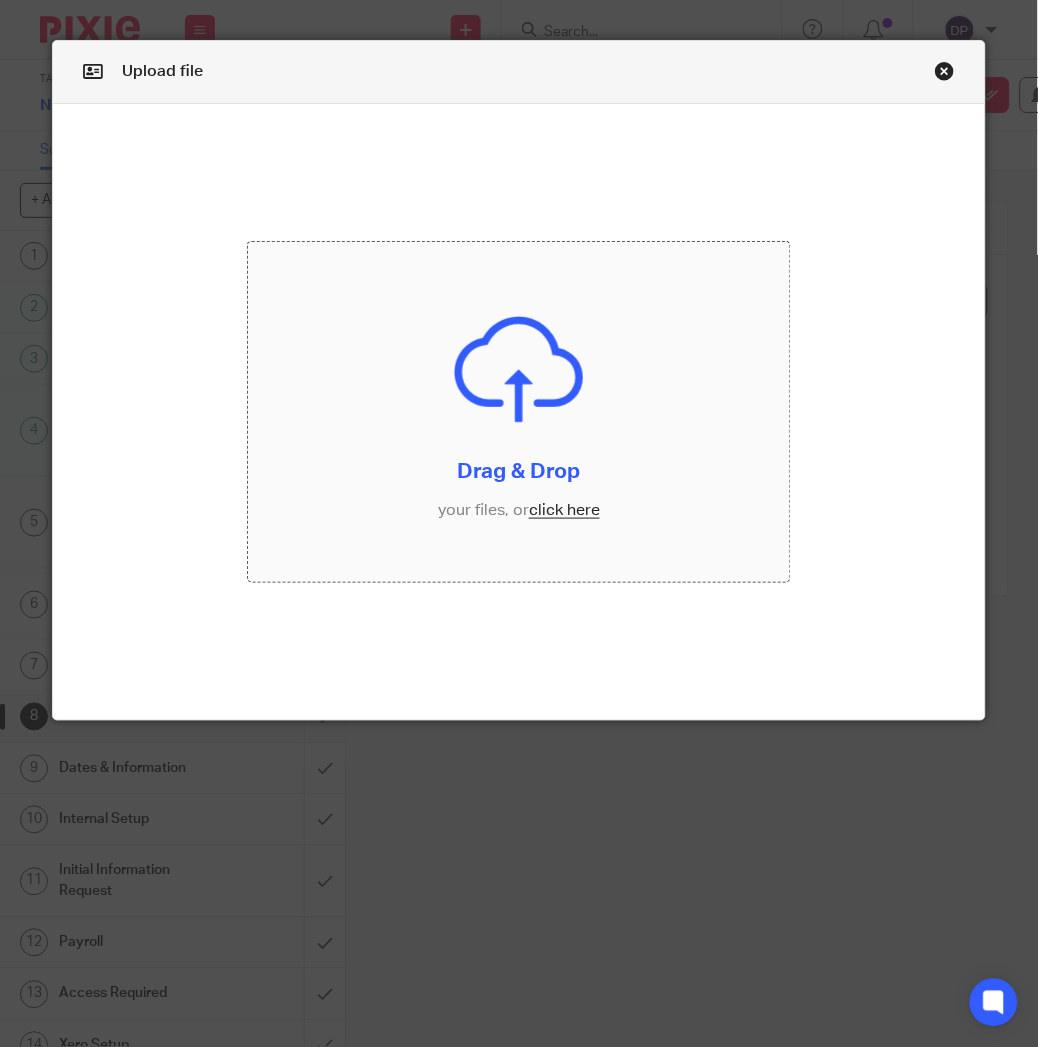 click at bounding box center [519, 412] 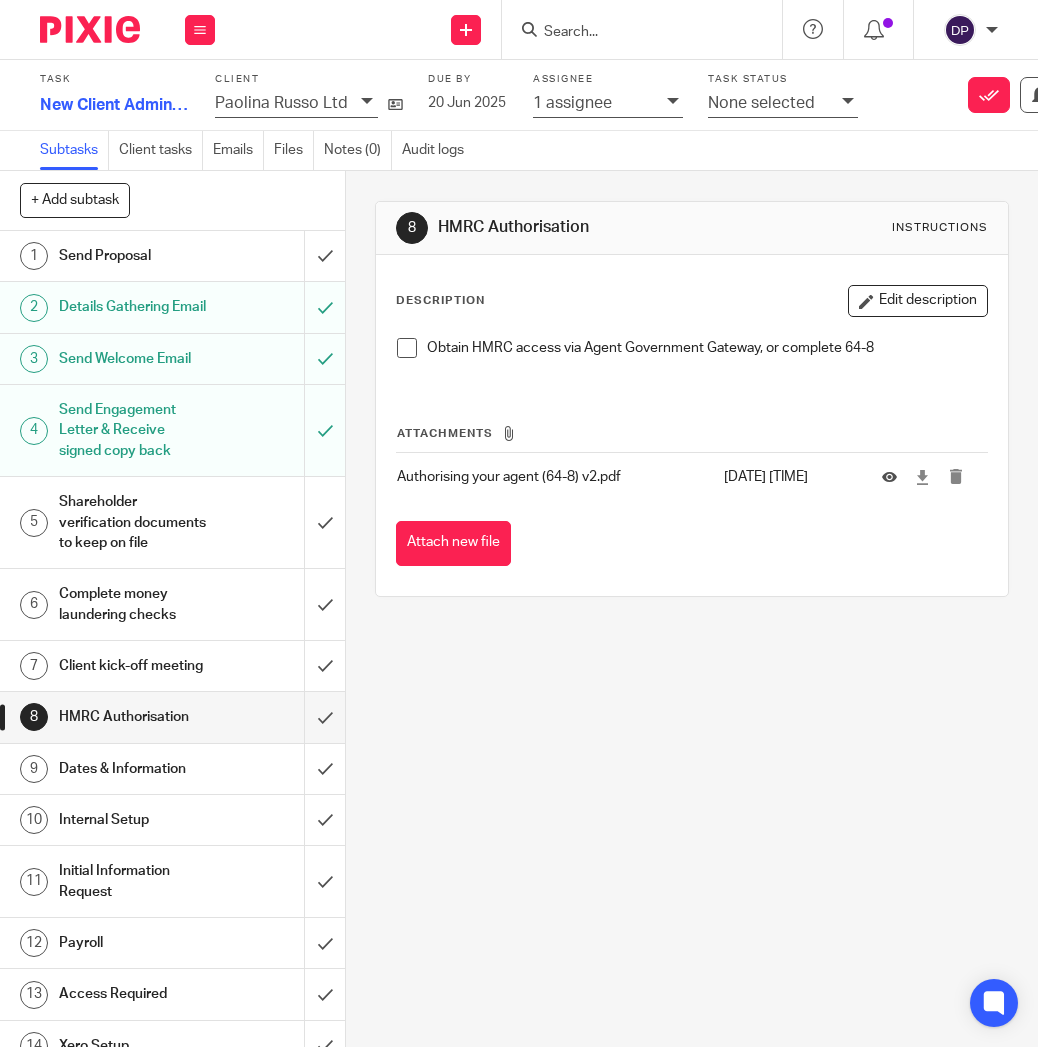 scroll, scrollTop: 0, scrollLeft: 0, axis: both 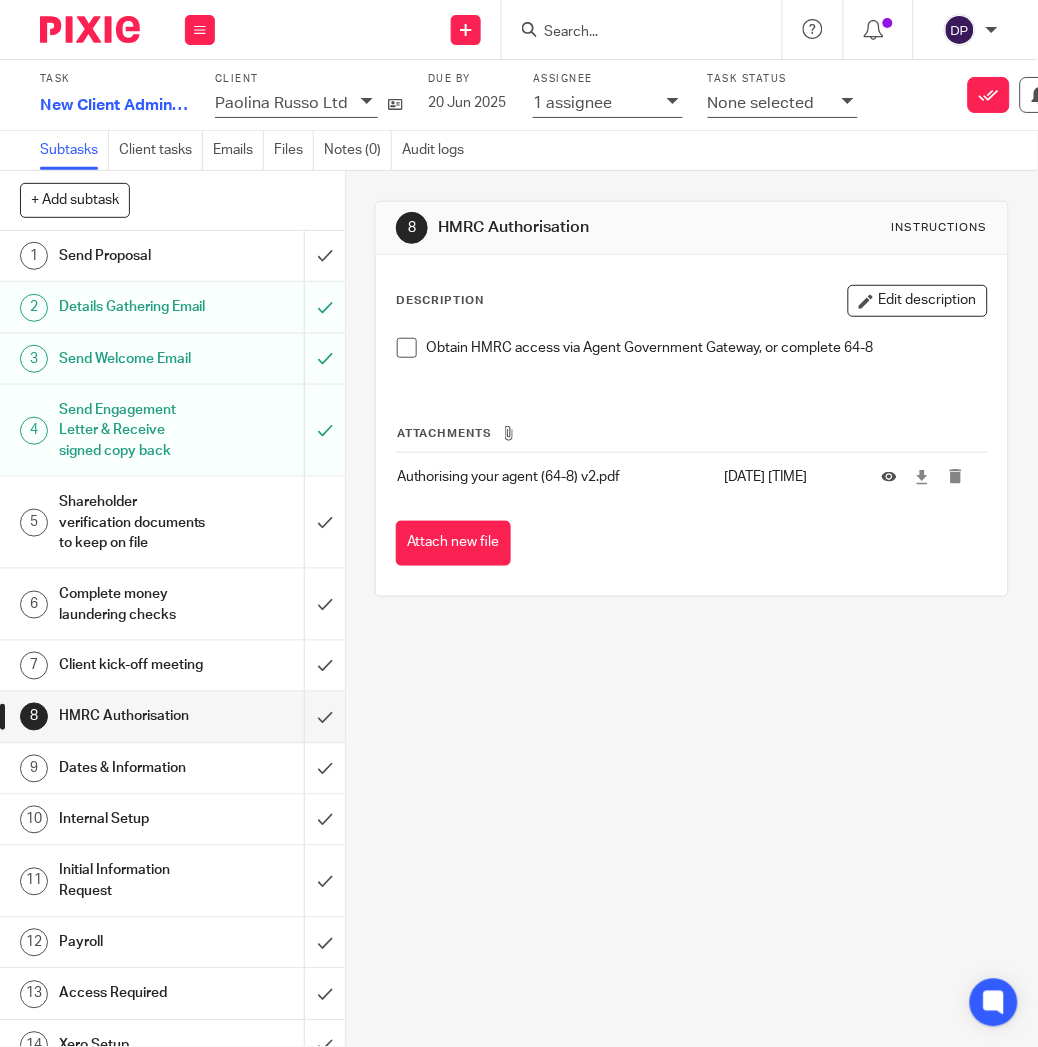 click on "8
HMRC Authorisation
Instructions
Description
Edit description
Obtain HMRC access via Agent Government Gateway, or complete 64-8           Attachments     Authorising your agent (64-8) v2.pdf   7 Aug 2025 11:22am         Attach new file" at bounding box center [692, 609] 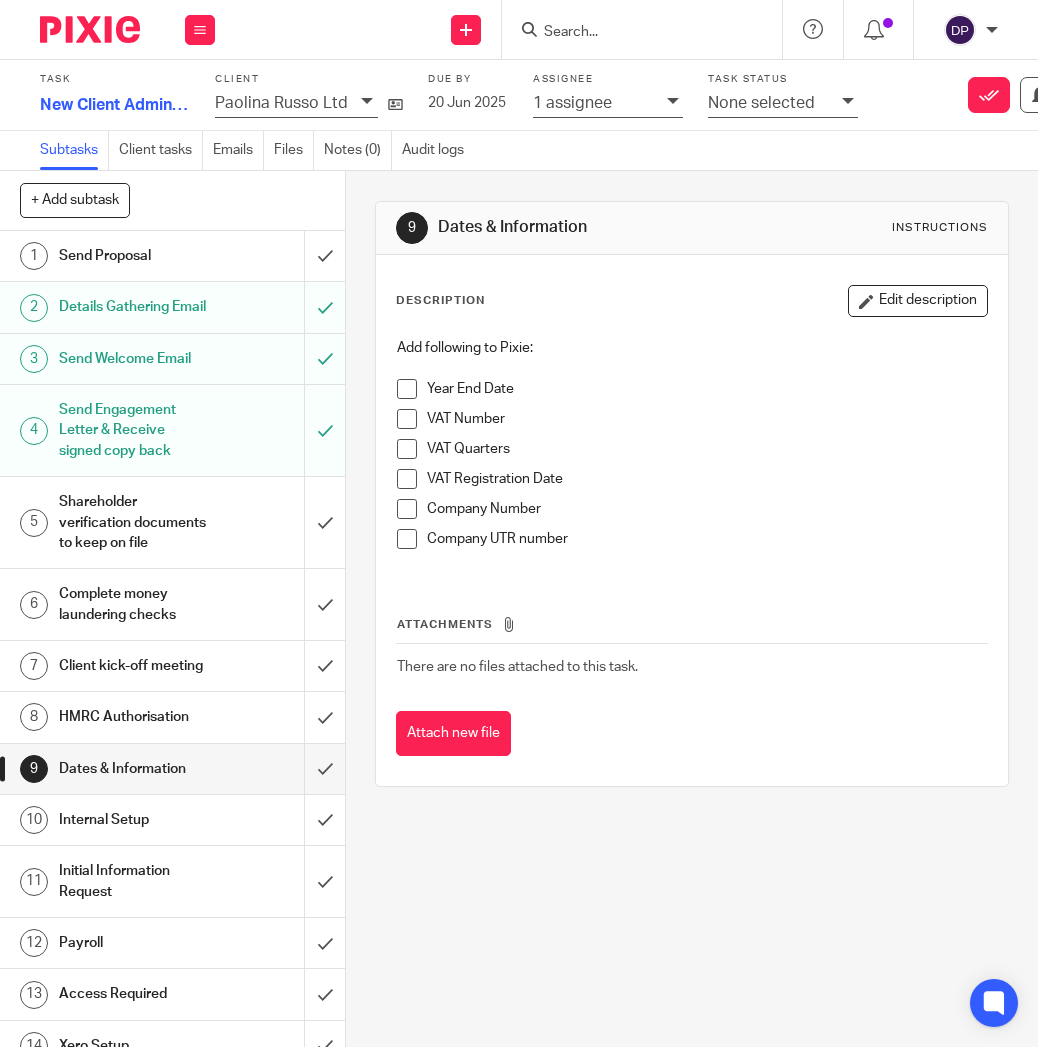 scroll, scrollTop: 0, scrollLeft: 0, axis: both 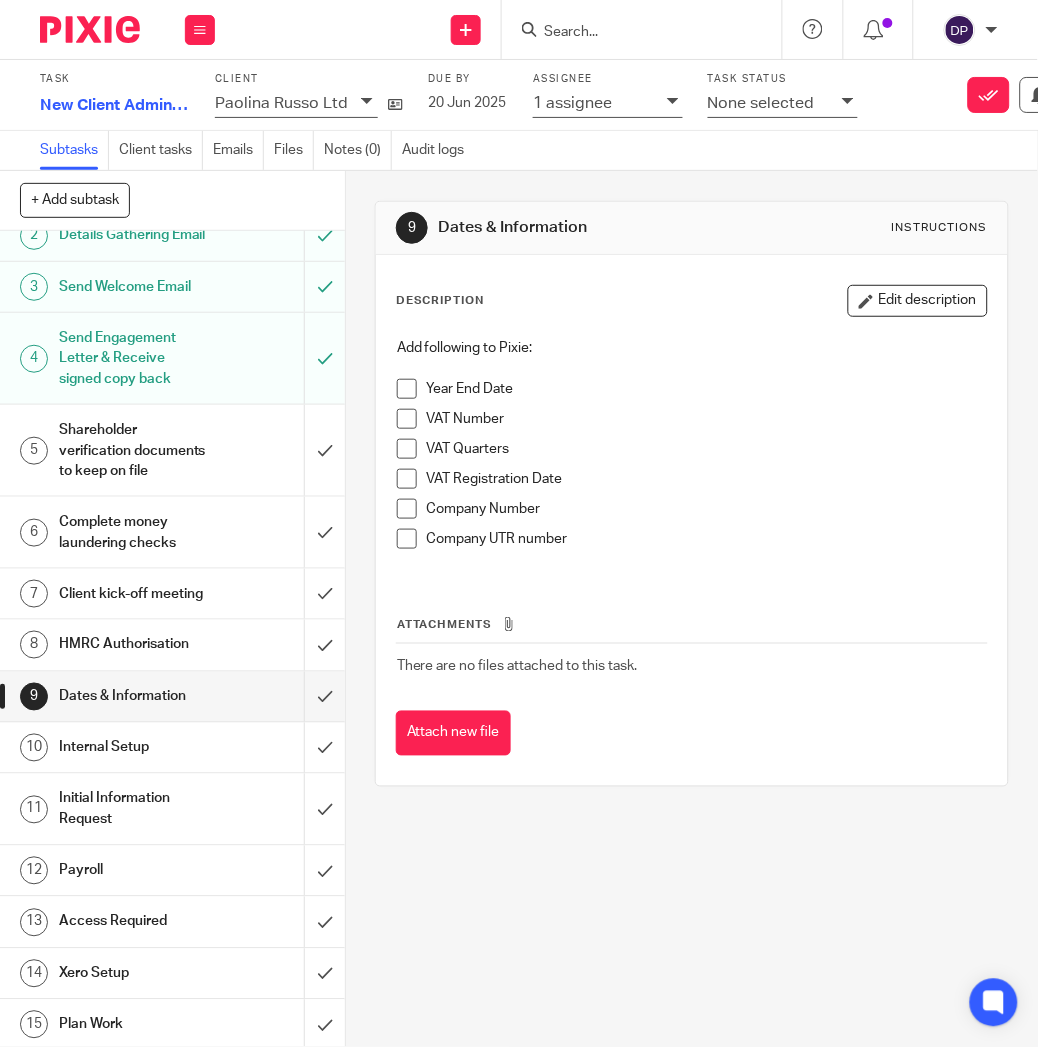 click on "Payroll" at bounding box center (134, 871) 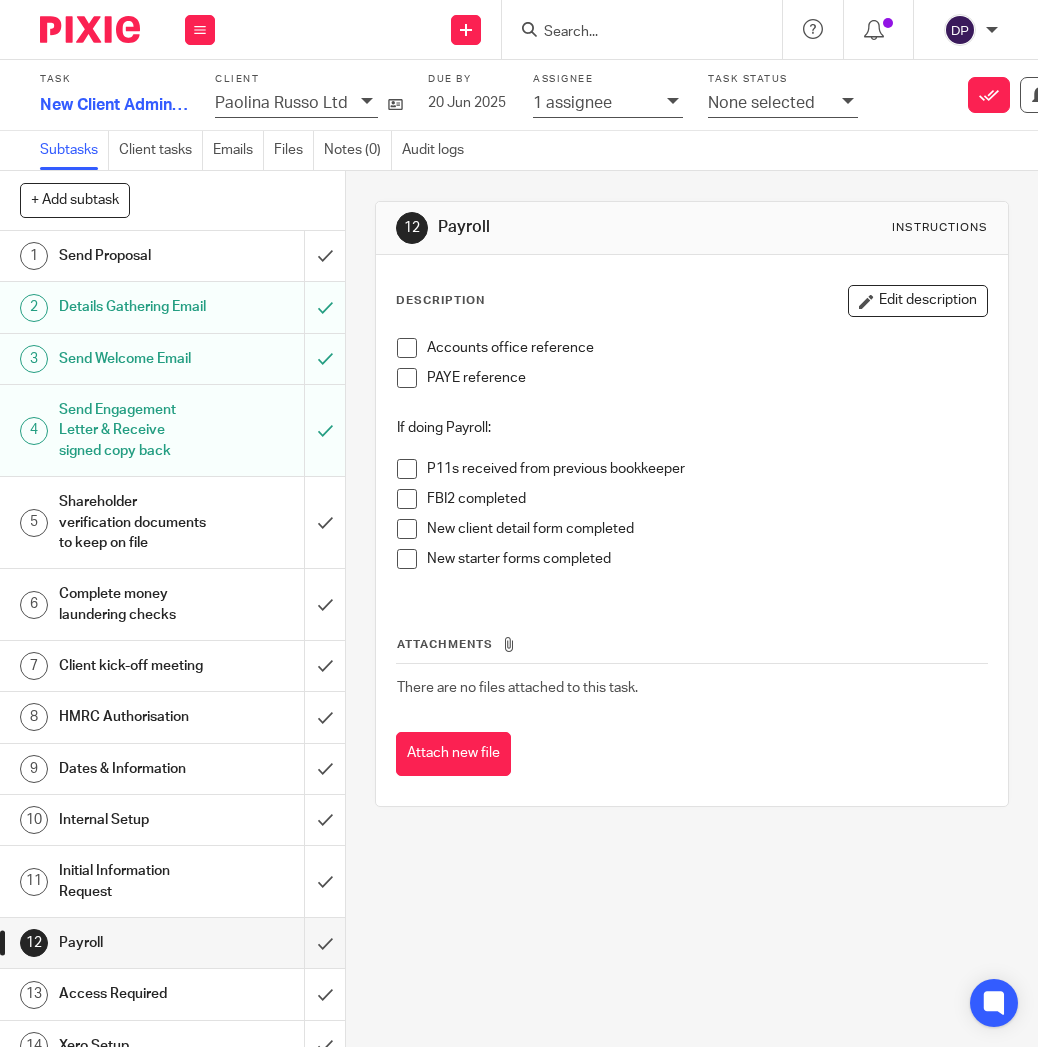 scroll, scrollTop: 0, scrollLeft: 0, axis: both 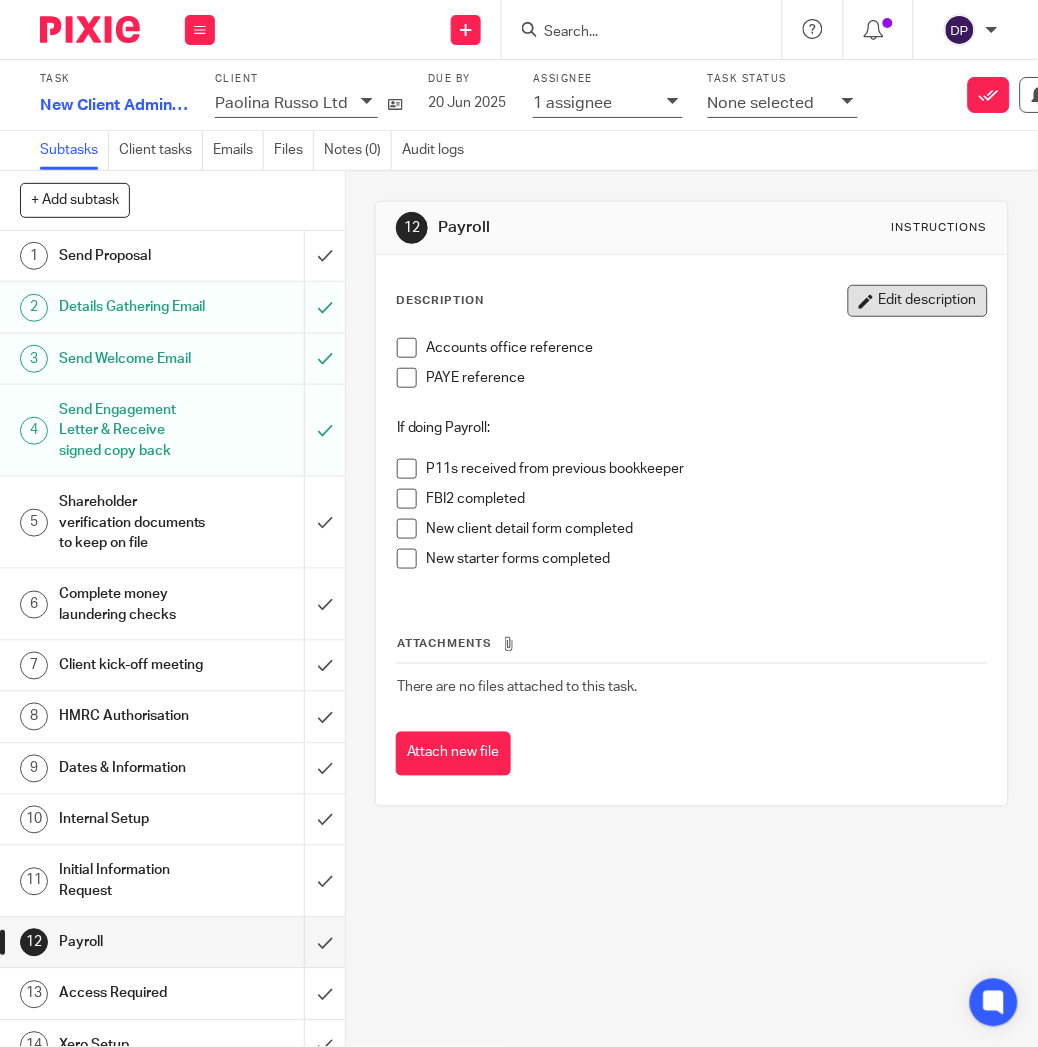 click on "Edit description" at bounding box center (918, 301) 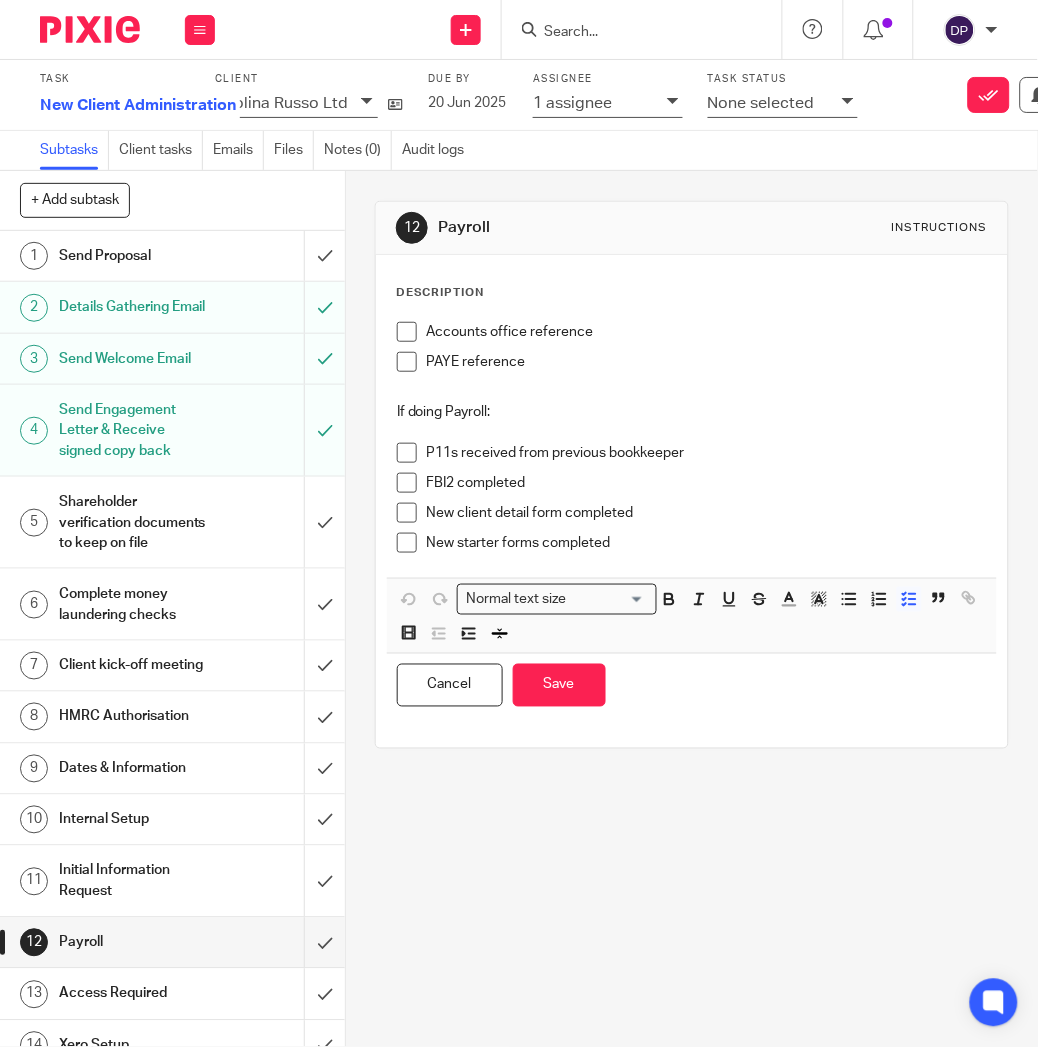 click on "New Client Administration" at bounding box center (140, 107) 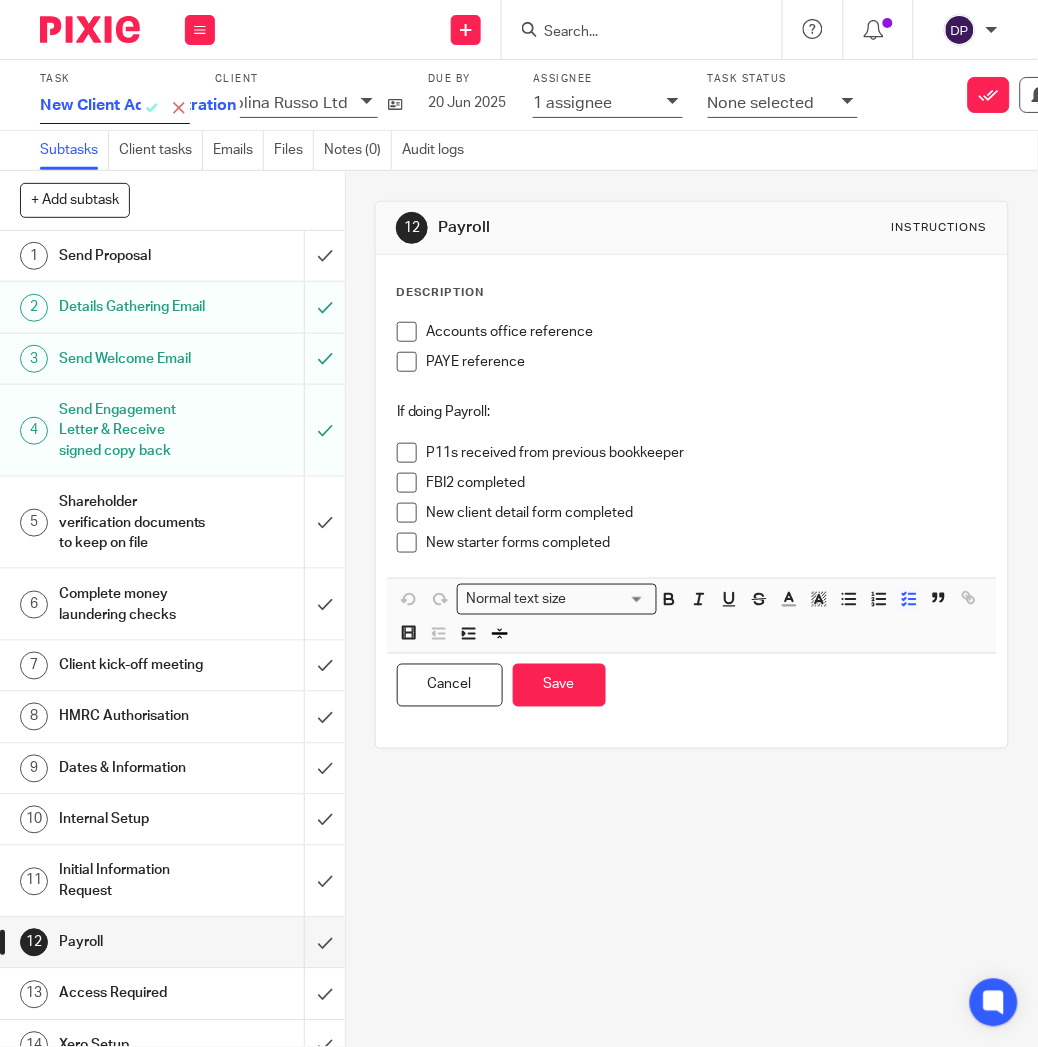 scroll, scrollTop: 0, scrollLeft: 1, axis: horizontal 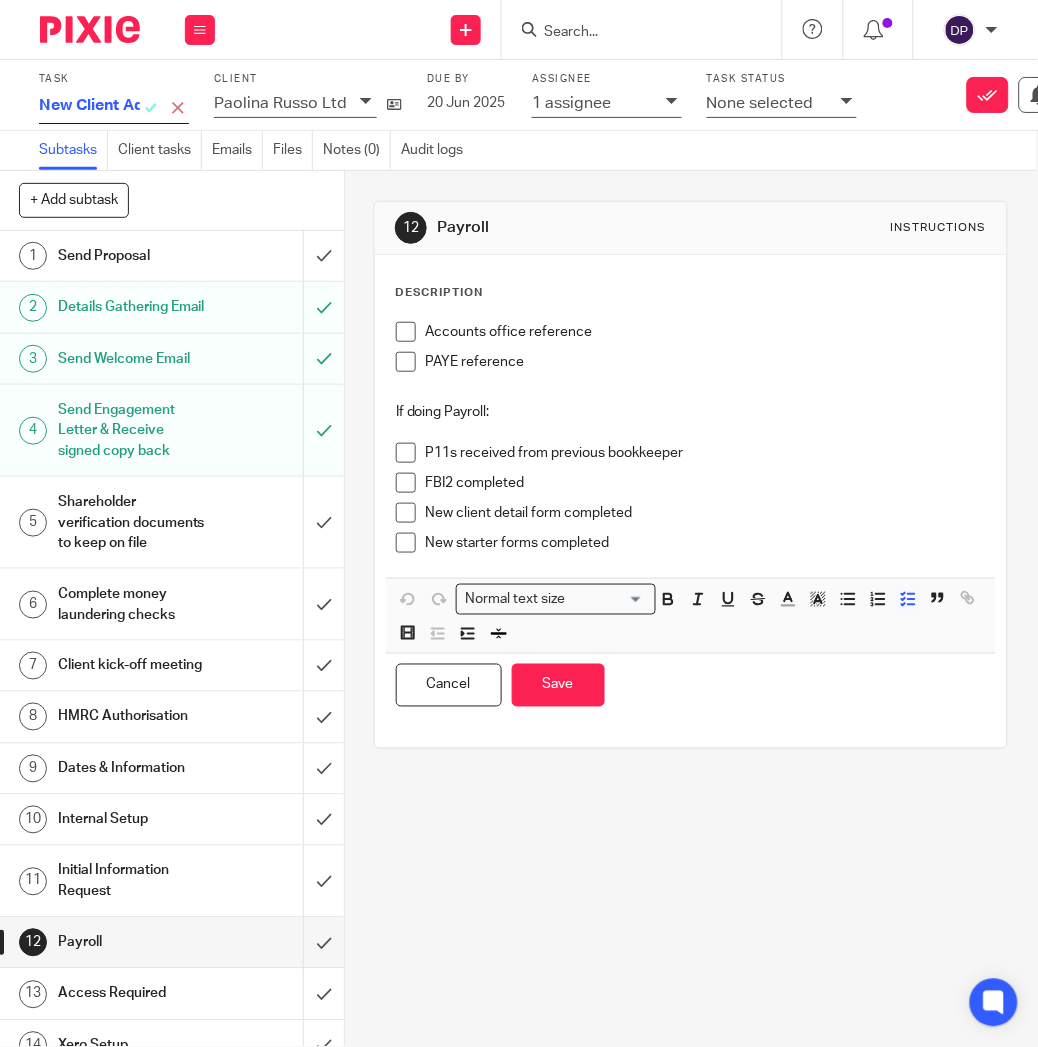 click on "Accounts office reference" at bounding box center [706, 332] 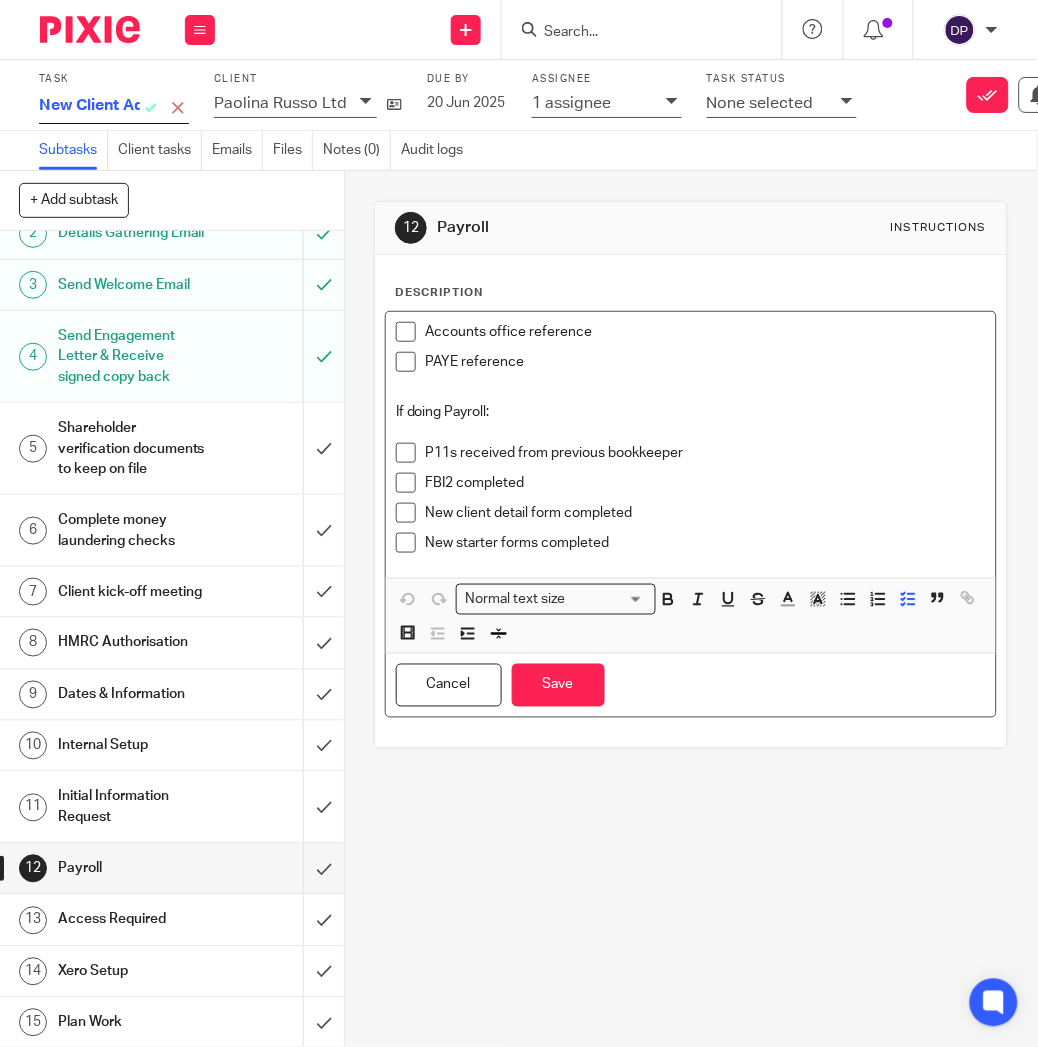 scroll, scrollTop: 72, scrollLeft: 0, axis: vertical 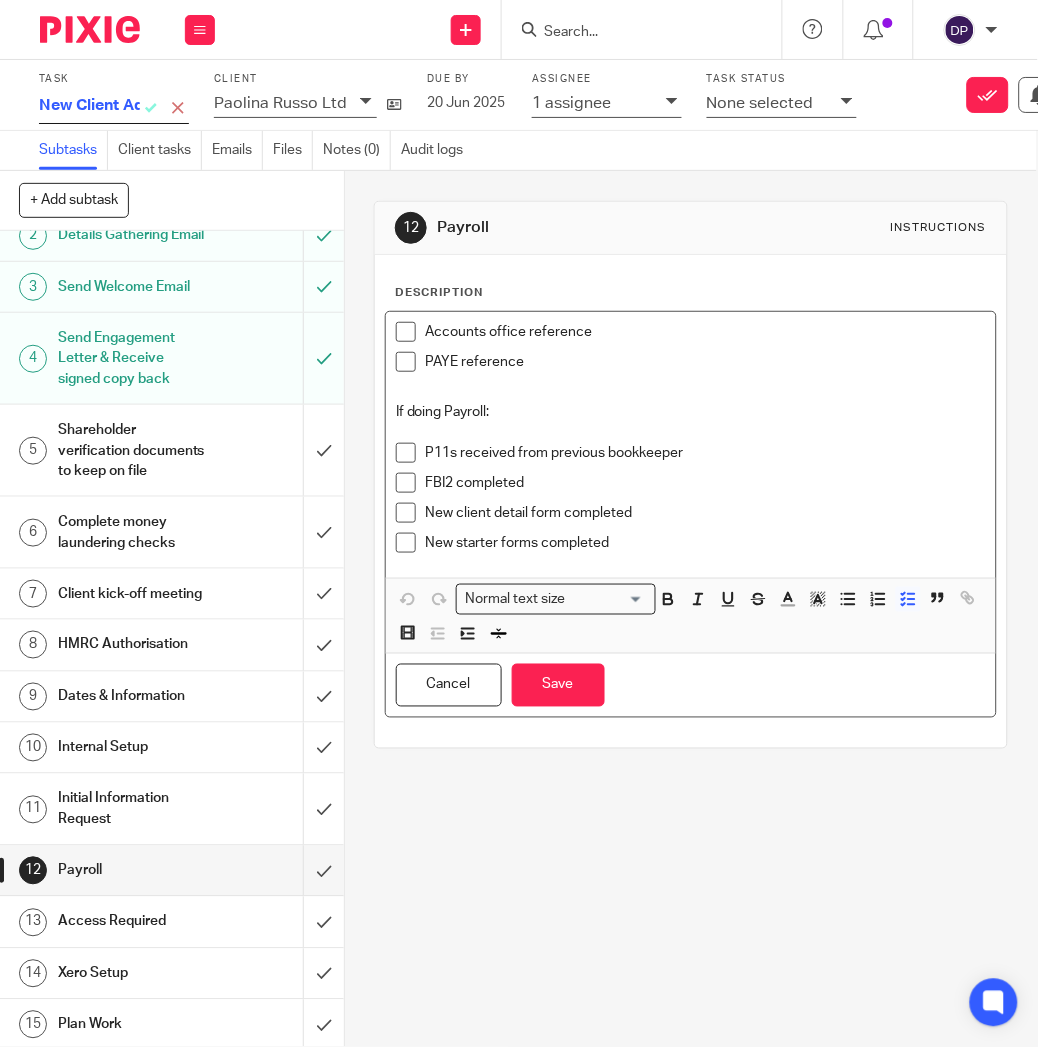 click on "Access Required" at bounding box center (133, 922) 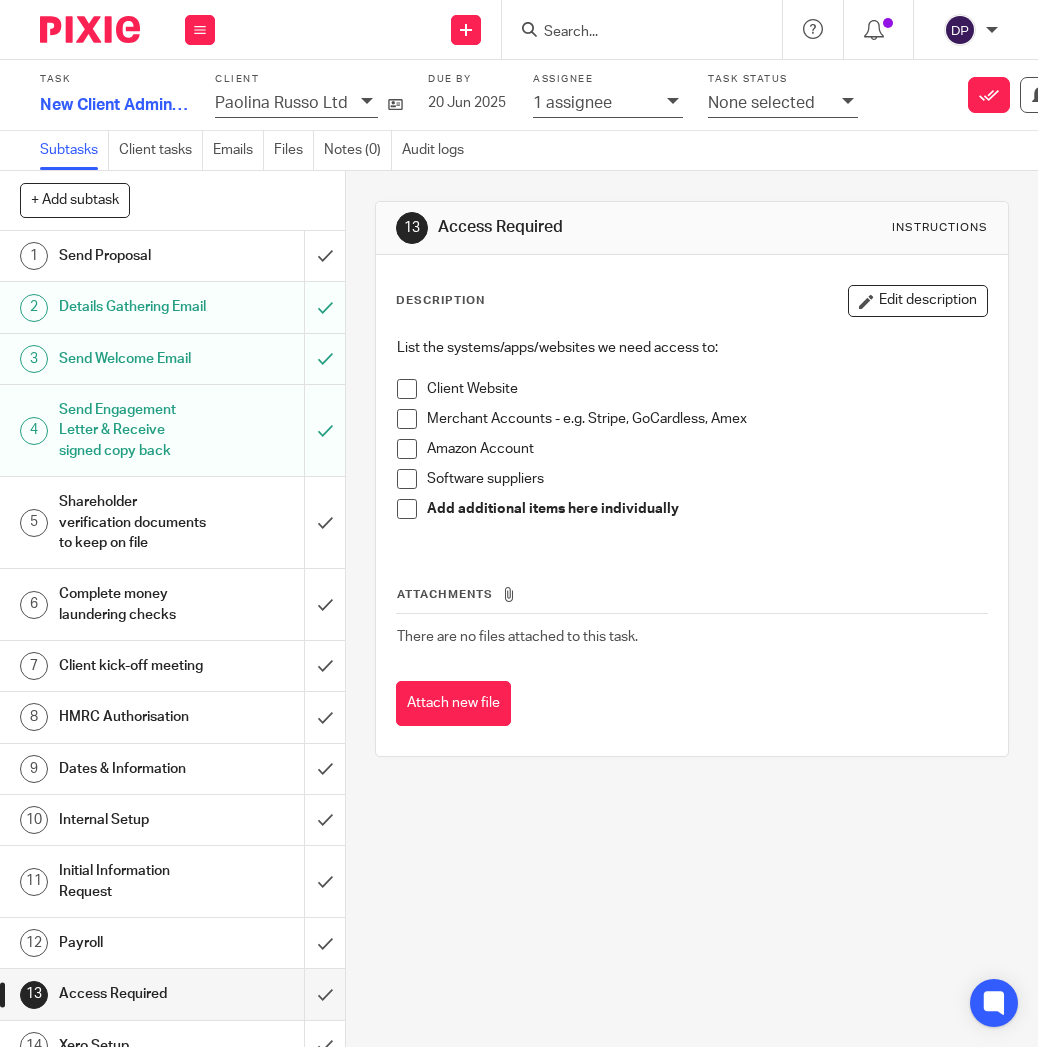 scroll, scrollTop: 0, scrollLeft: 0, axis: both 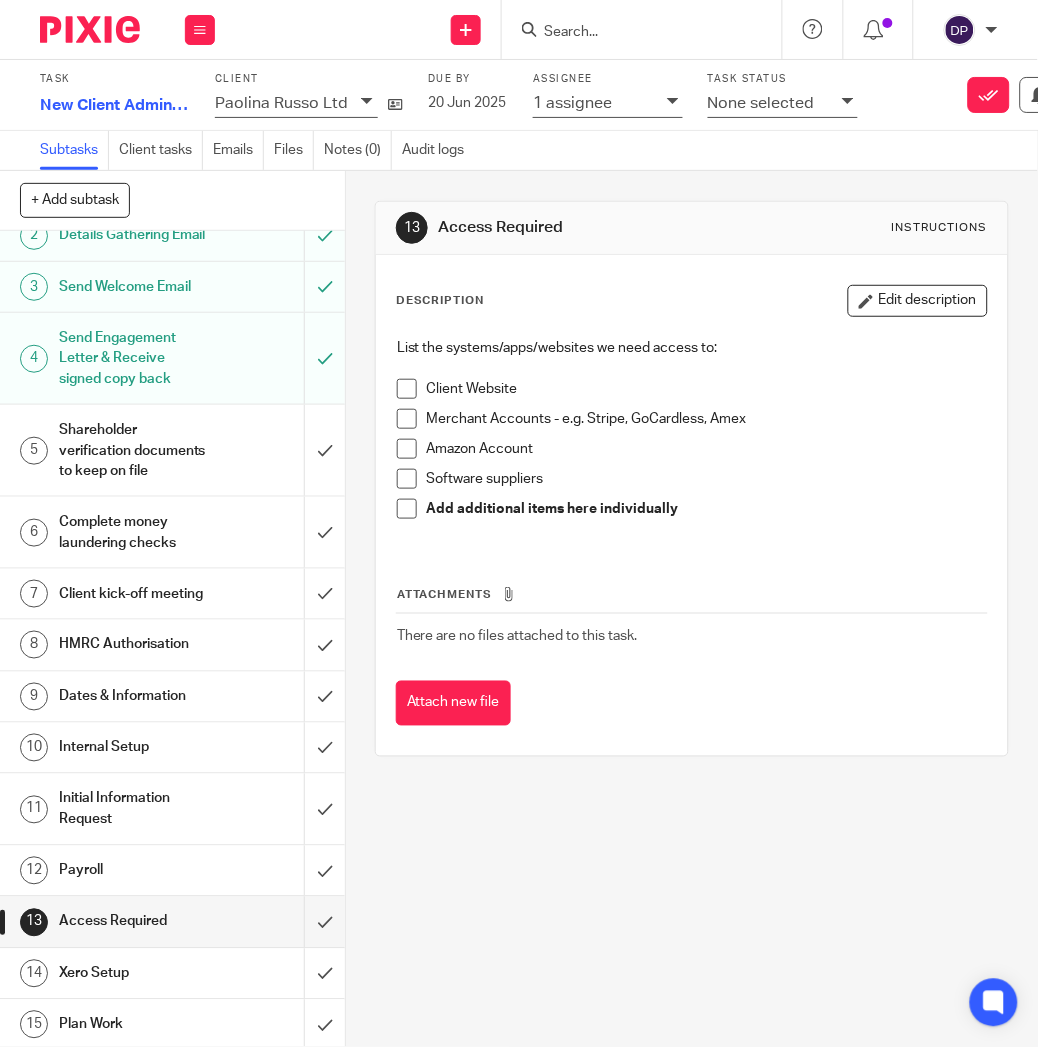click on "Xero Setup" at bounding box center [134, 974] 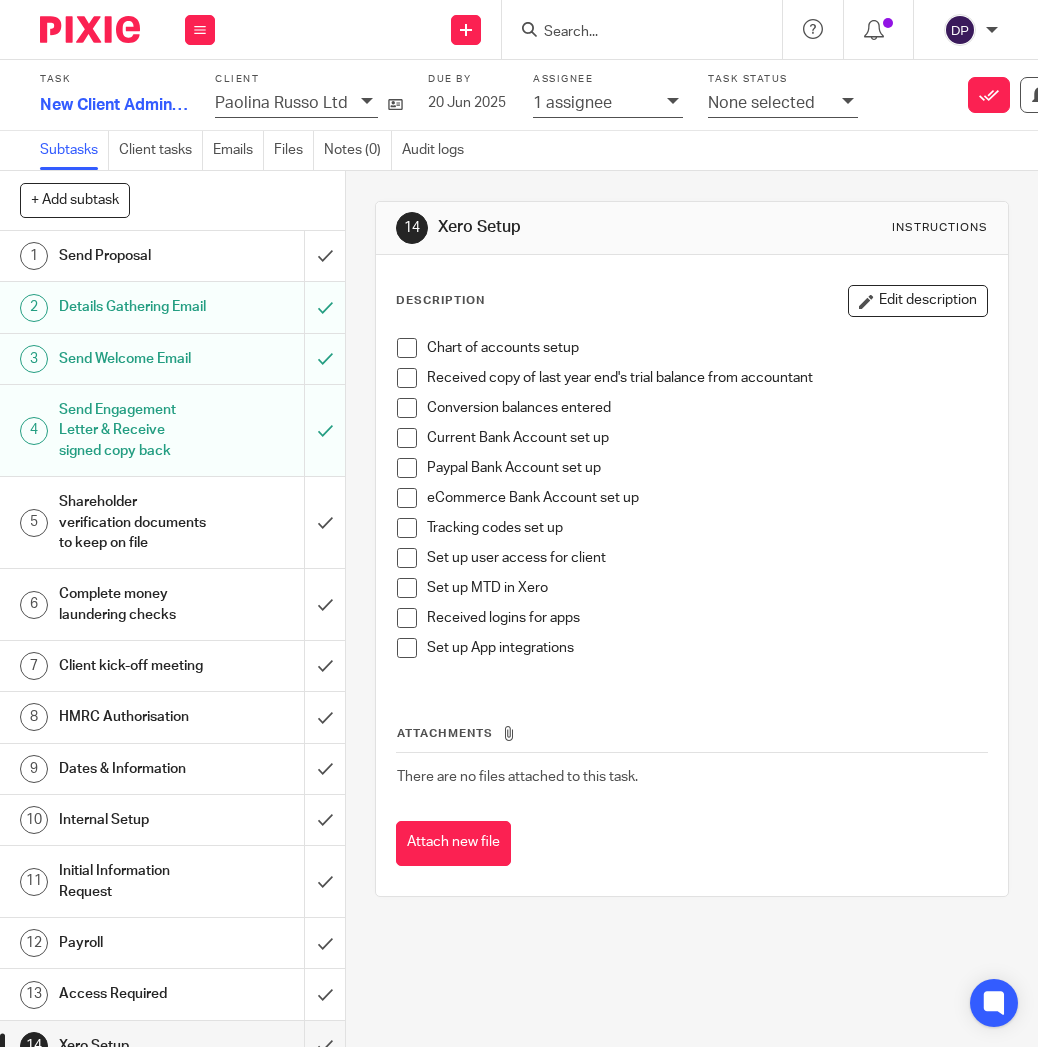 scroll, scrollTop: 0, scrollLeft: 0, axis: both 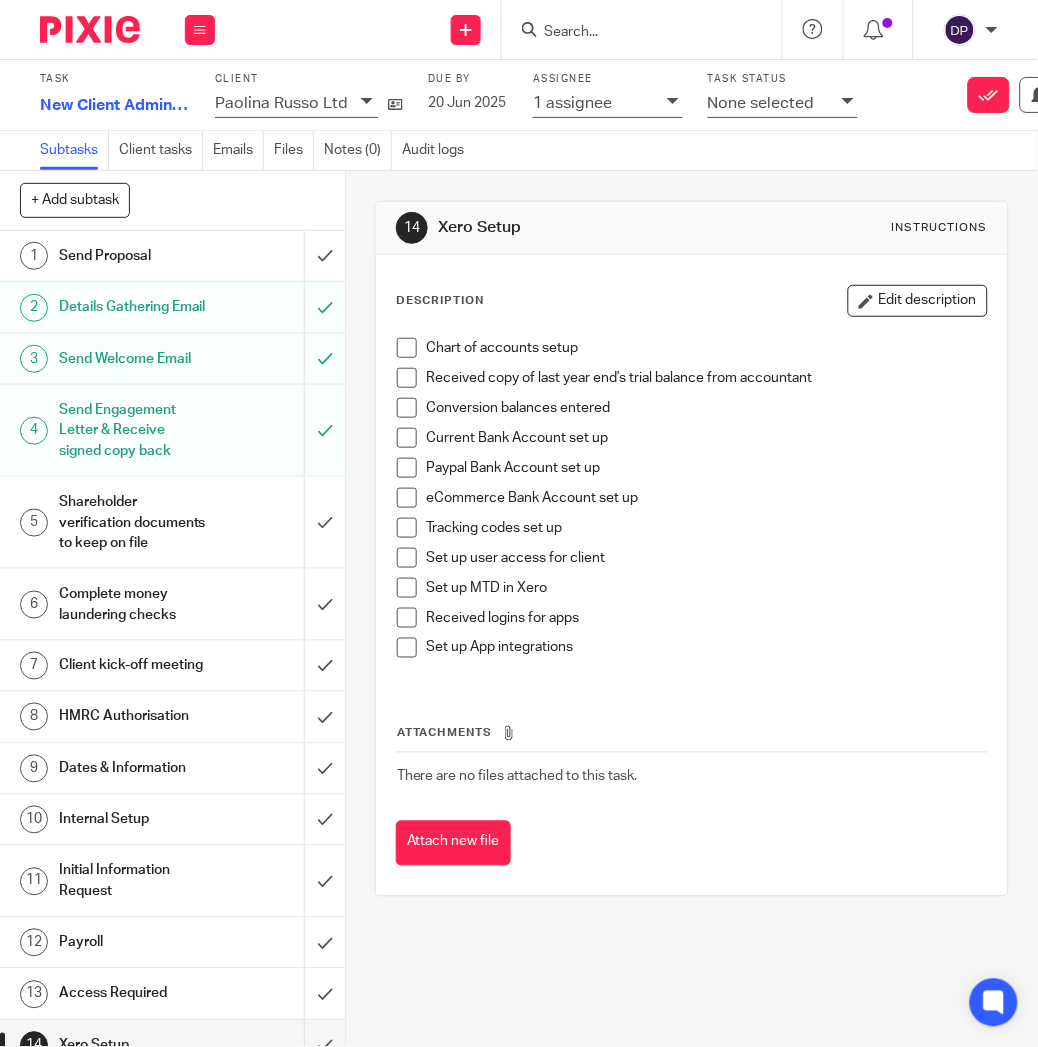 click at bounding box center (407, 438) 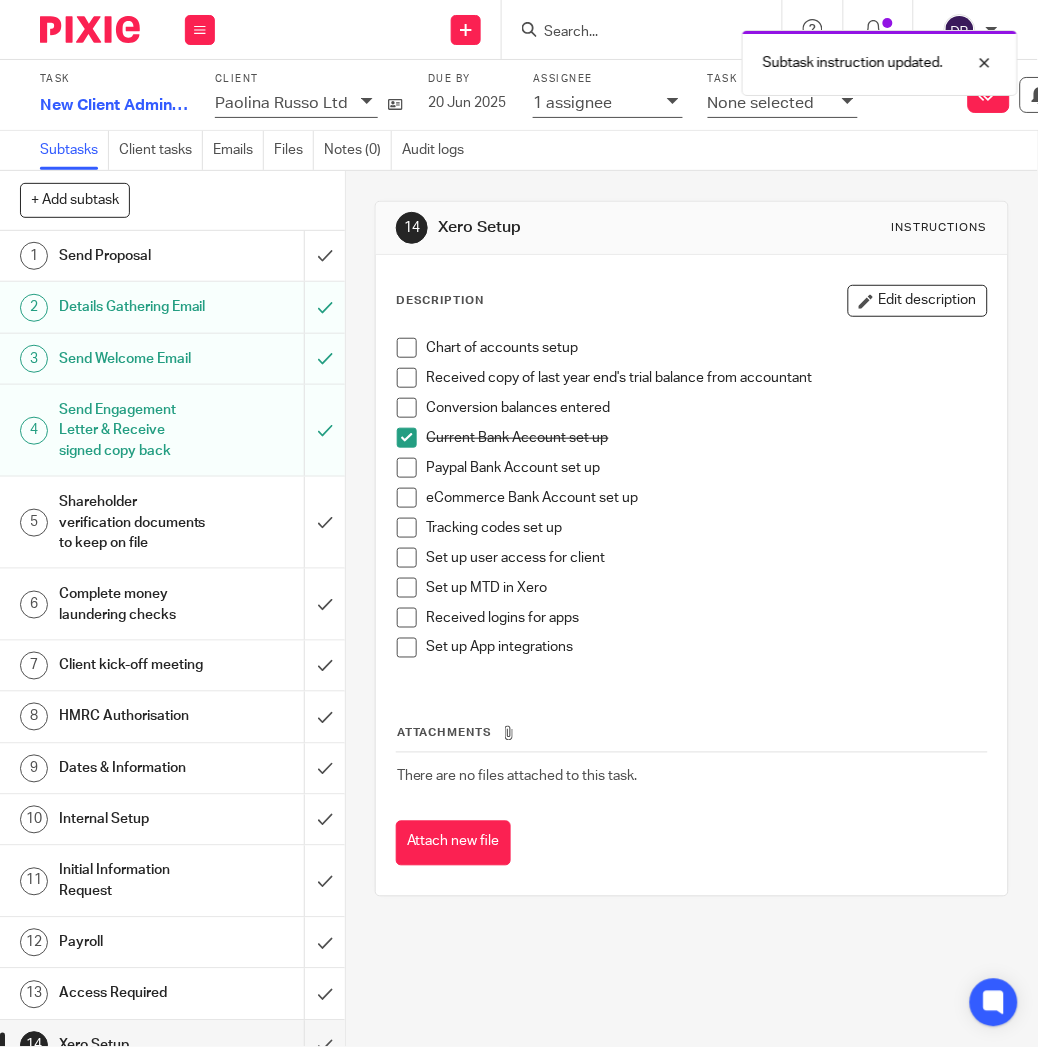 click at bounding box center [407, 468] 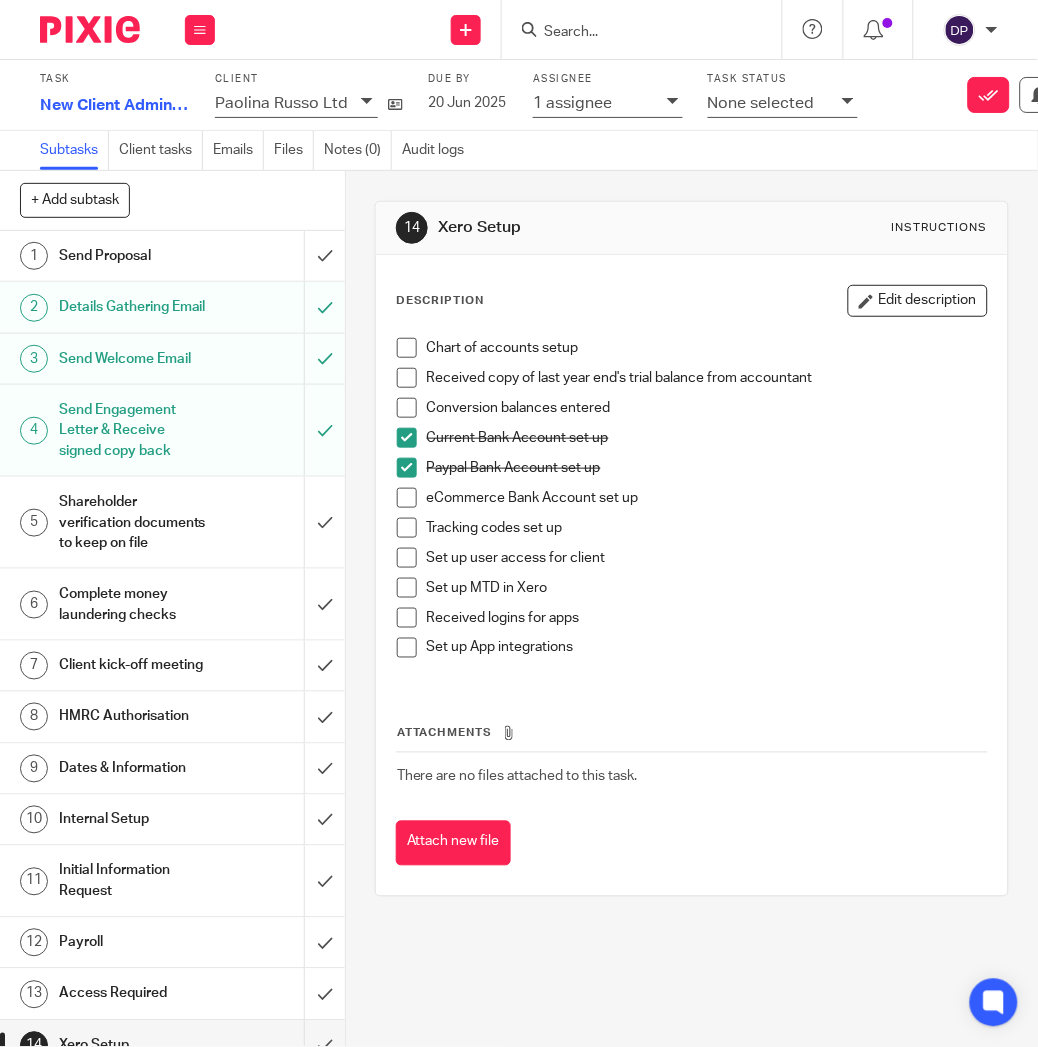 click at bounding box center (407, 648) 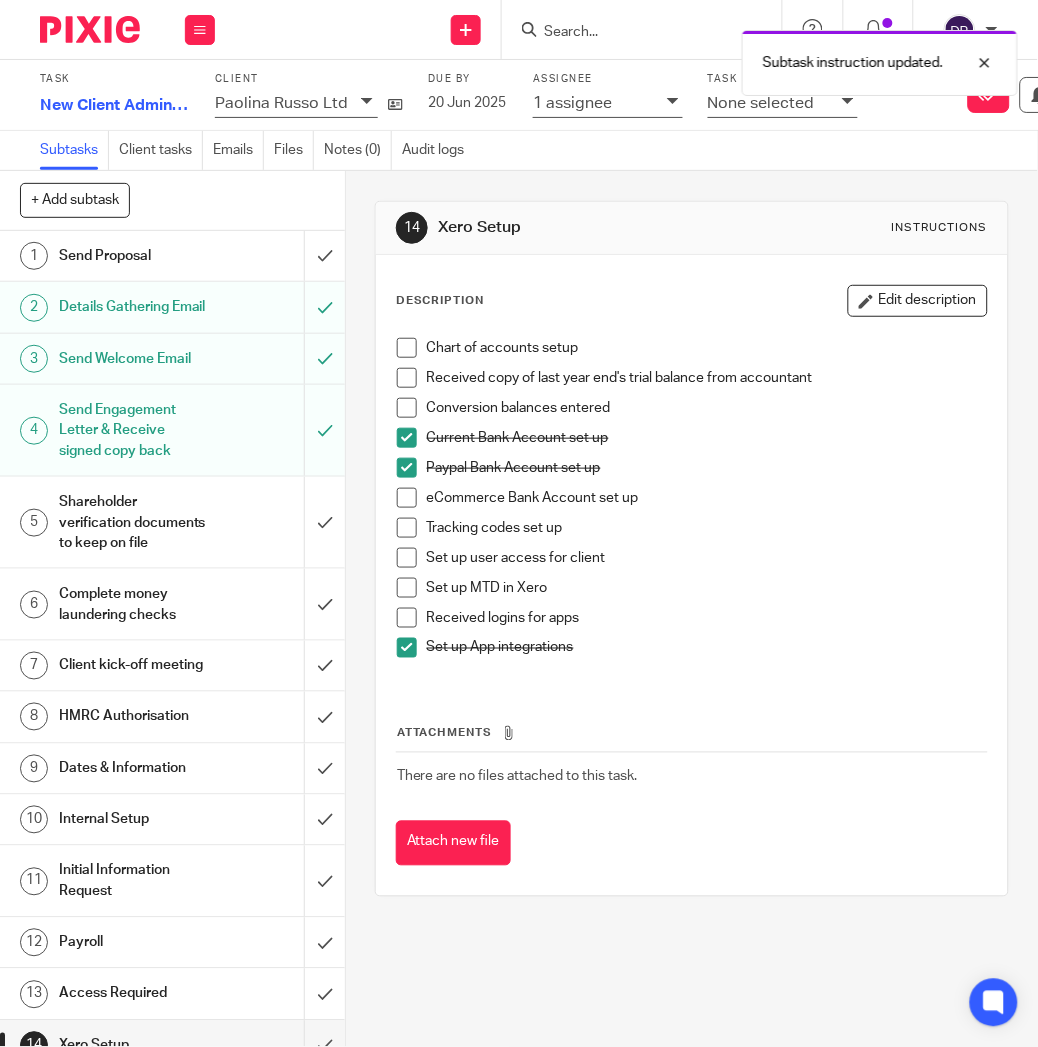 click at bounding box center (407, 618) 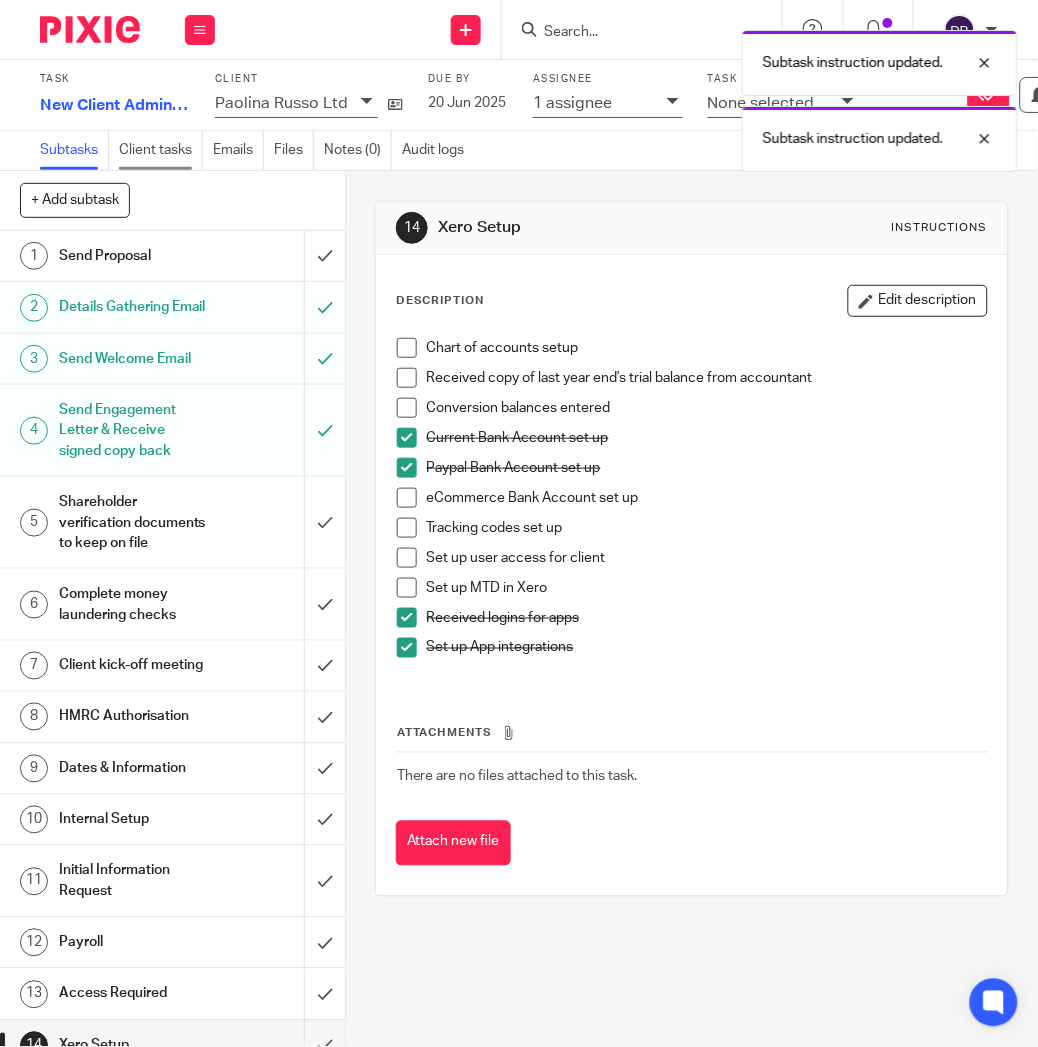 scroll, scrollTop: 0, scrollLeft: 0, axis: both 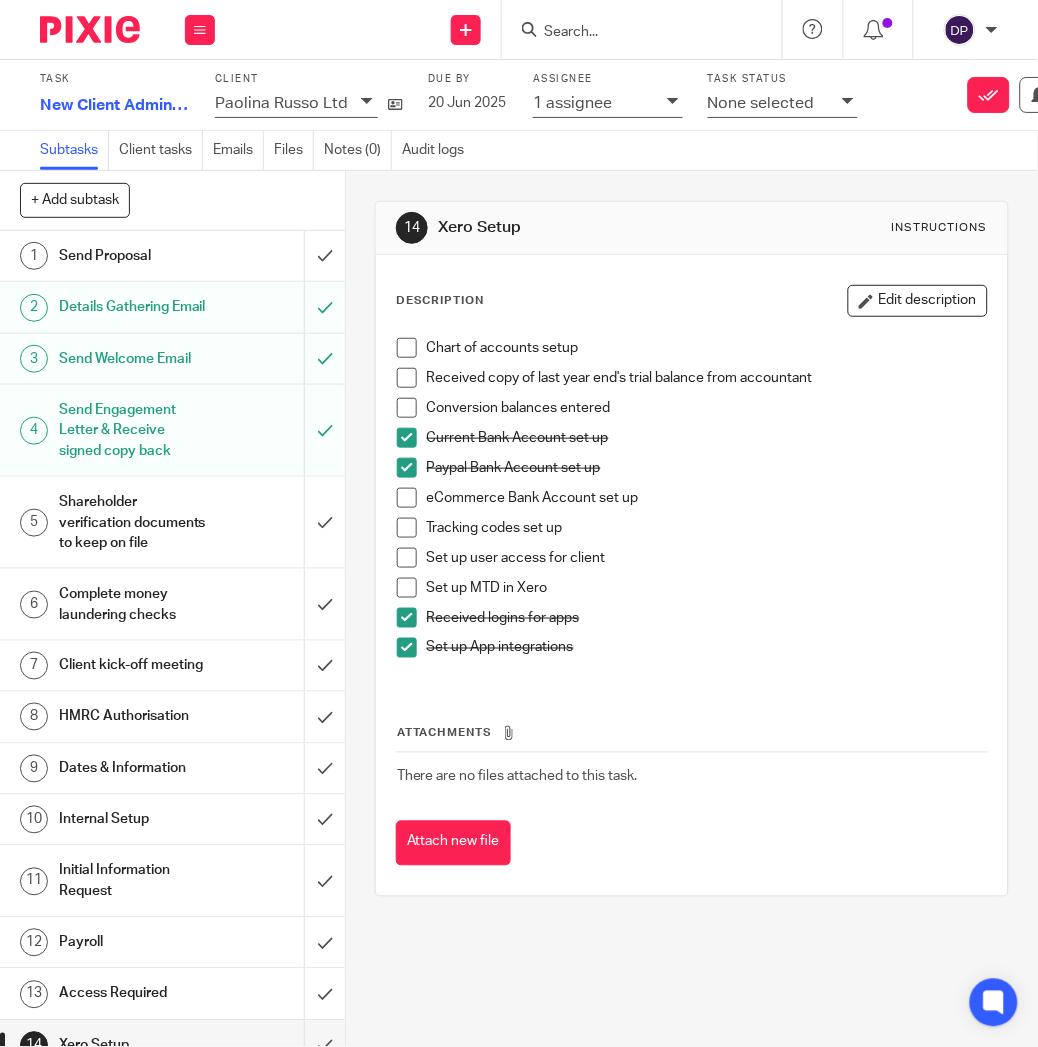 click at bounding box center (632, 33) 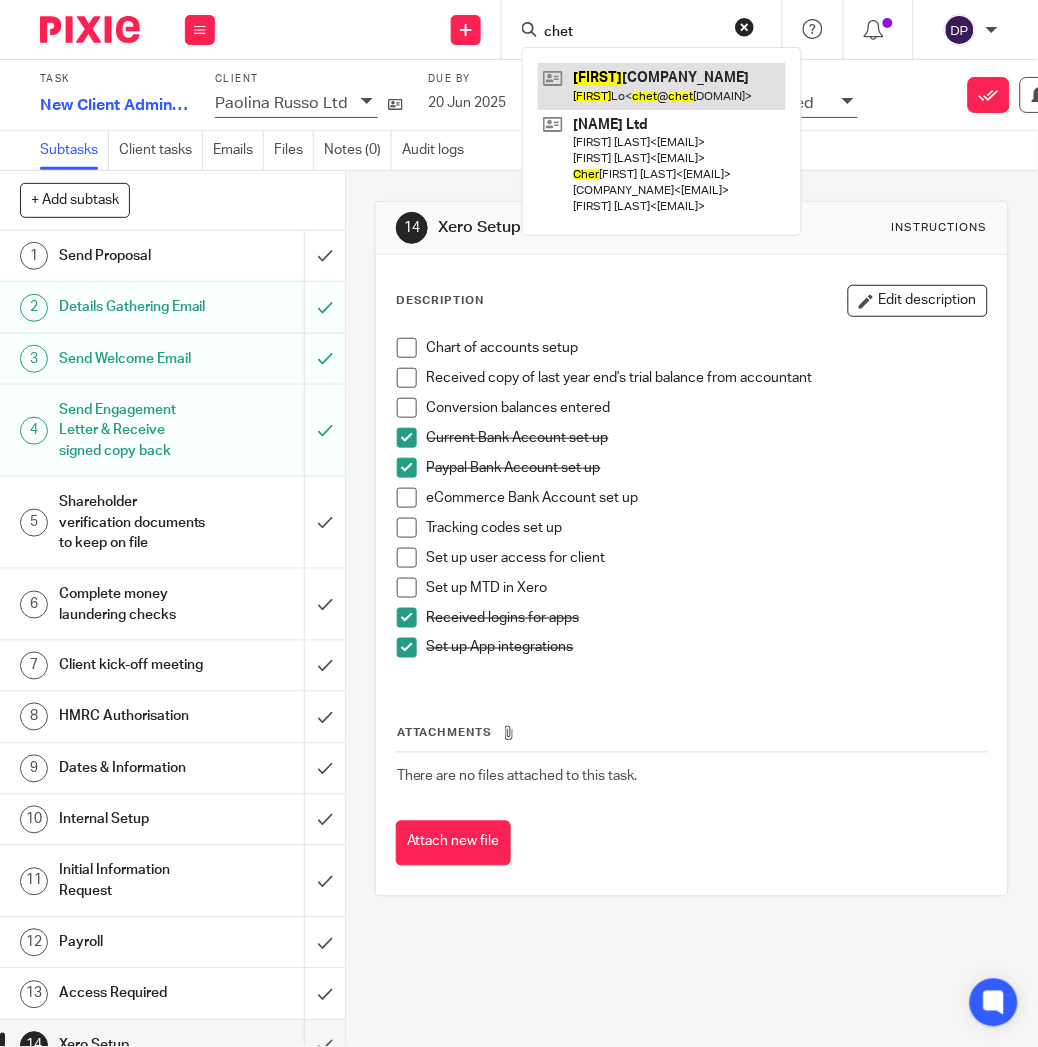type on "chet" 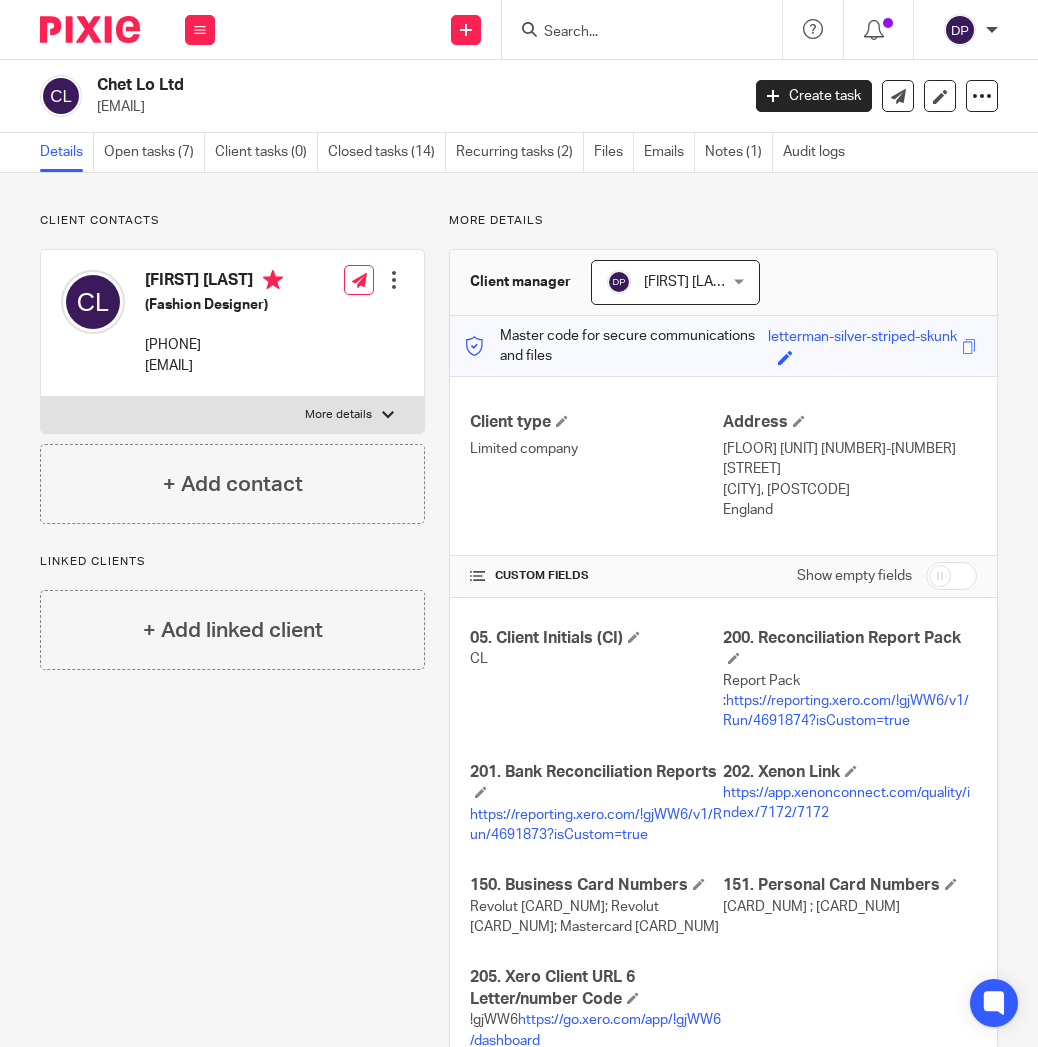 scroll, scrollTop: 0, scrollLeft: 0, axis: both 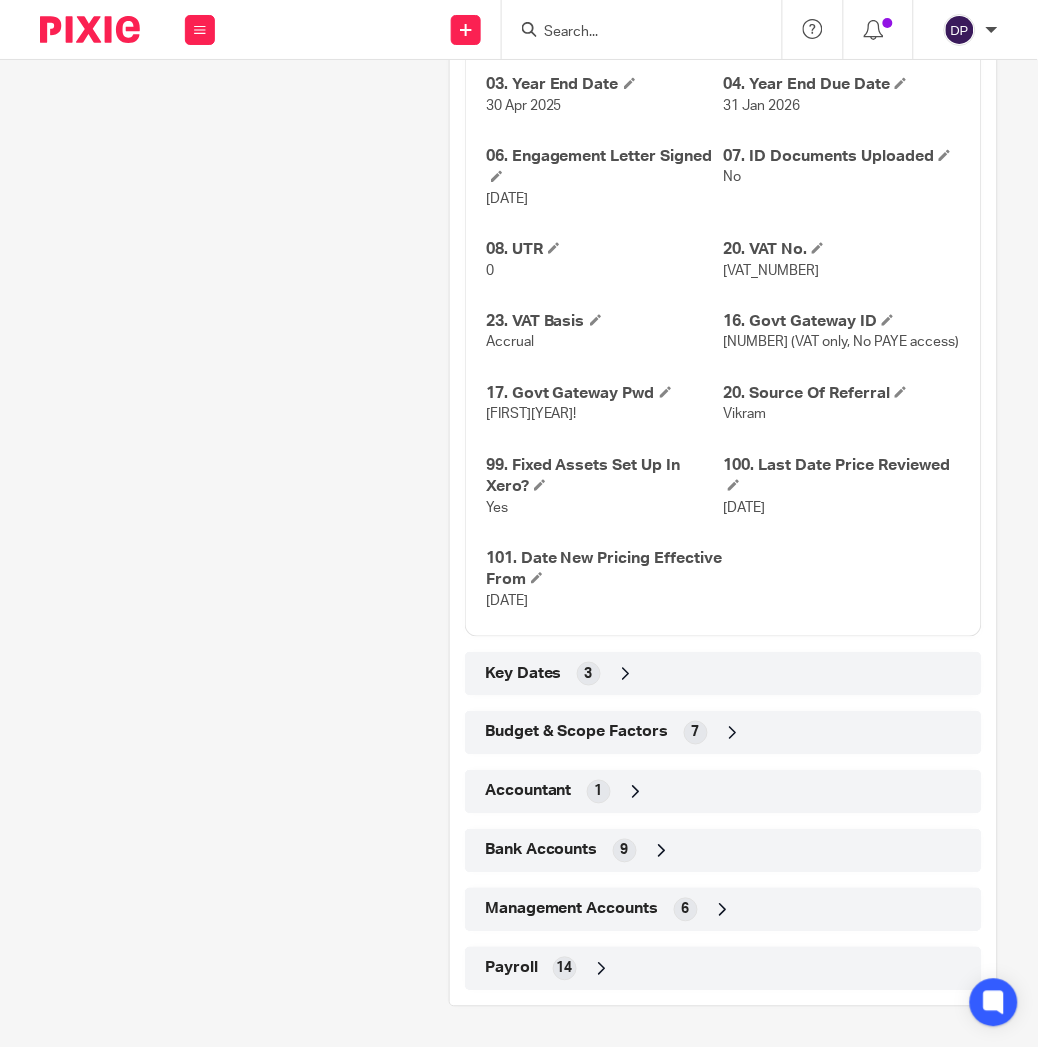 click on "14" at bounding box center (565, 969) 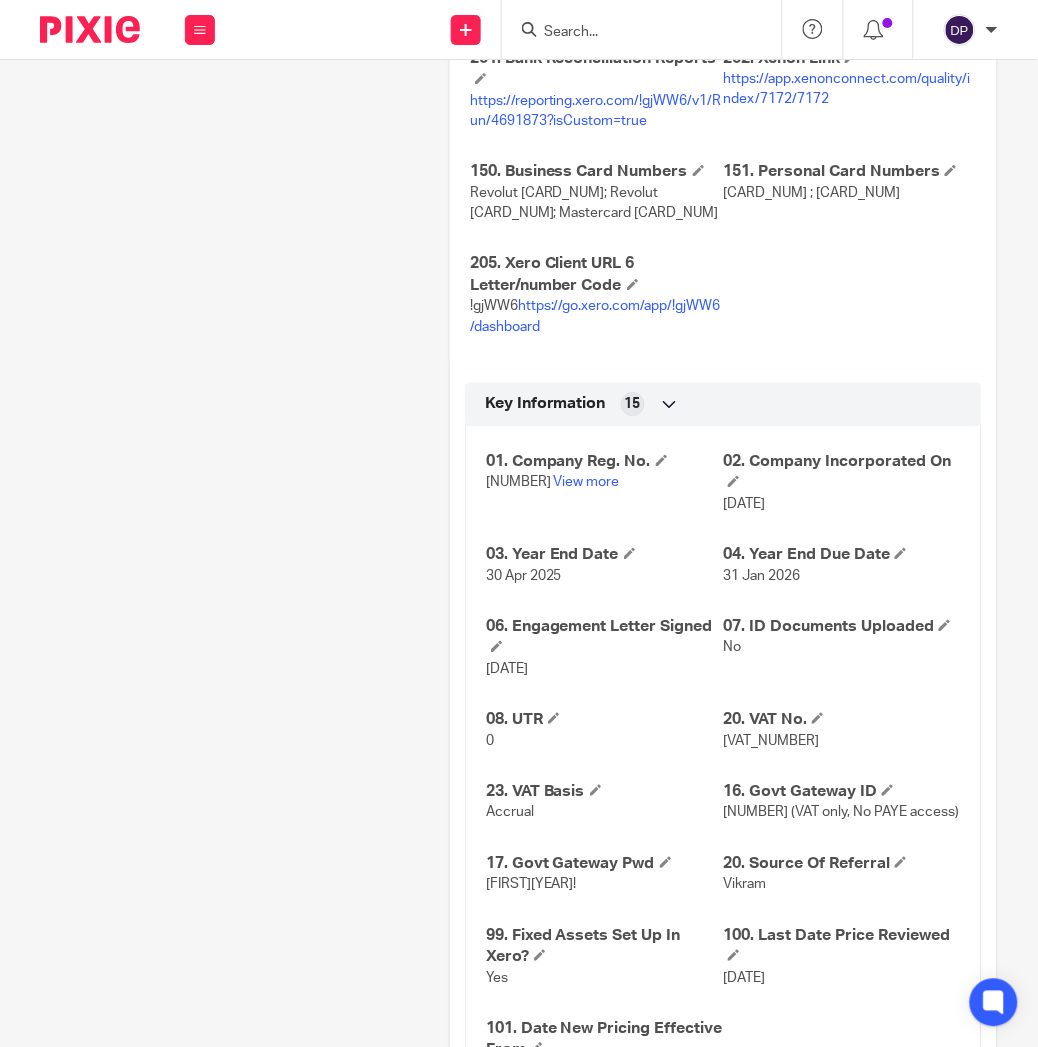scroll, scrollTop: -50, scrollLeft: 0, axis: vertical 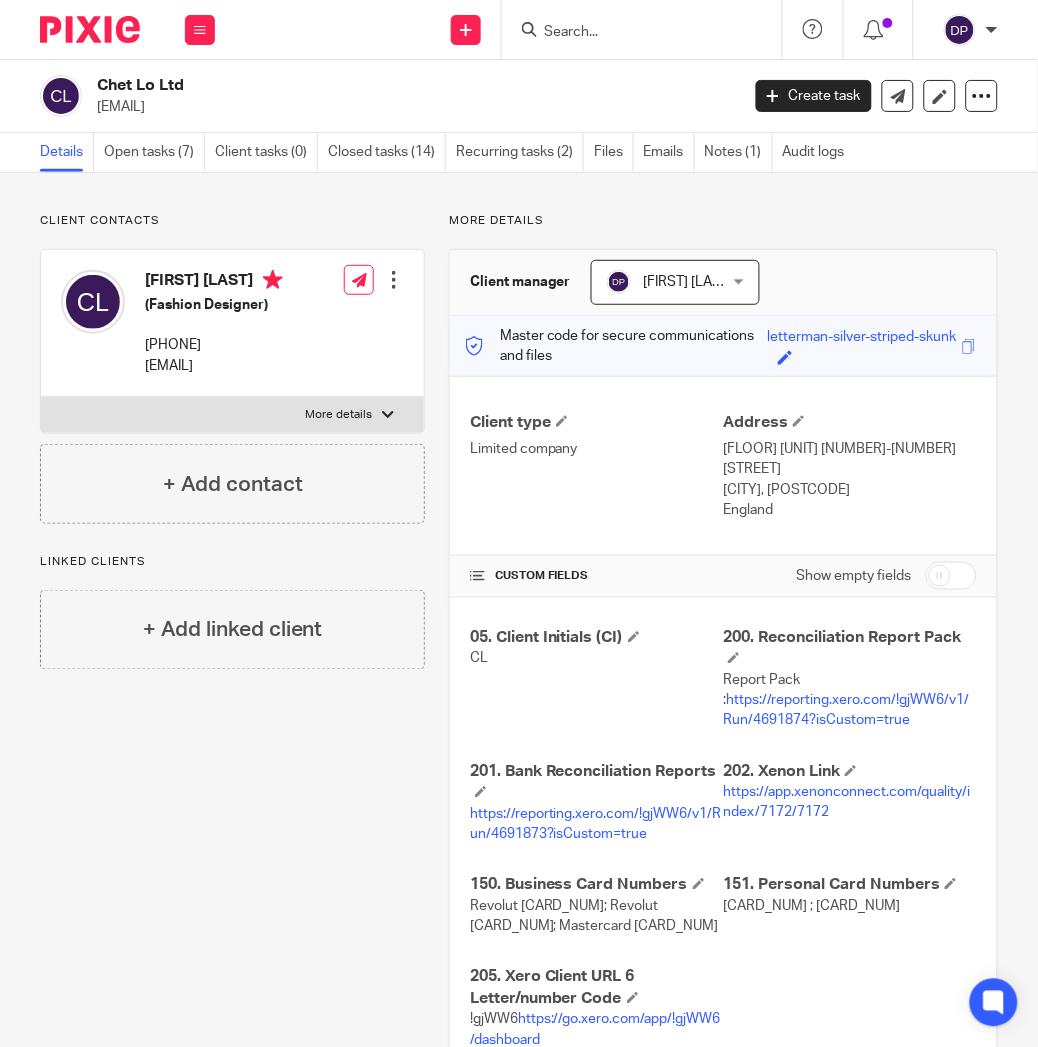 click at bounding box center (632, 33) 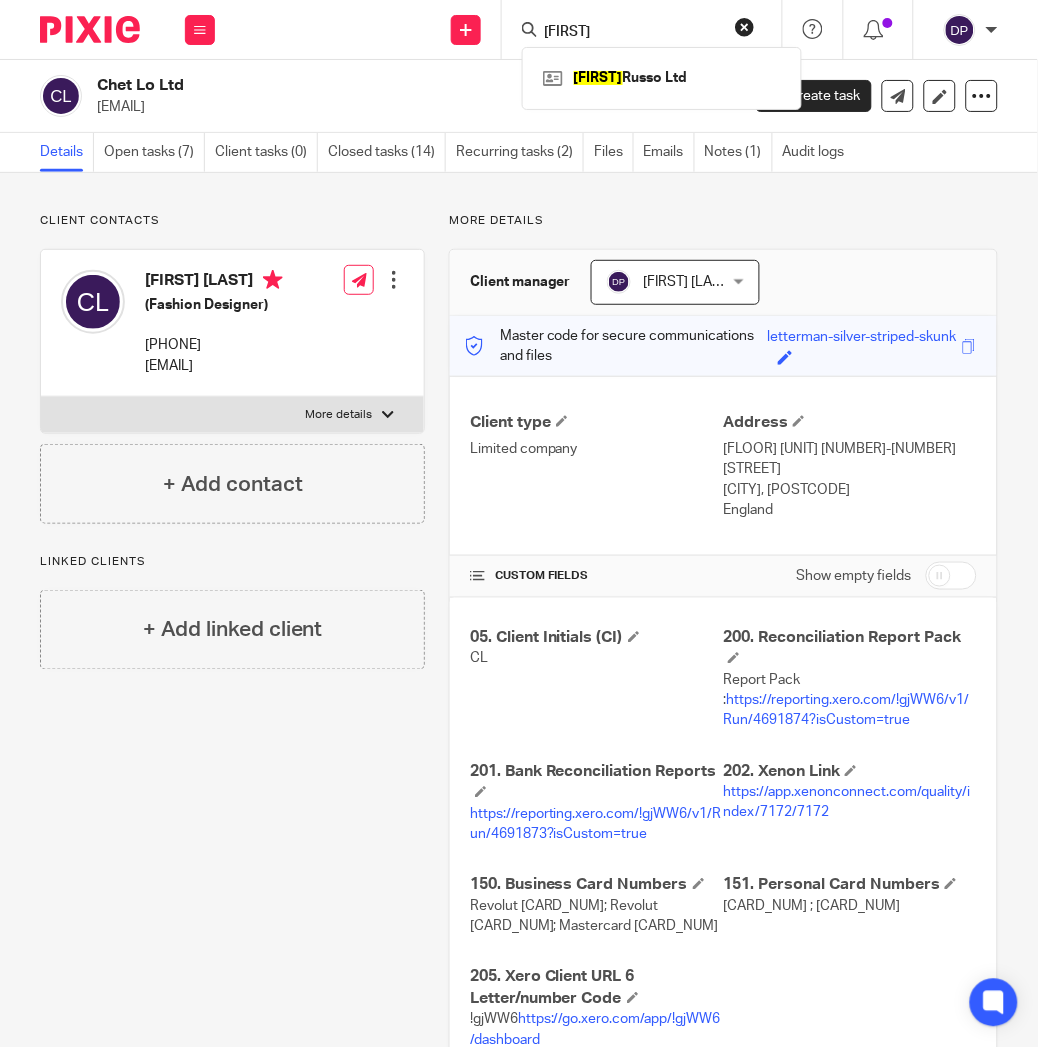 scroll, scrollTop: 0, scrollLeft: 0, axis: both 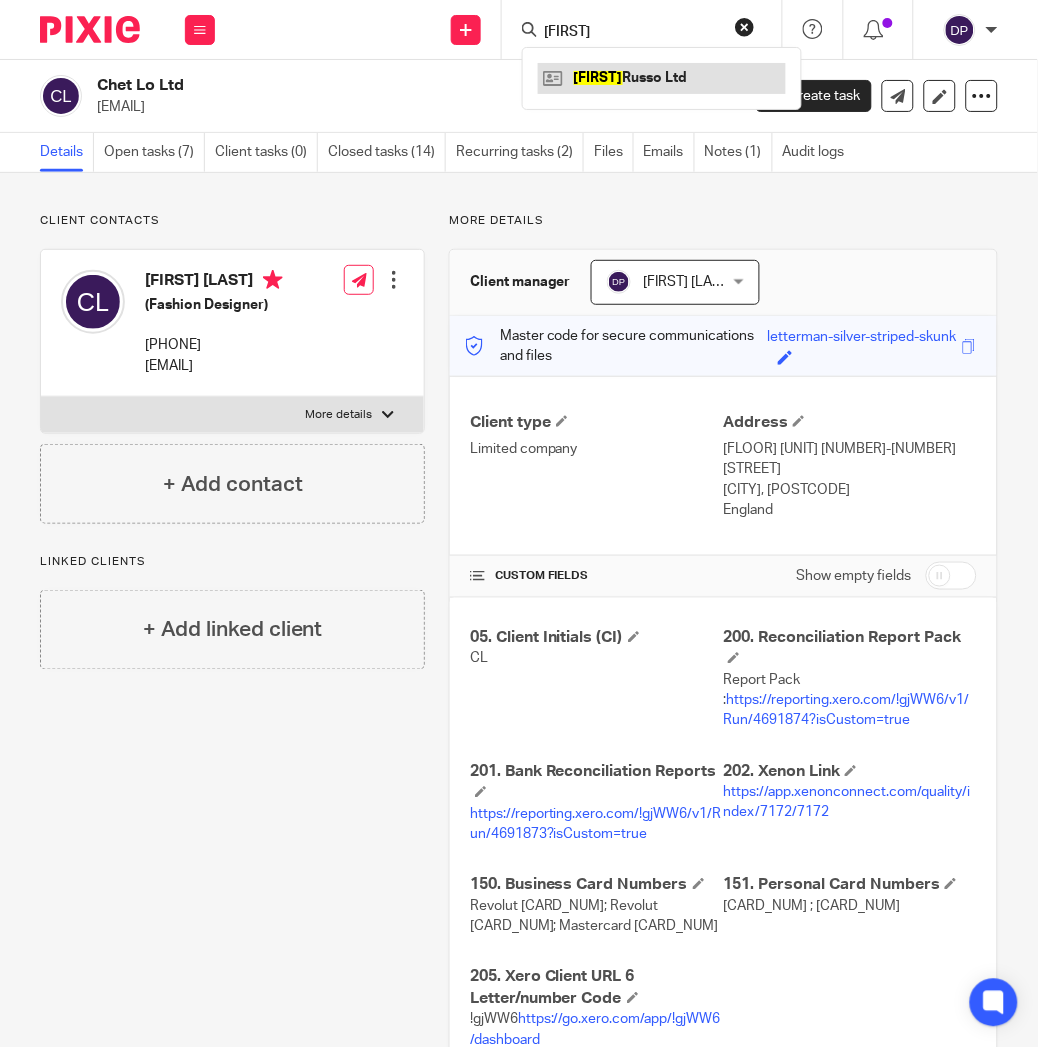 type on "[FIRST]" 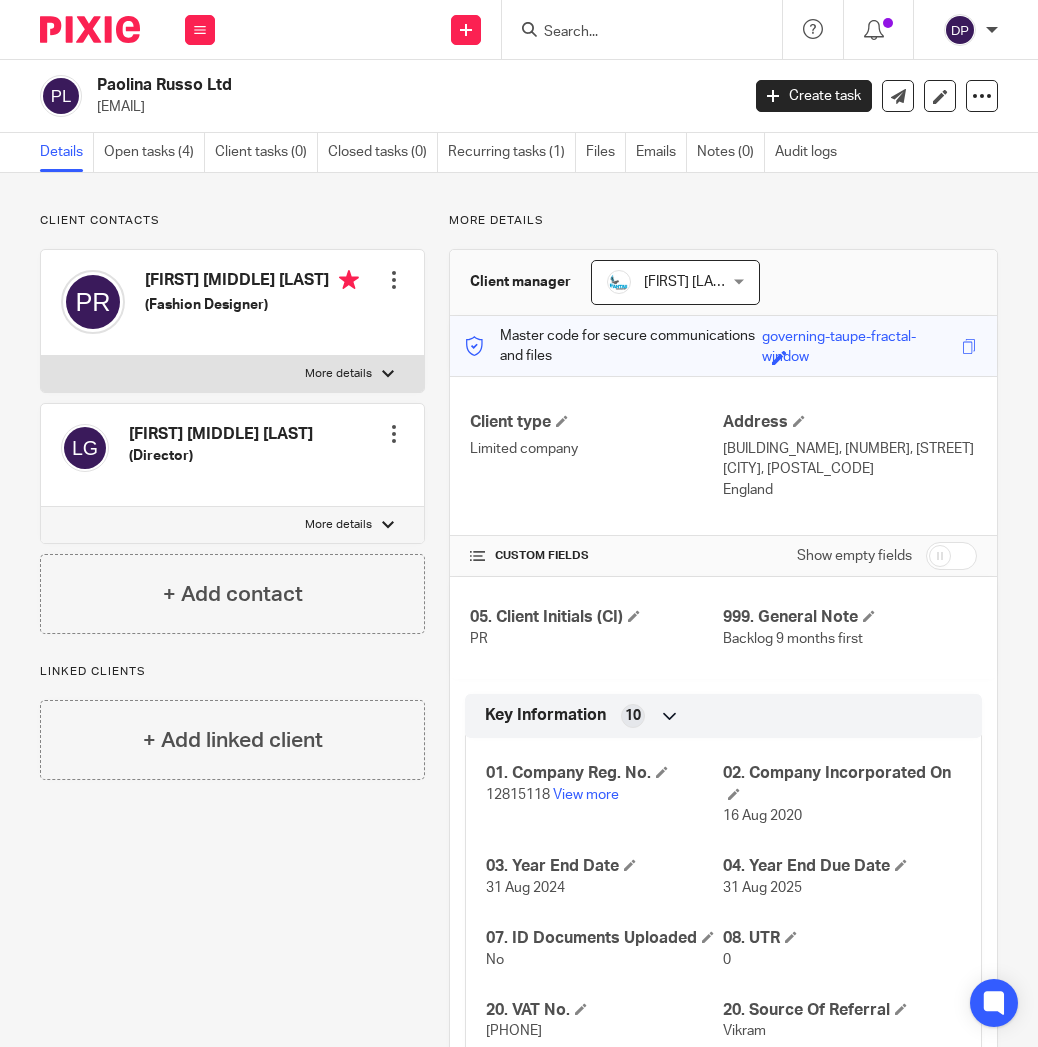 scroll, scrollTop: 0, scrollLeft: 0, axis: both 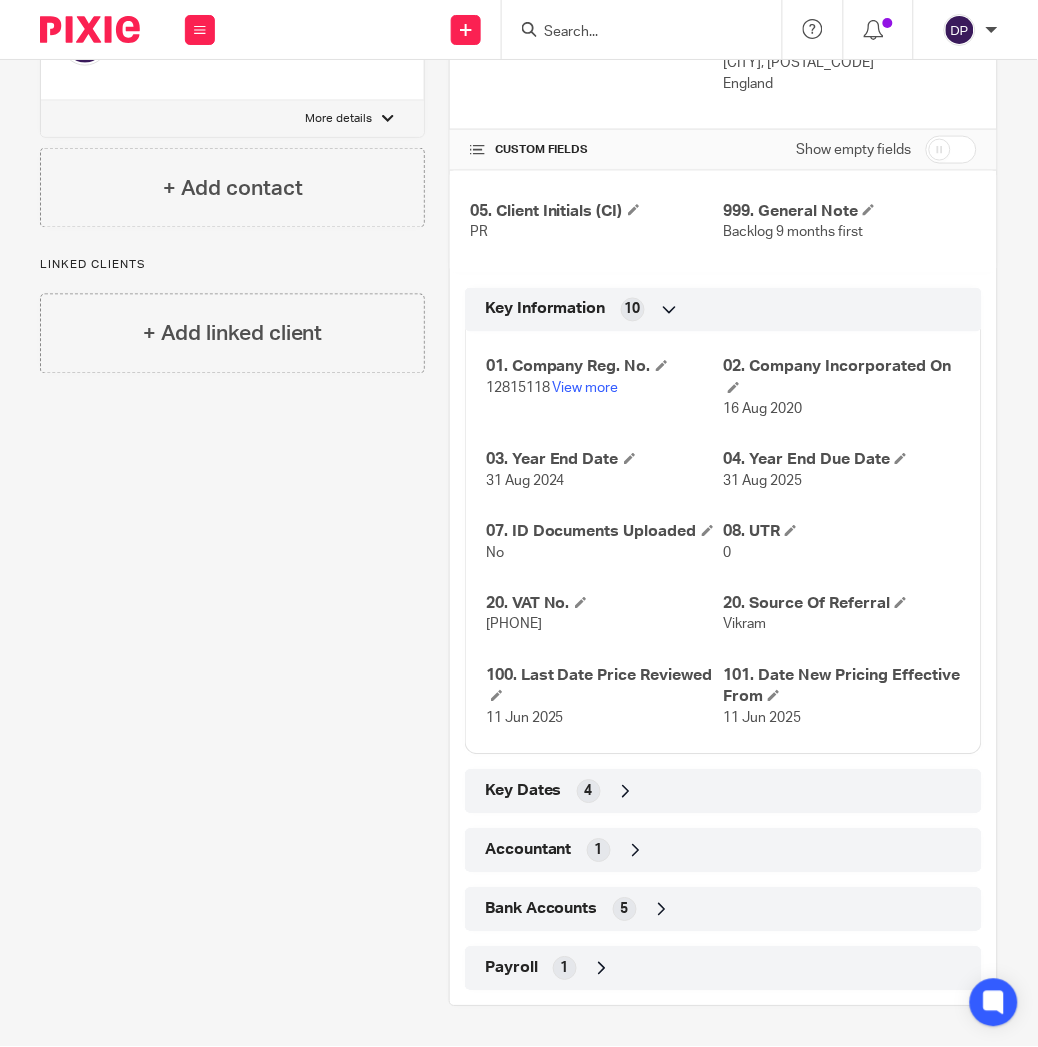 click on "Payroll   1" at bounding box center (723, 969) 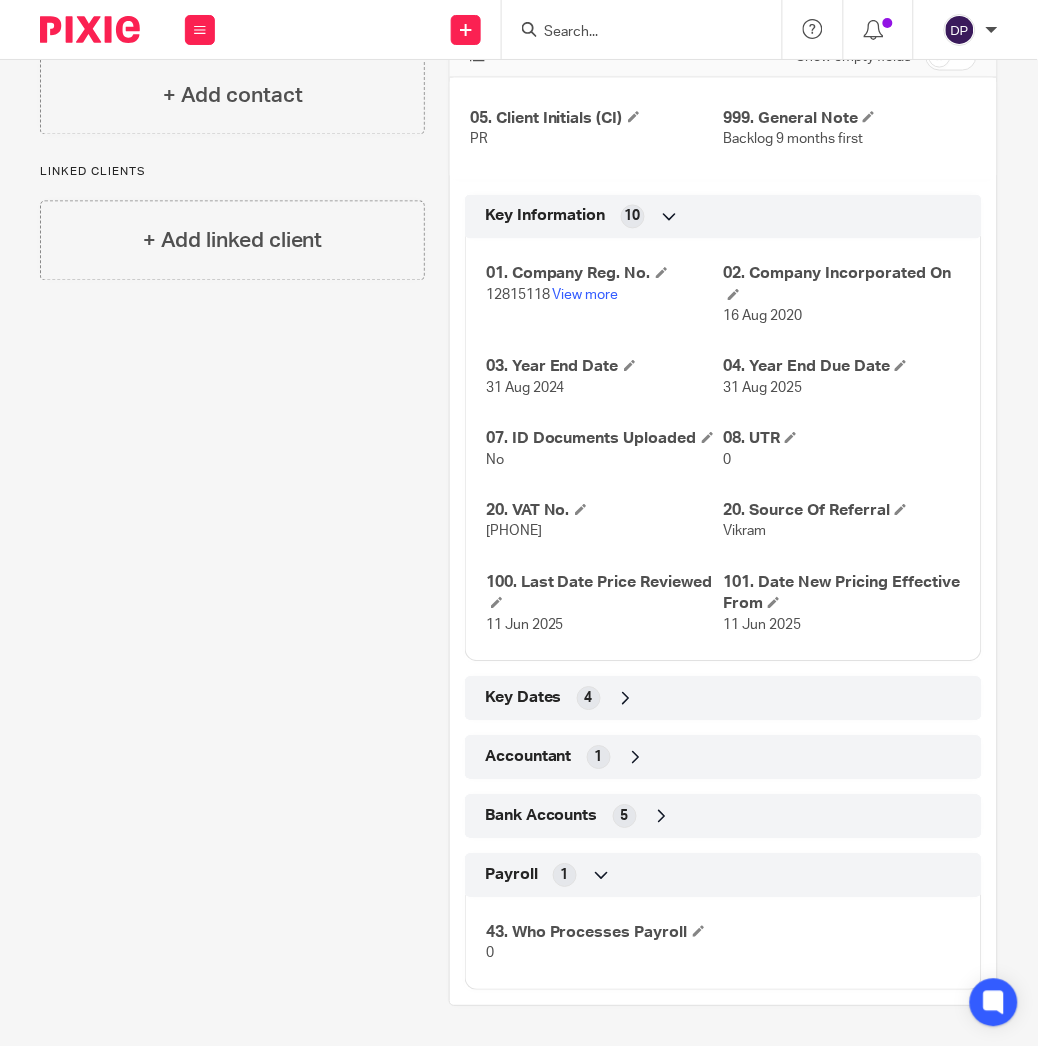 scroll, scrollTop: 511, scrollLeft: 0, axis: vertical 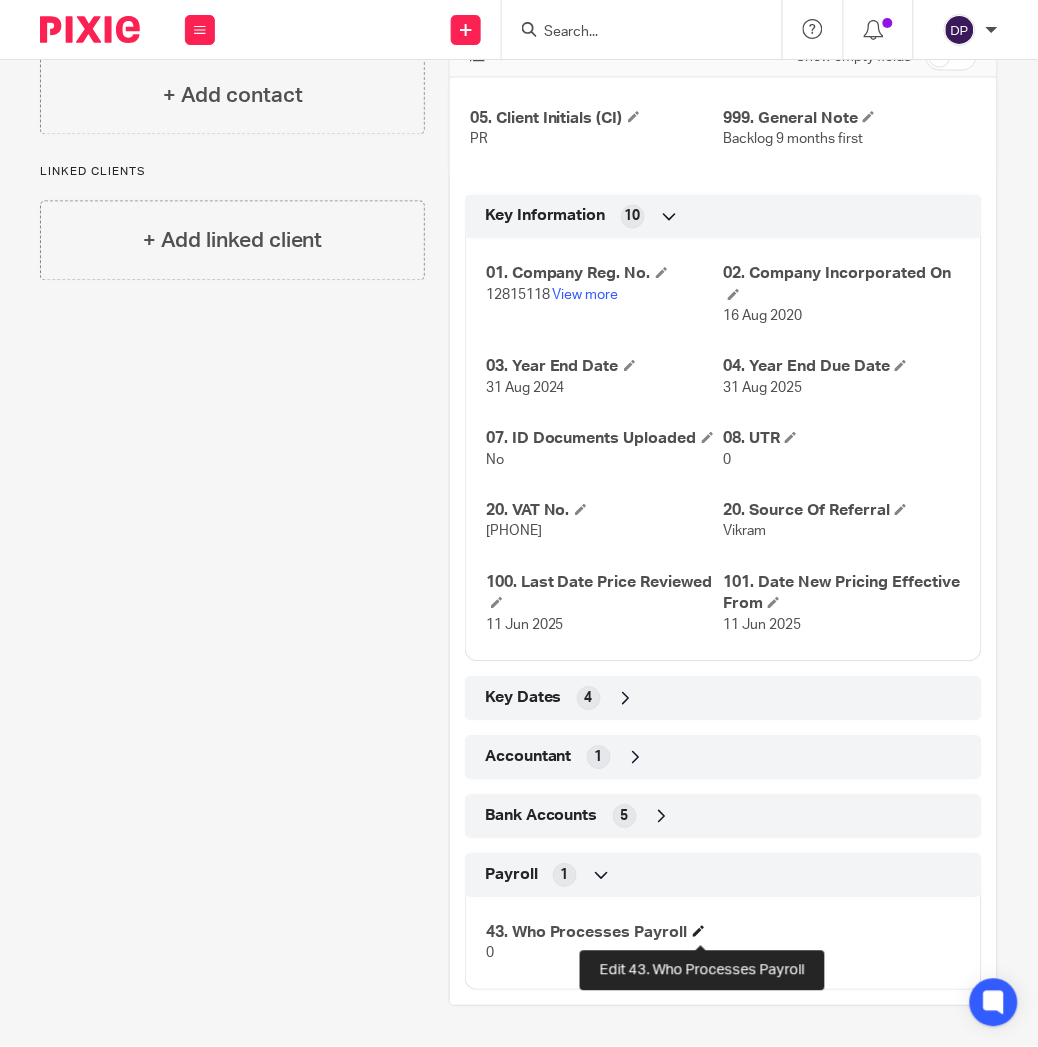 click at bounding box center (699, 932) 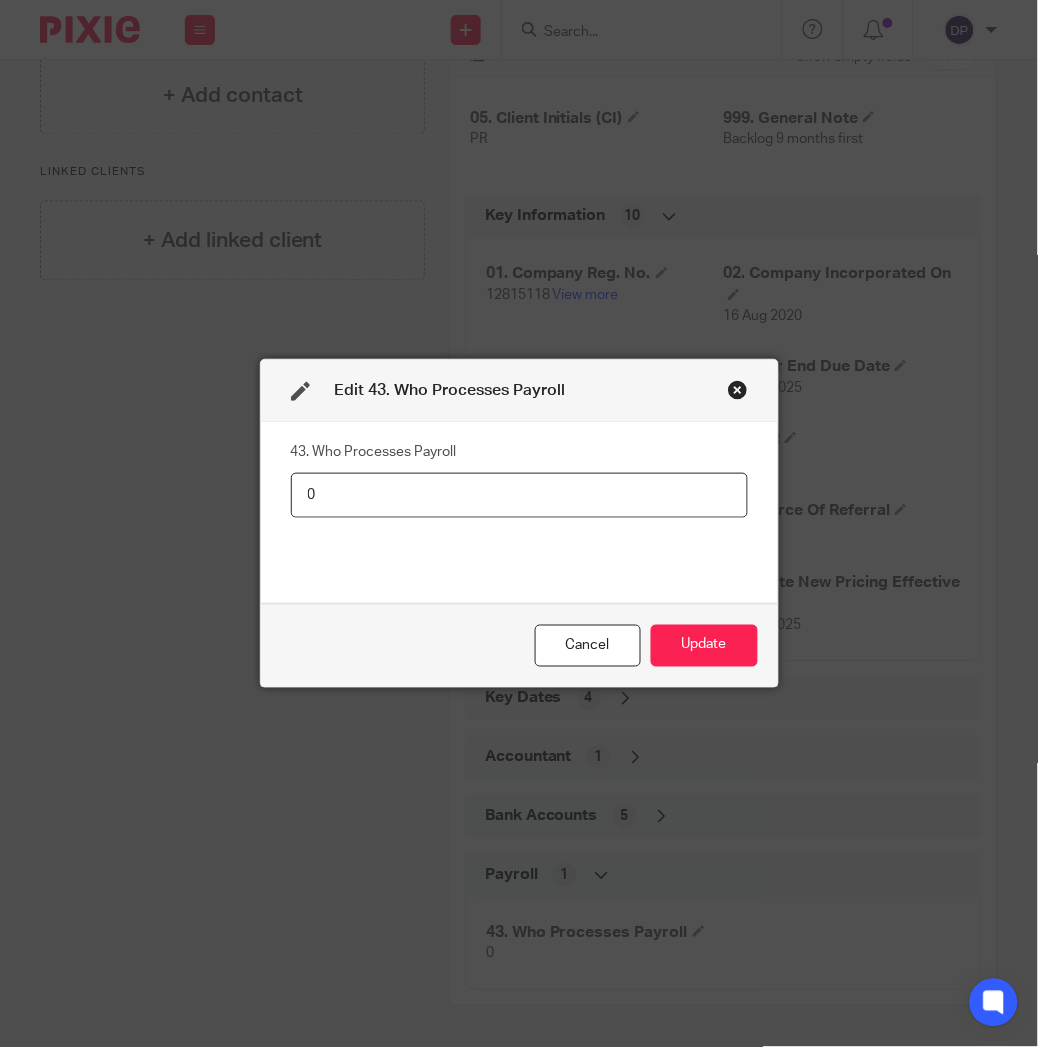 scroll, scrollTop: 0, scrollLeft: 0, axis: both 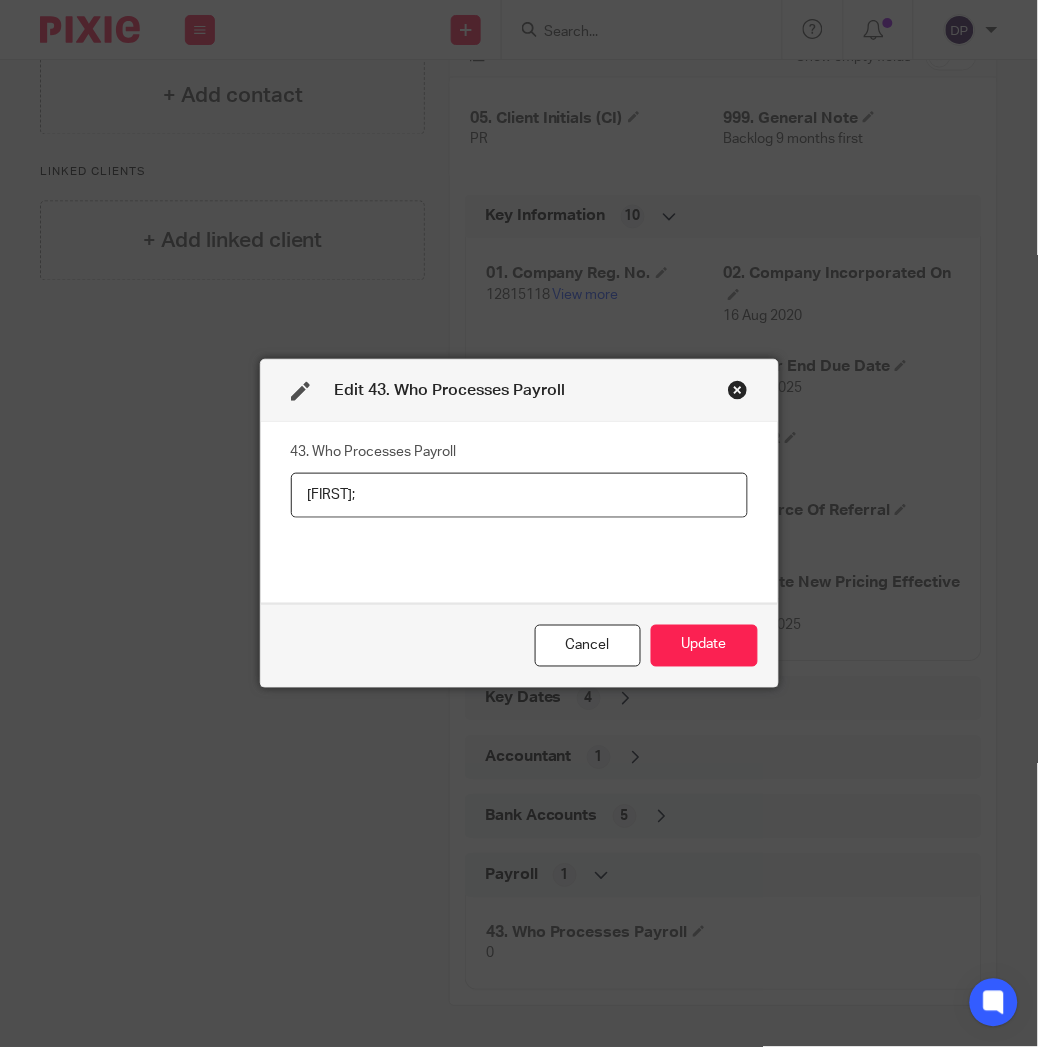 paste on "priyanka.bsandmore@gmail.com" 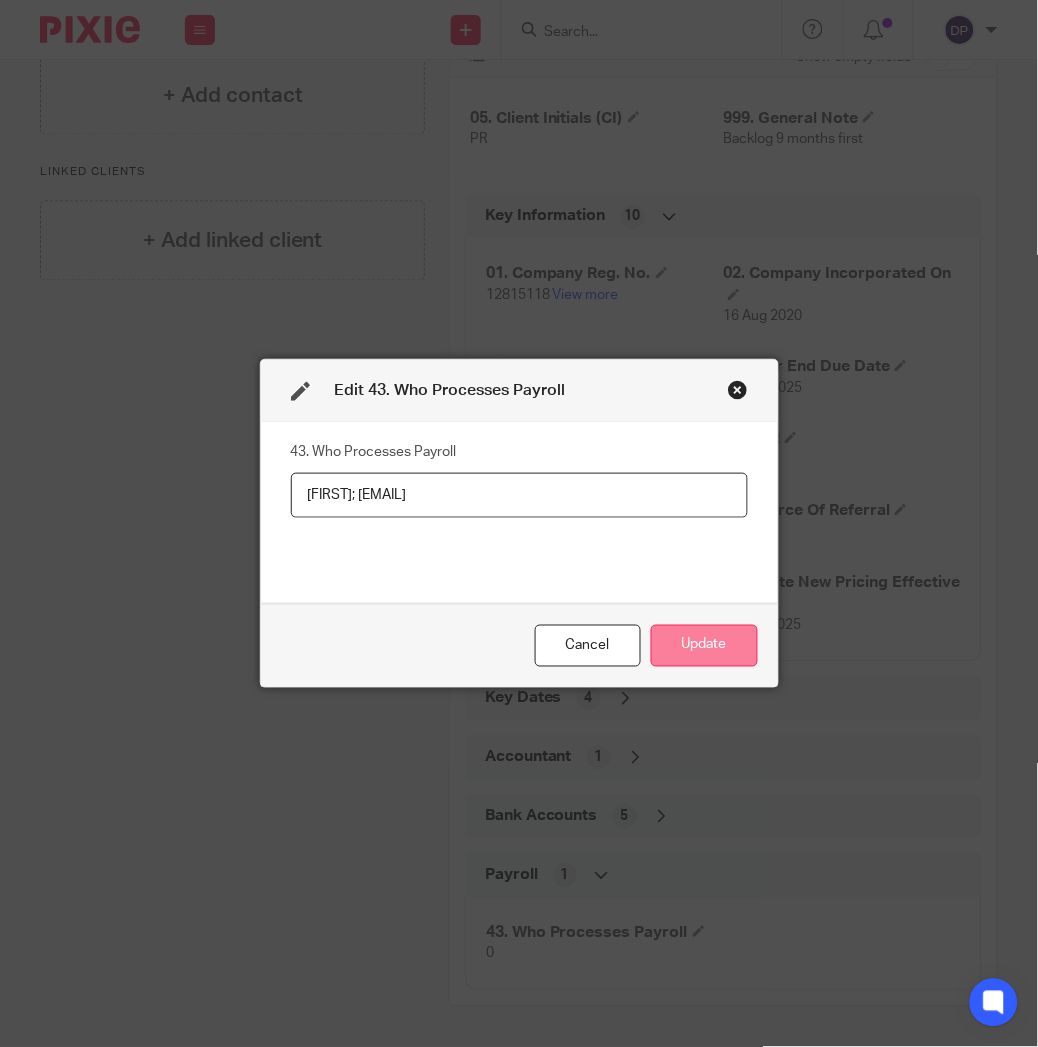 type on "Vivek; priyanka.bsandmore@gmail.com" 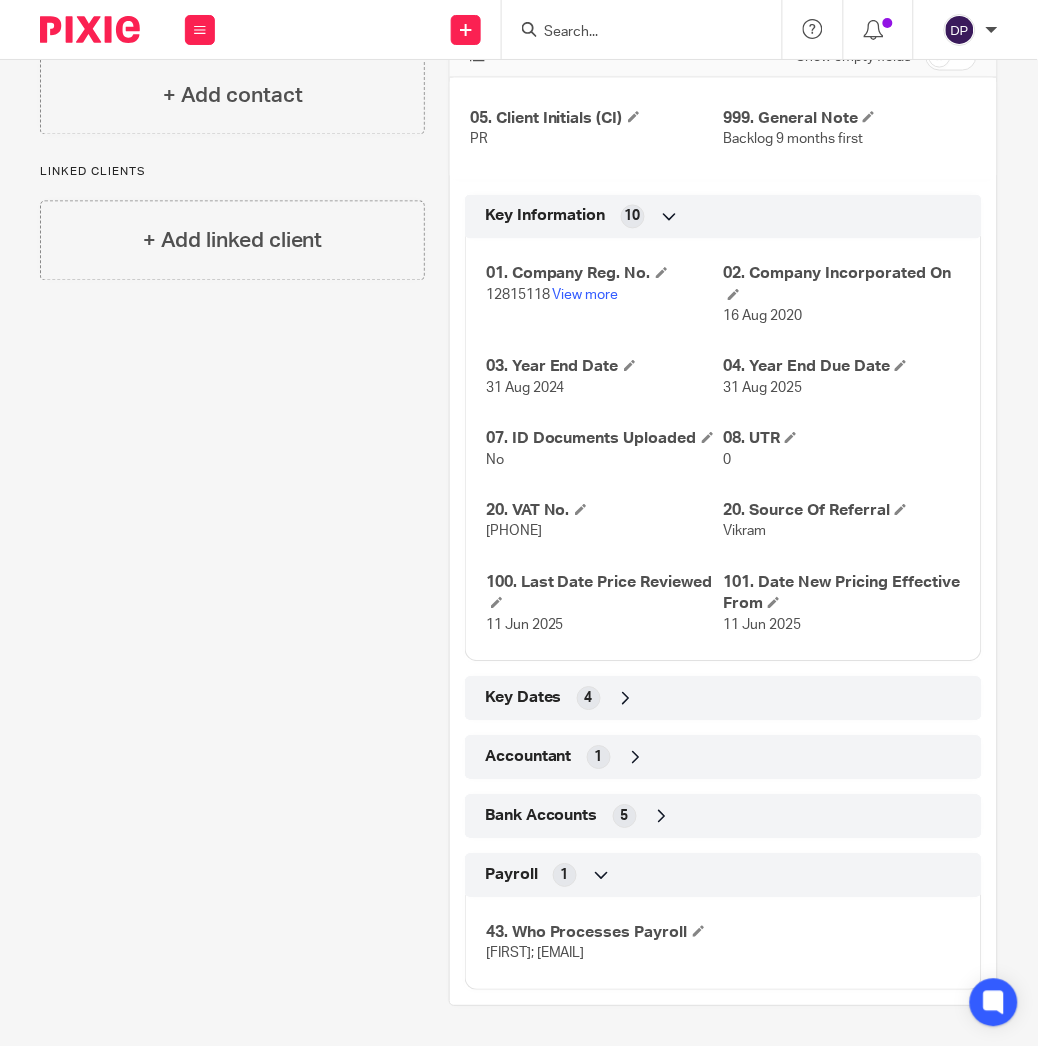 scroll, scrollTop: 530, scrollLeft: 0, axis: vertical 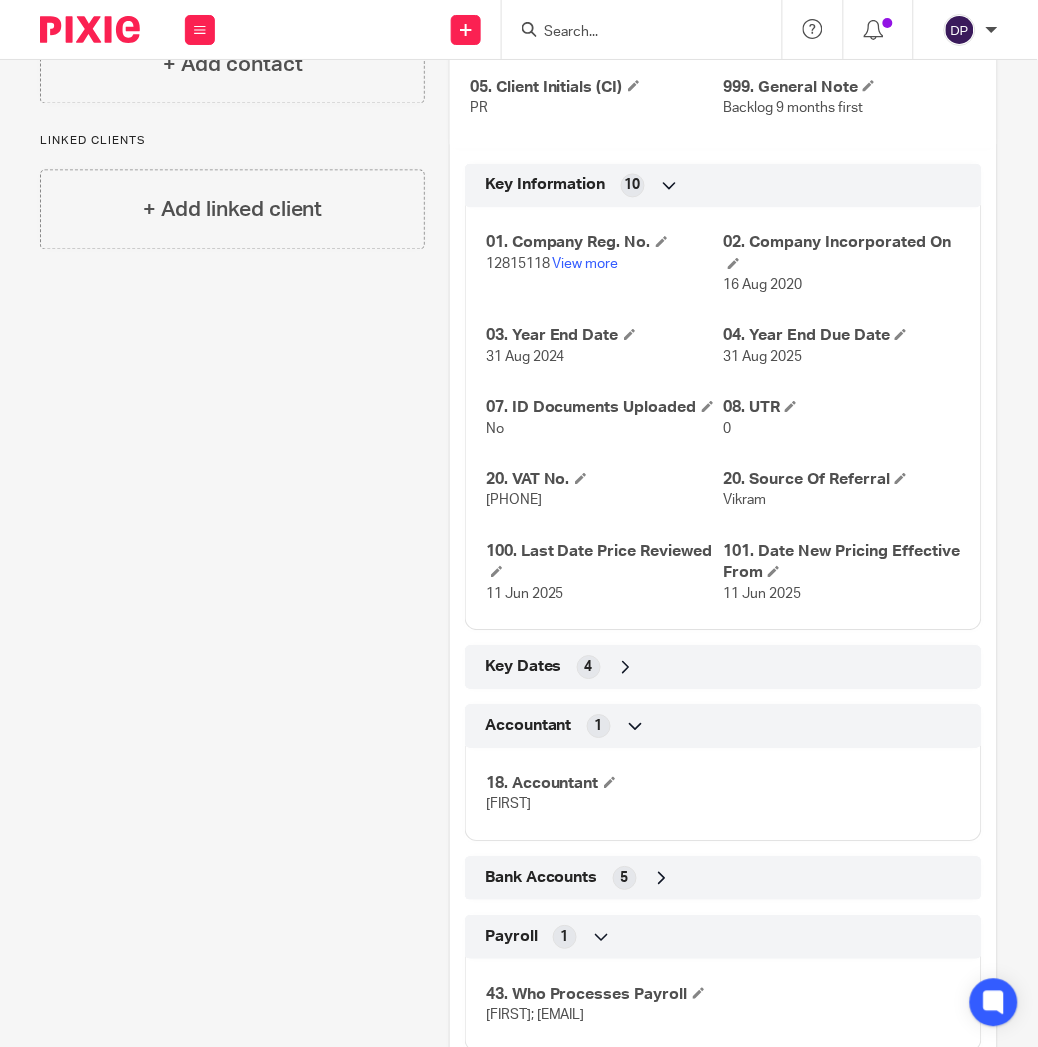 click on "Bank Accounts" at bounding box center [541, 878] 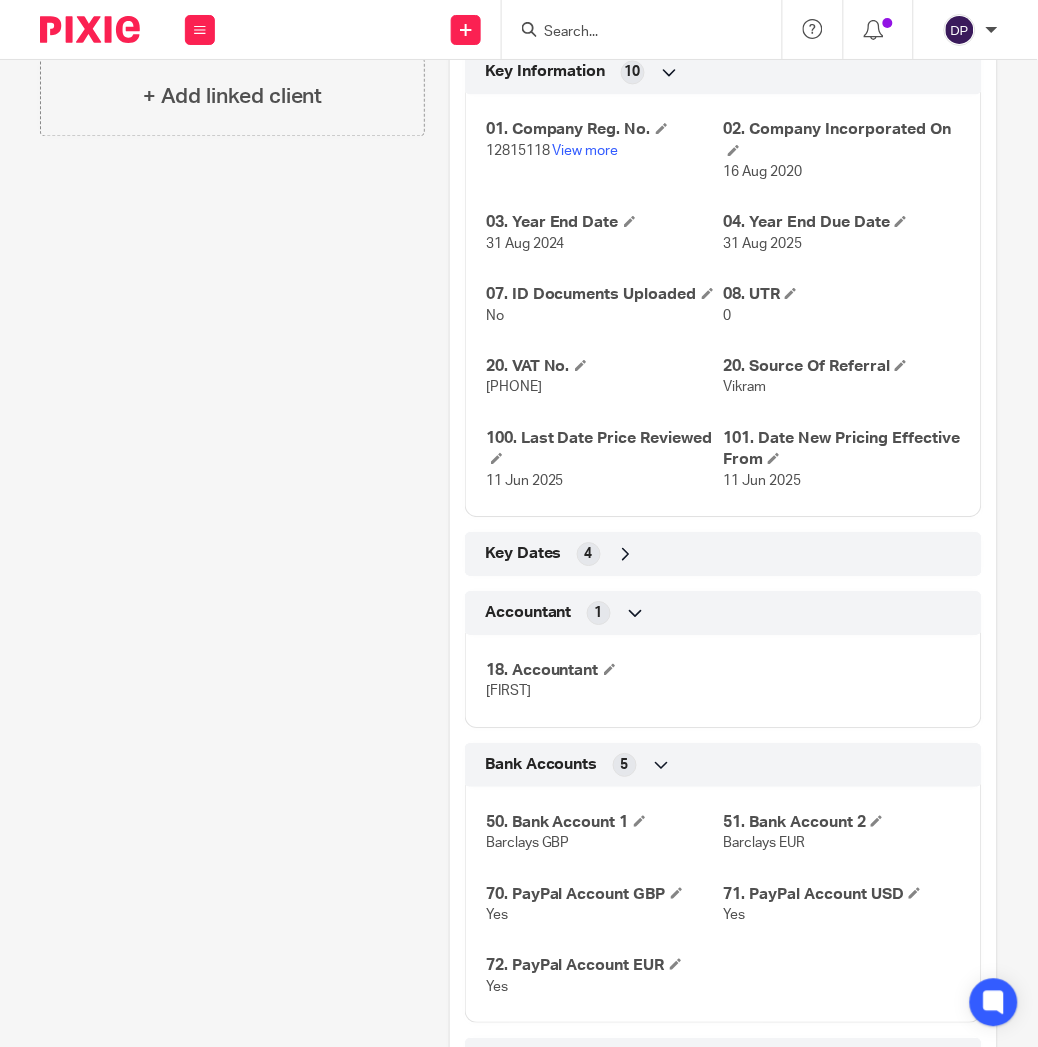 scroll, scrollTop: 605, scrollLeft: 0, axis: vertical 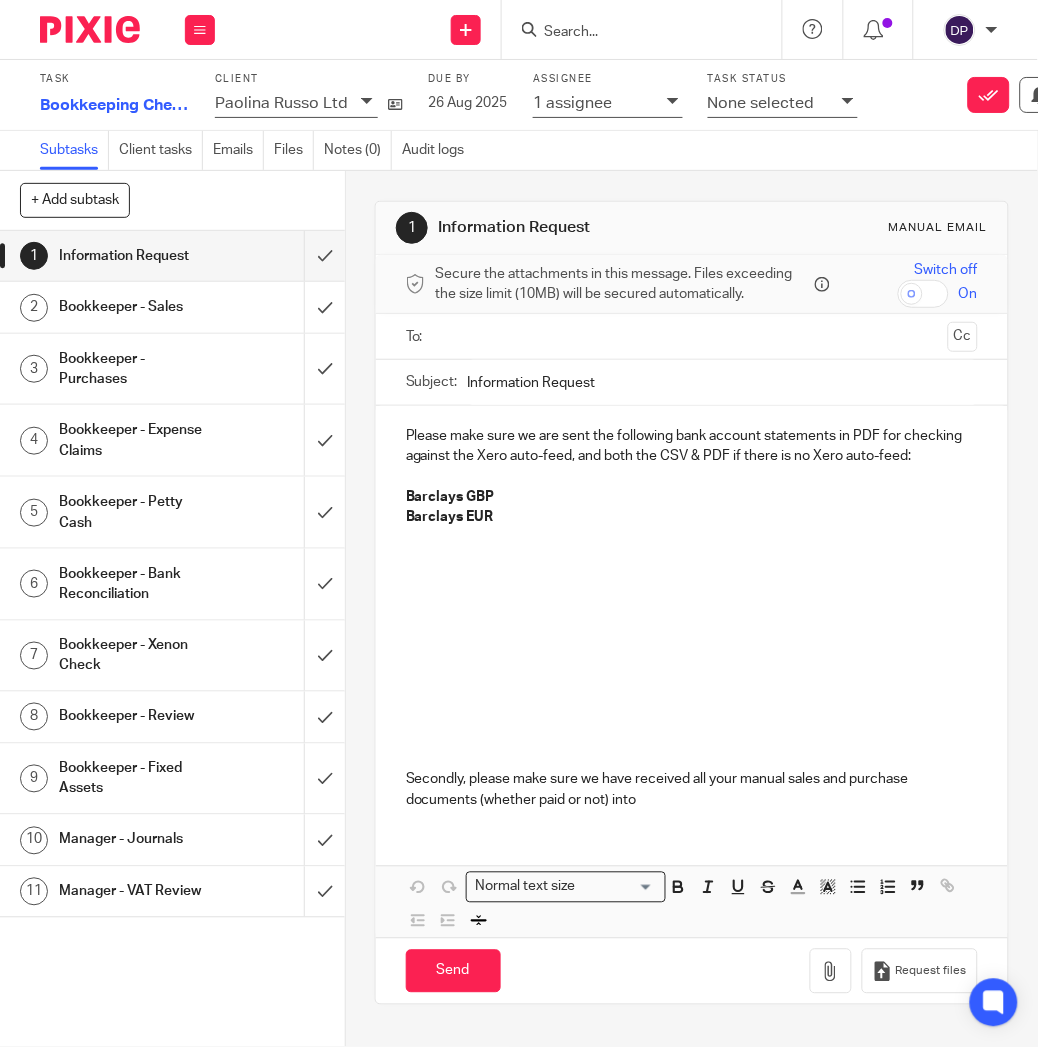 click on "Bookkeeper - Bank Reconciliation" at bounding box center (134, 584) 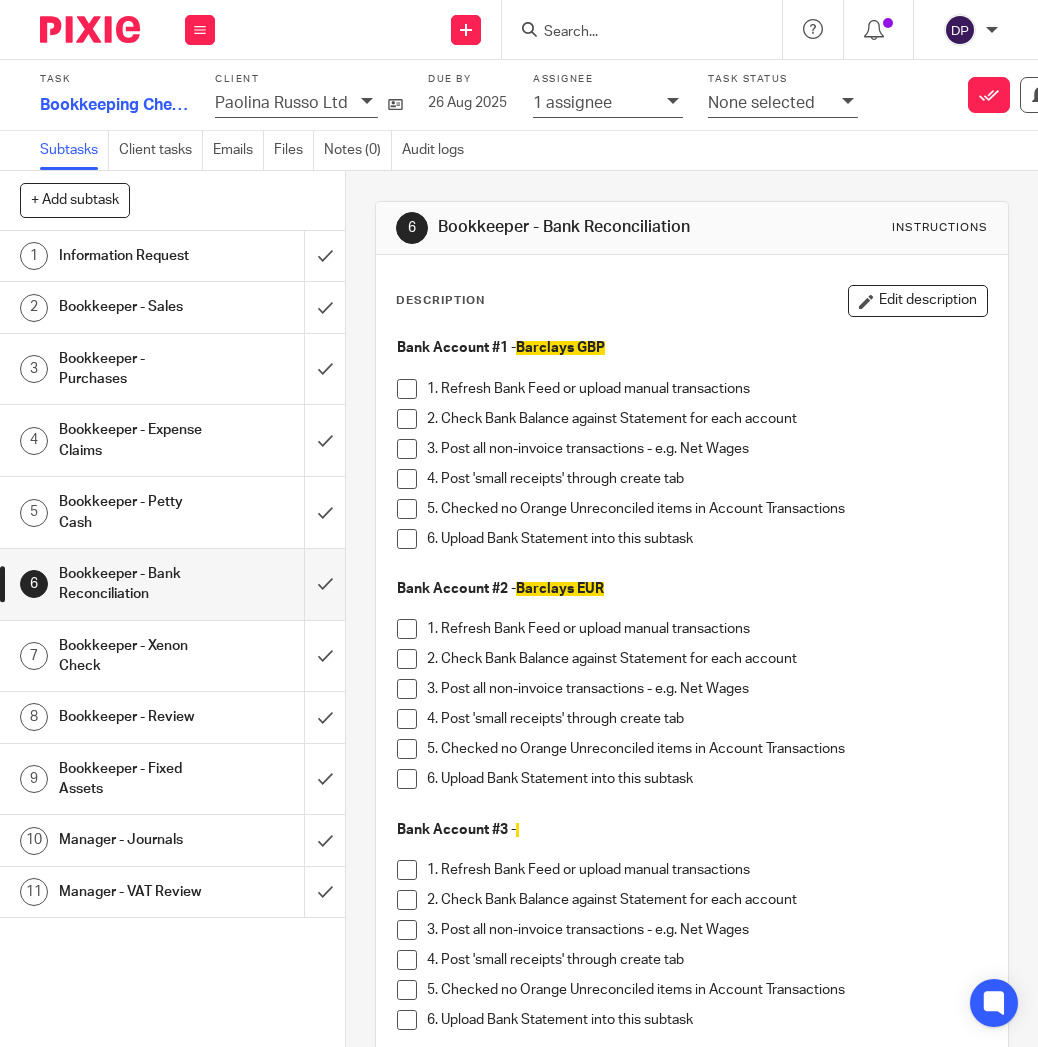 scroll, scrollTop: 0, scrollLeft: 0, axis: both 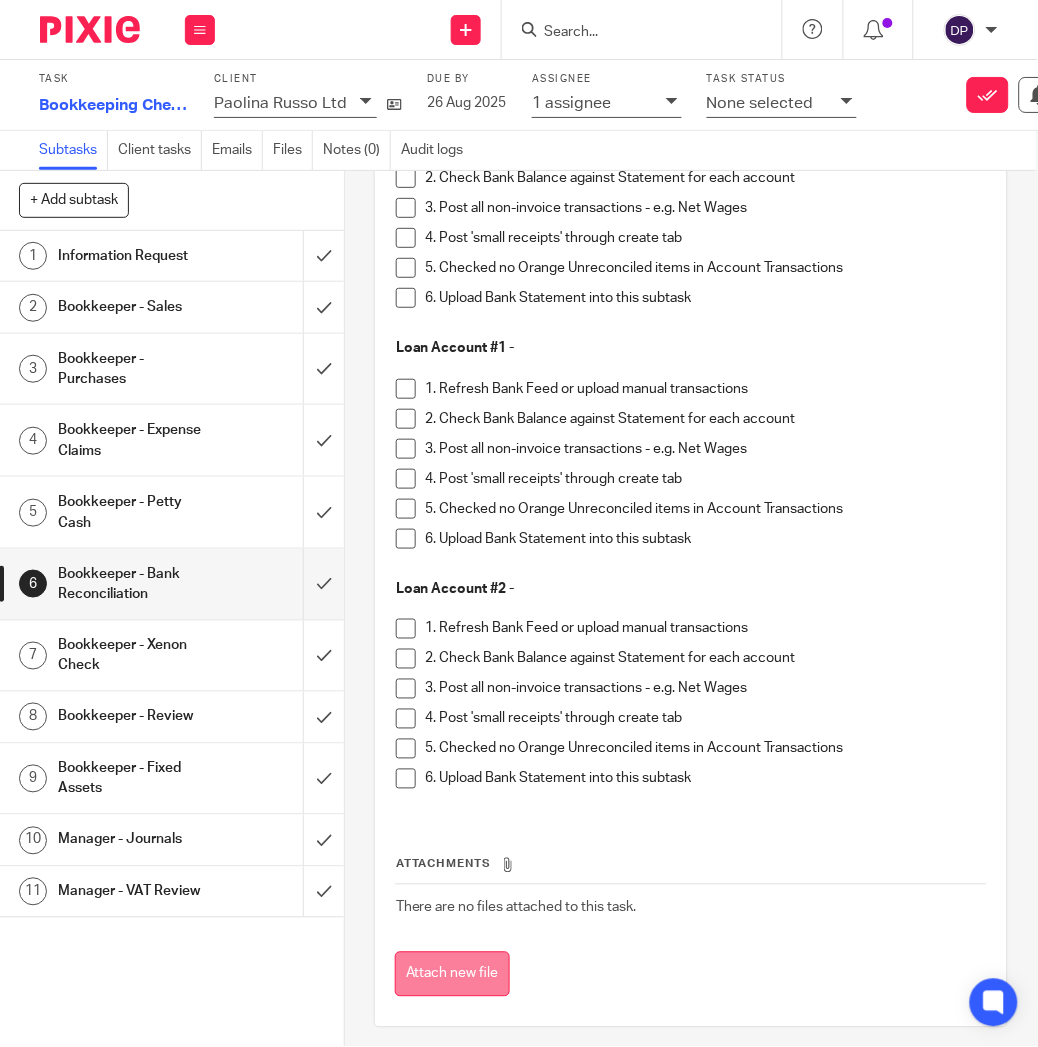 click on "Attach new file" at bounding box center (452, 974) 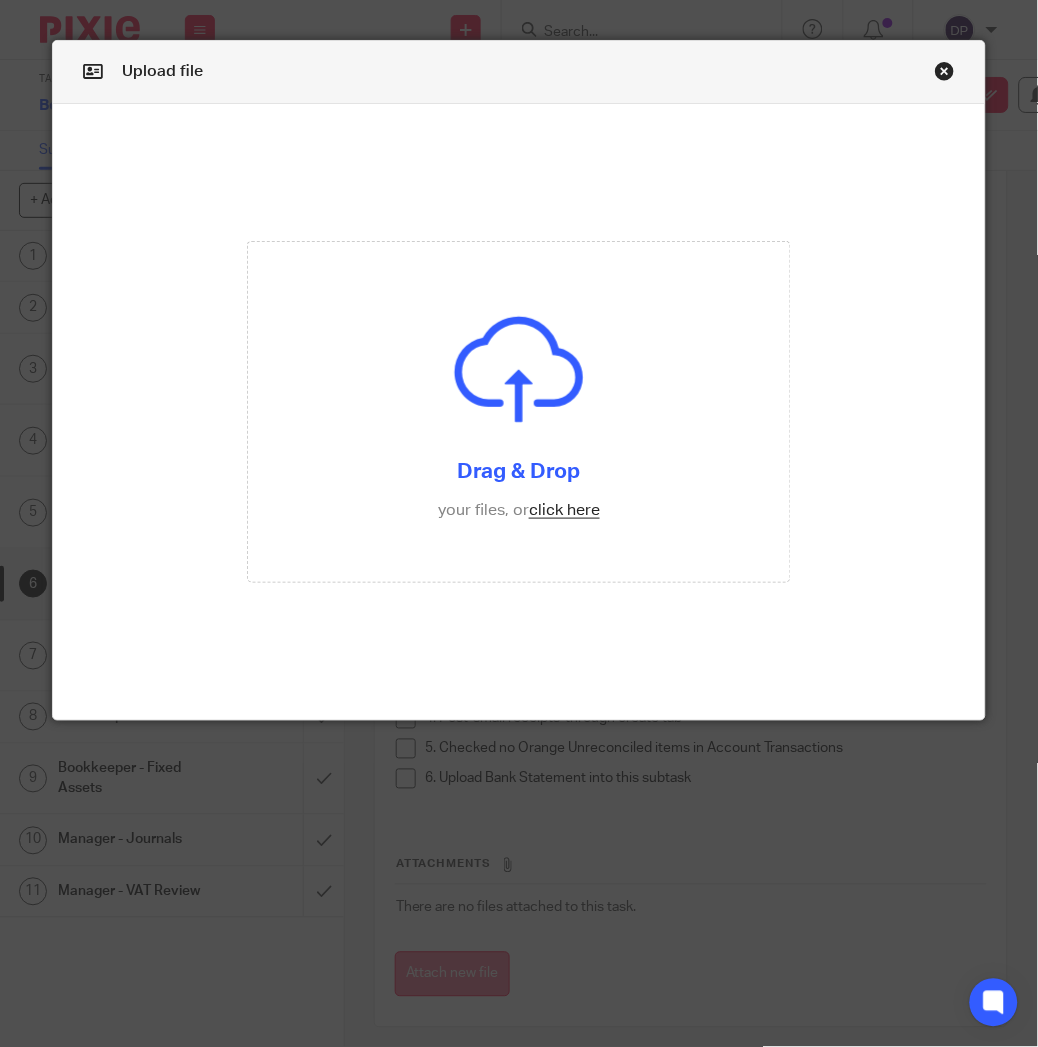 scroll, scrollTop: 0, scrollLeft: 0, axis: both 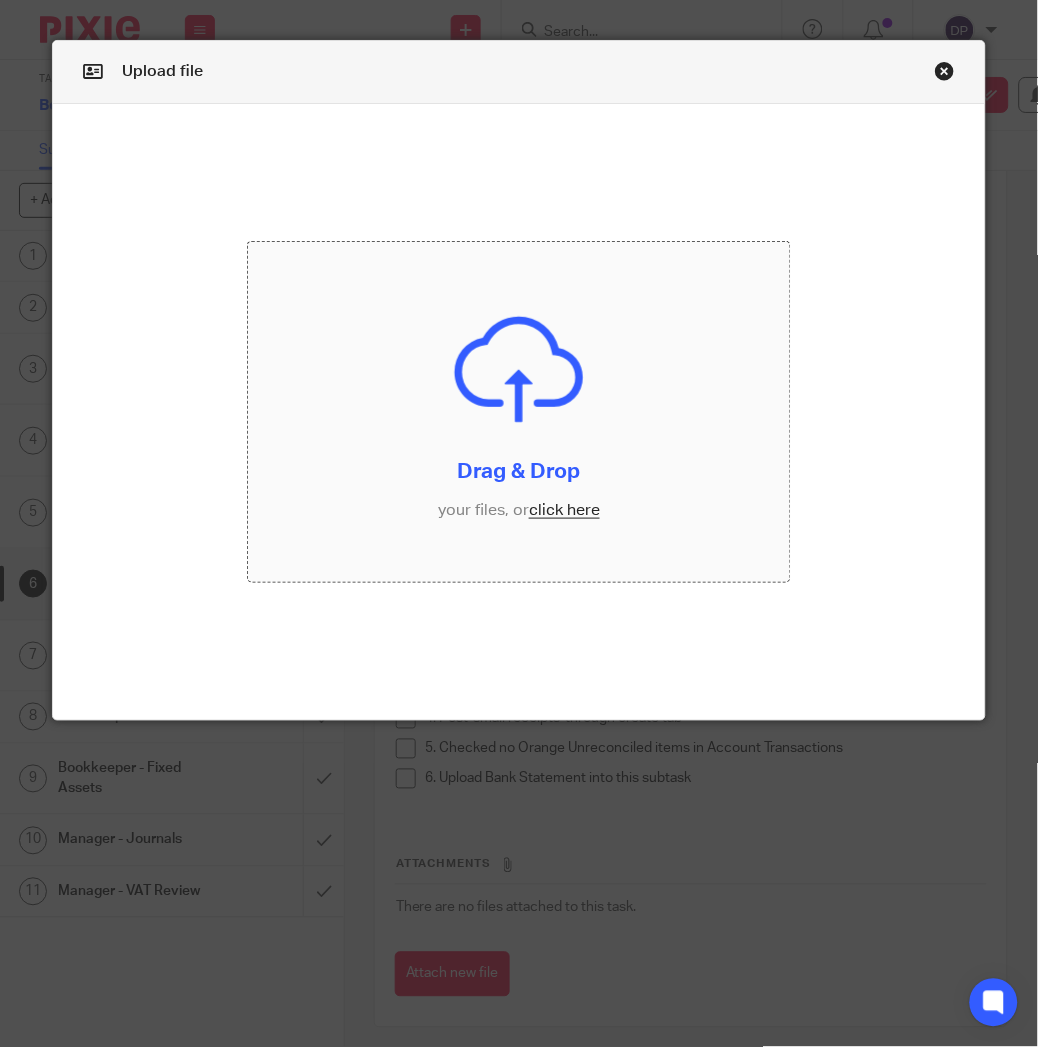 click at bounding box center (519, 412) 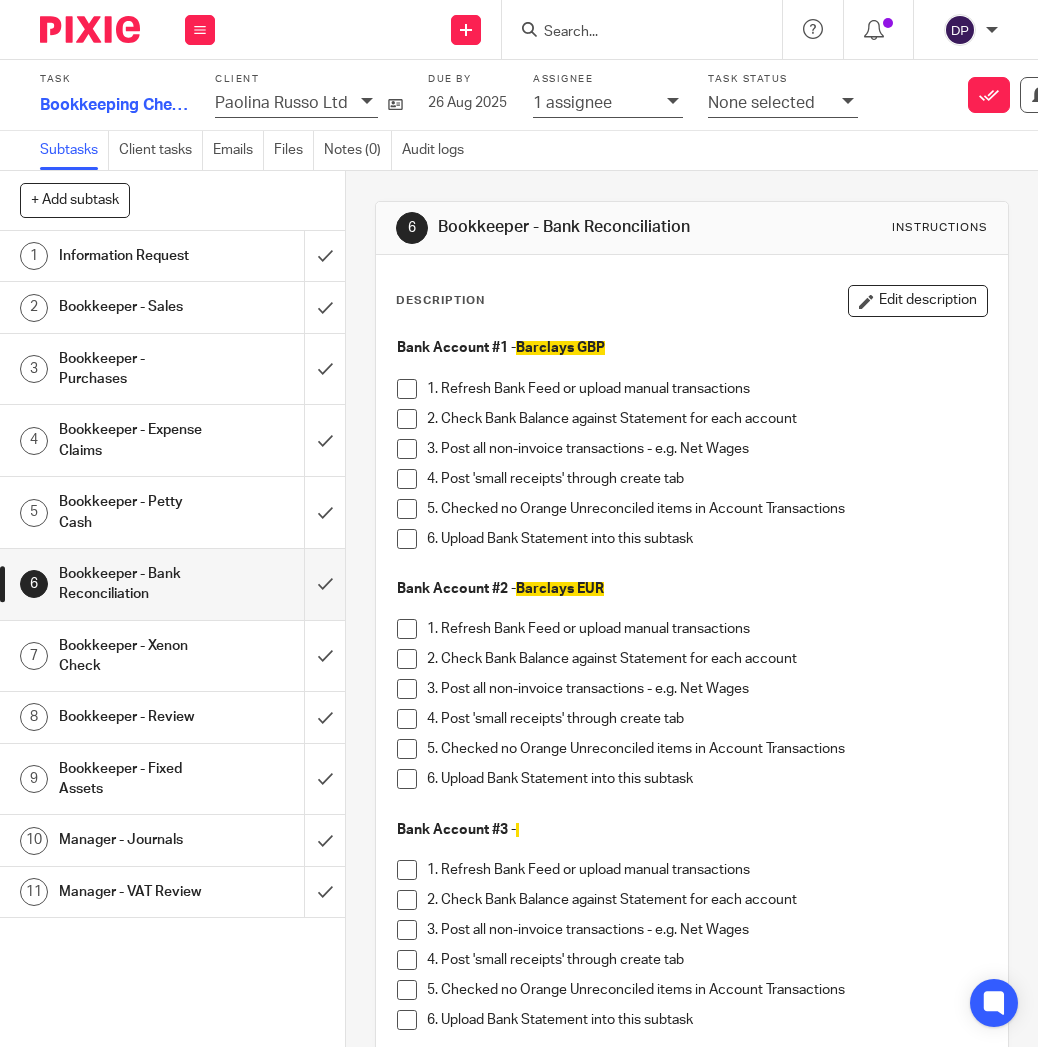 scroll, scrollTop: 0, scrollLeft: 0, axis: both 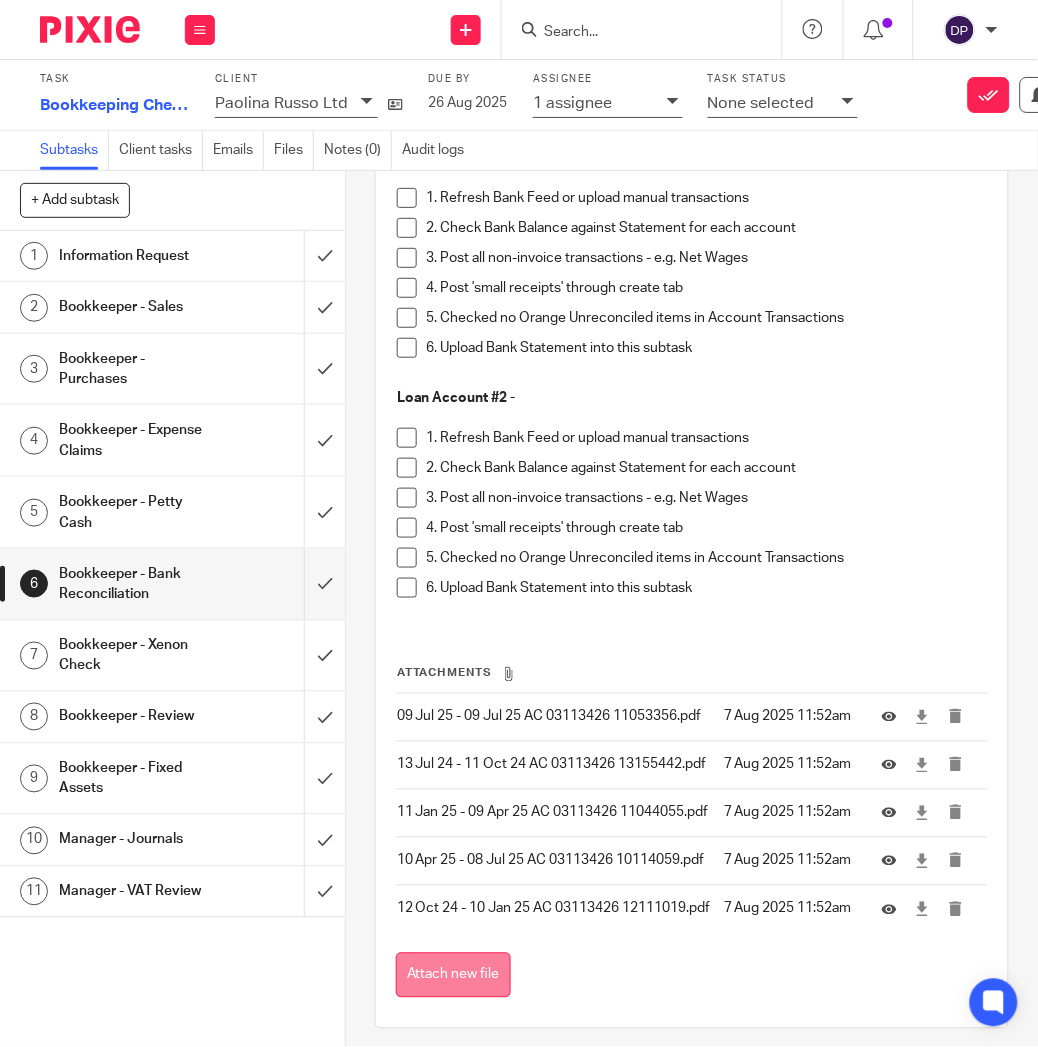 click on "Attach new file" at bounding box center (453, 975) 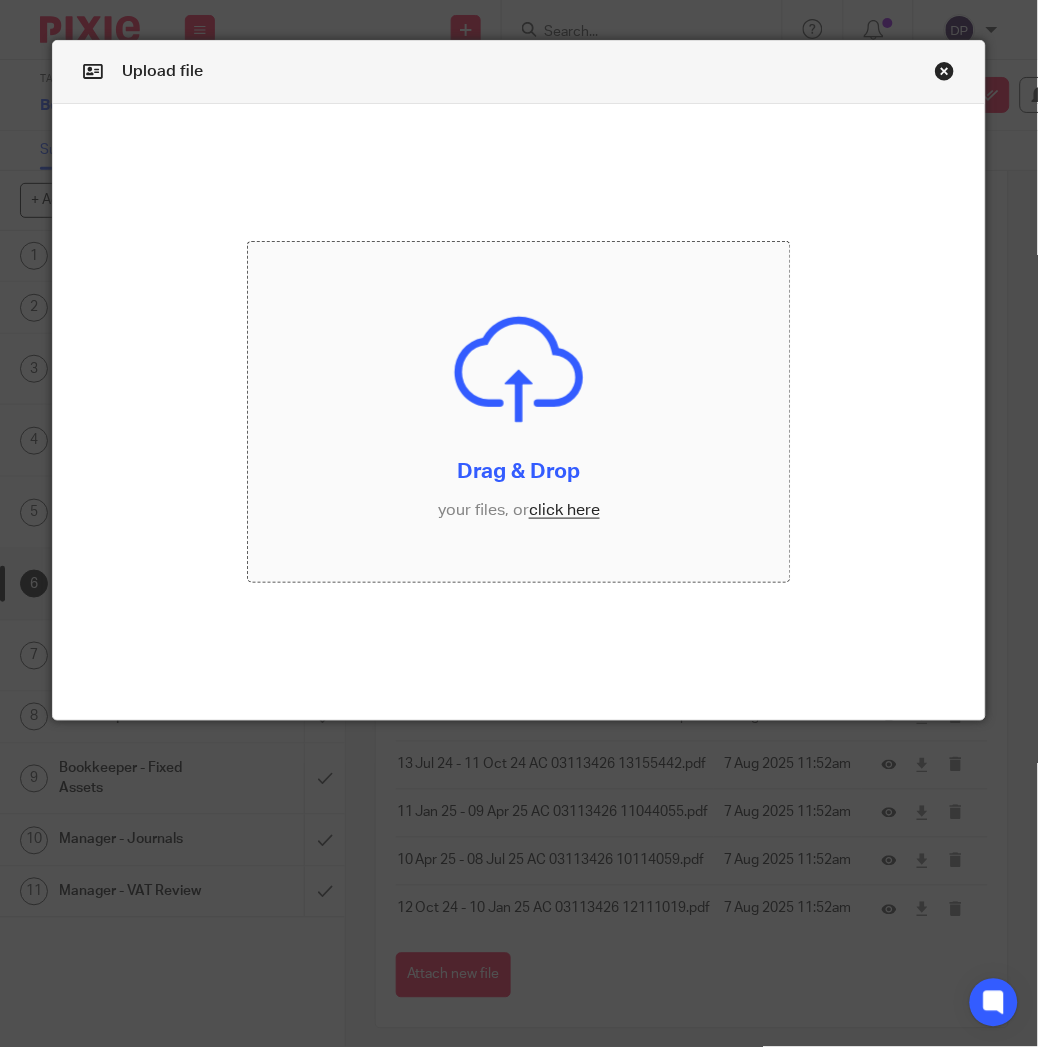 click at bounding box center (519, 412) 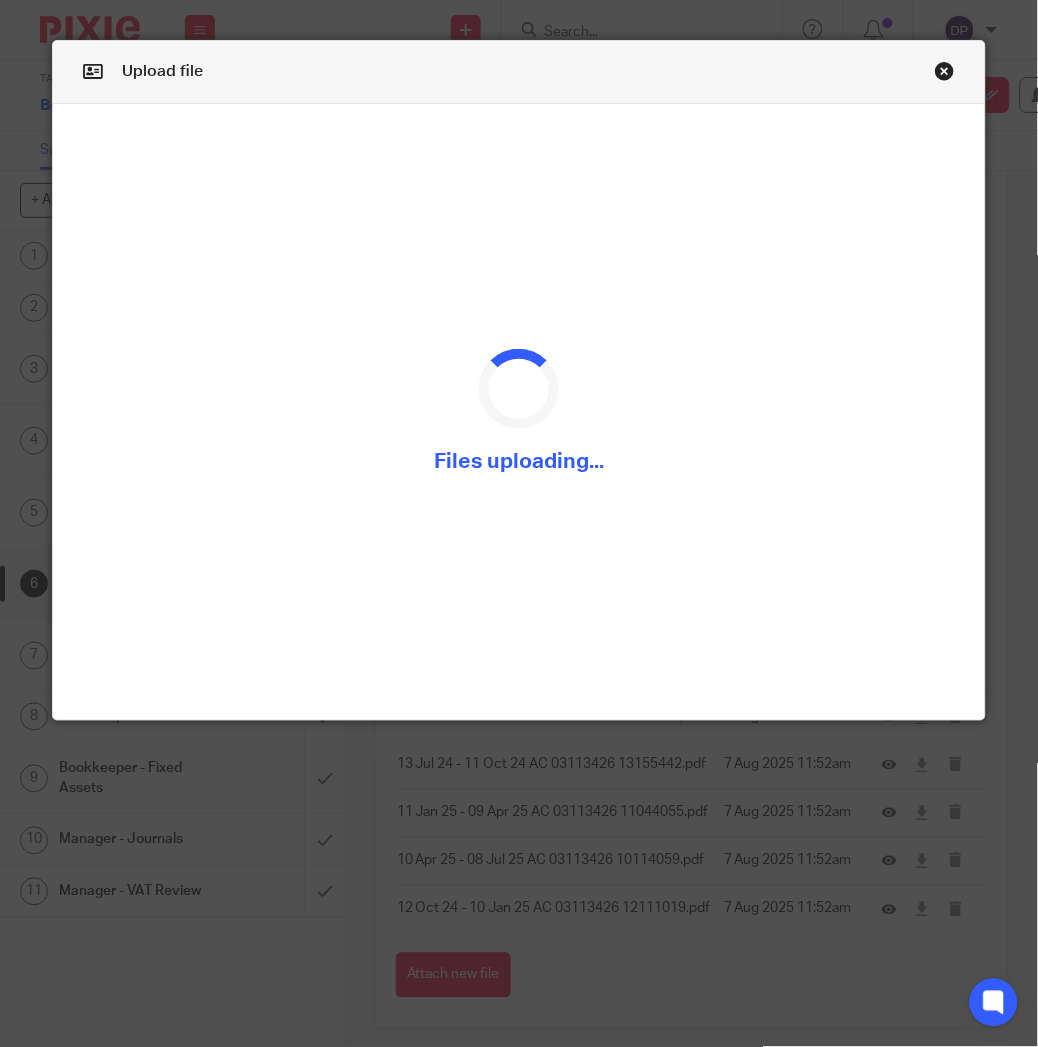 scroll, scrollTop: 1, scrollLeft: 0, axis: vertical 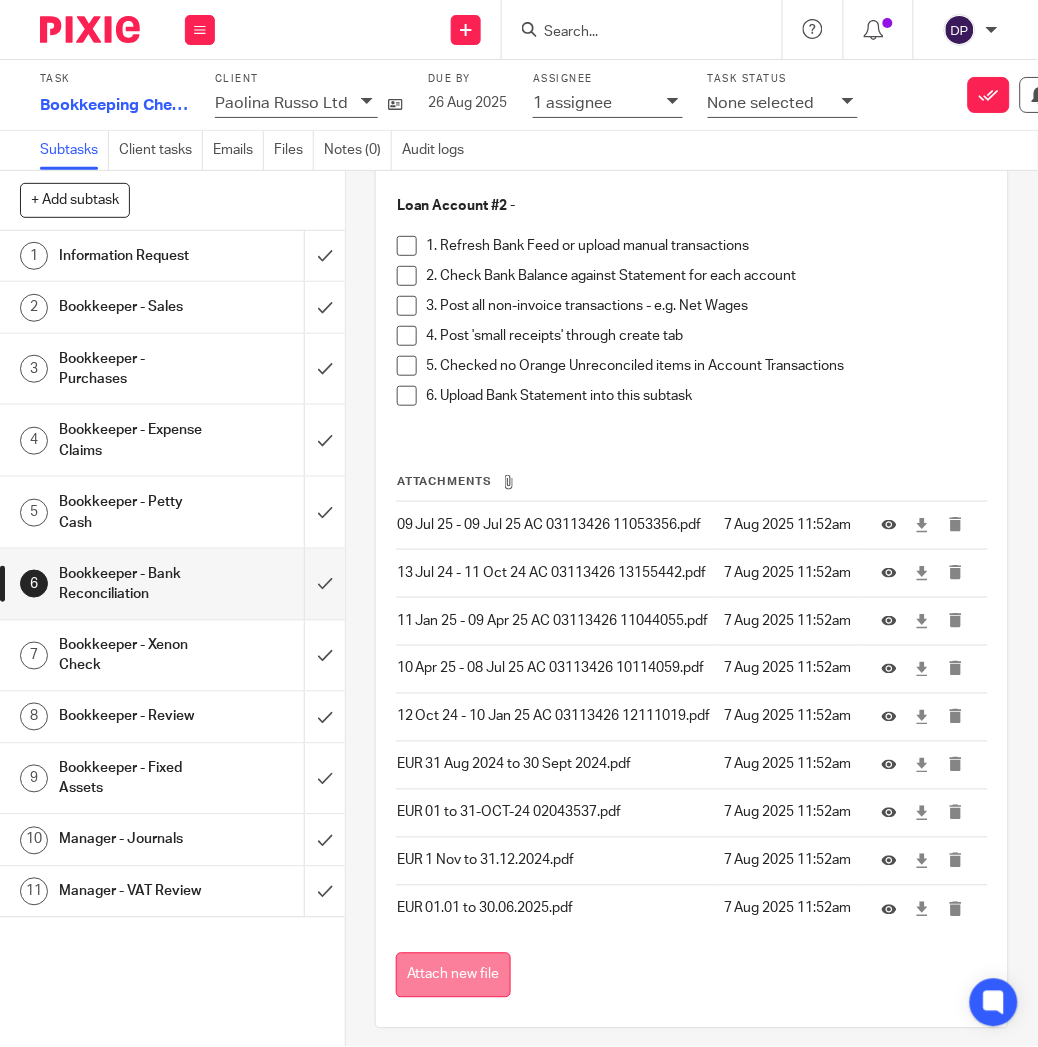 click on "Attach new file" at bounding box center (453, 975) 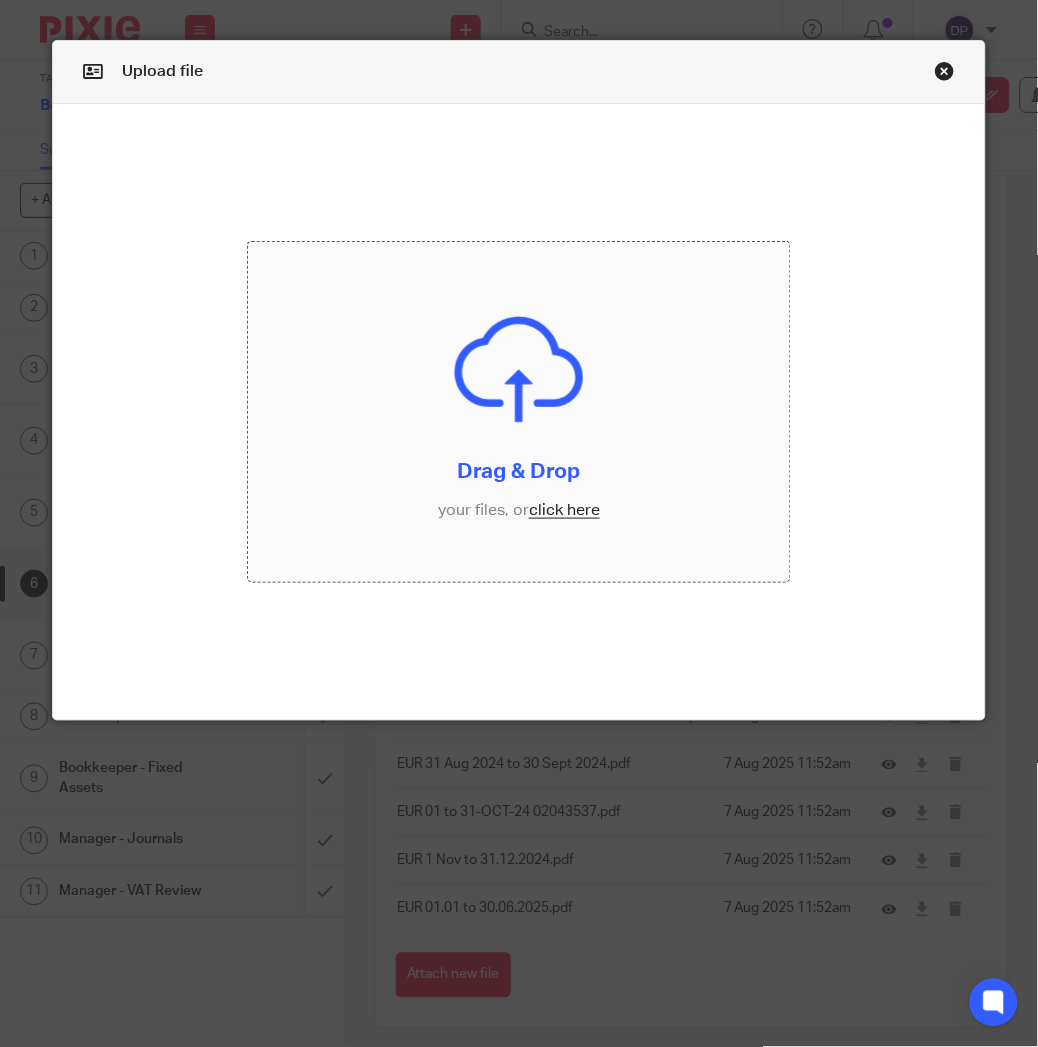 scroll, scrollTop: 0, scrollLeft: 0, axis: both 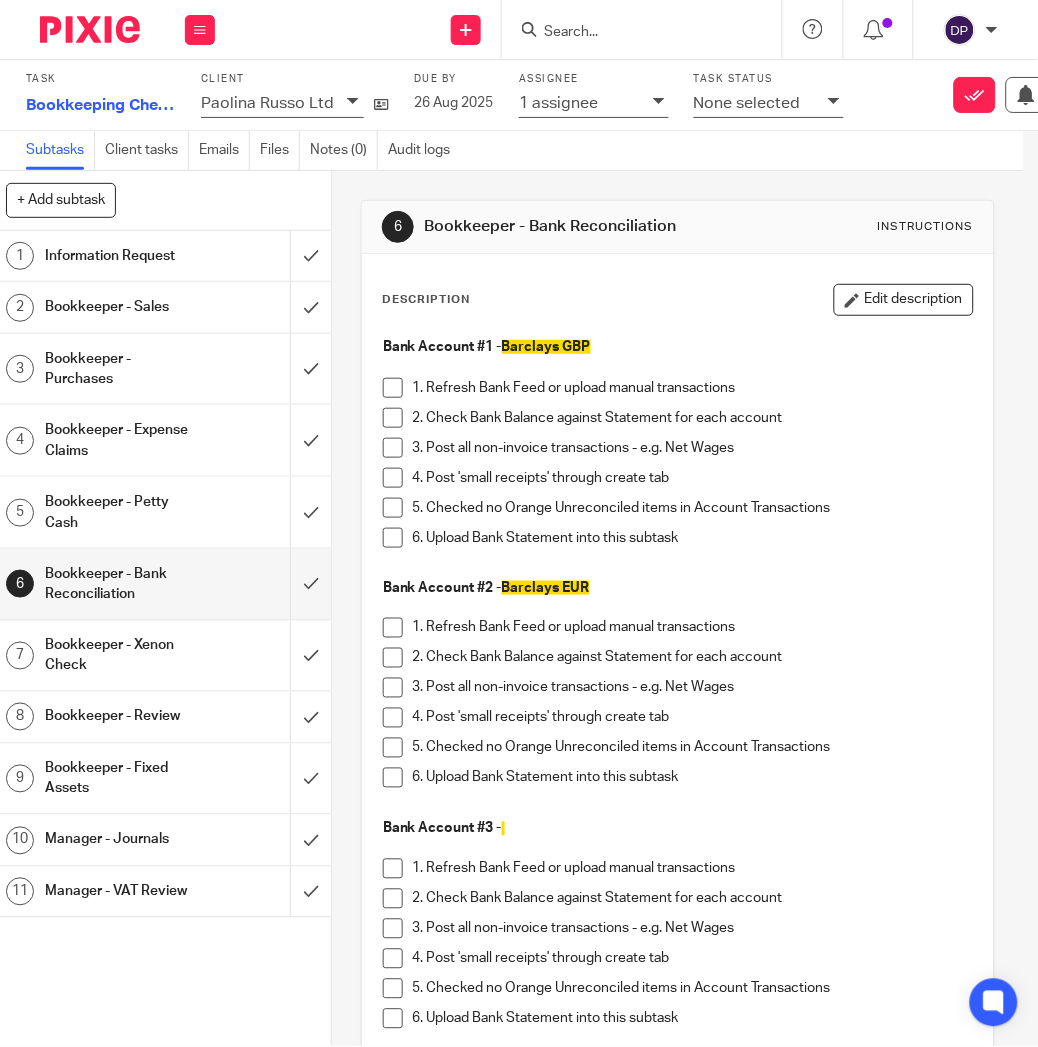 click at bounding box center [393, 418] 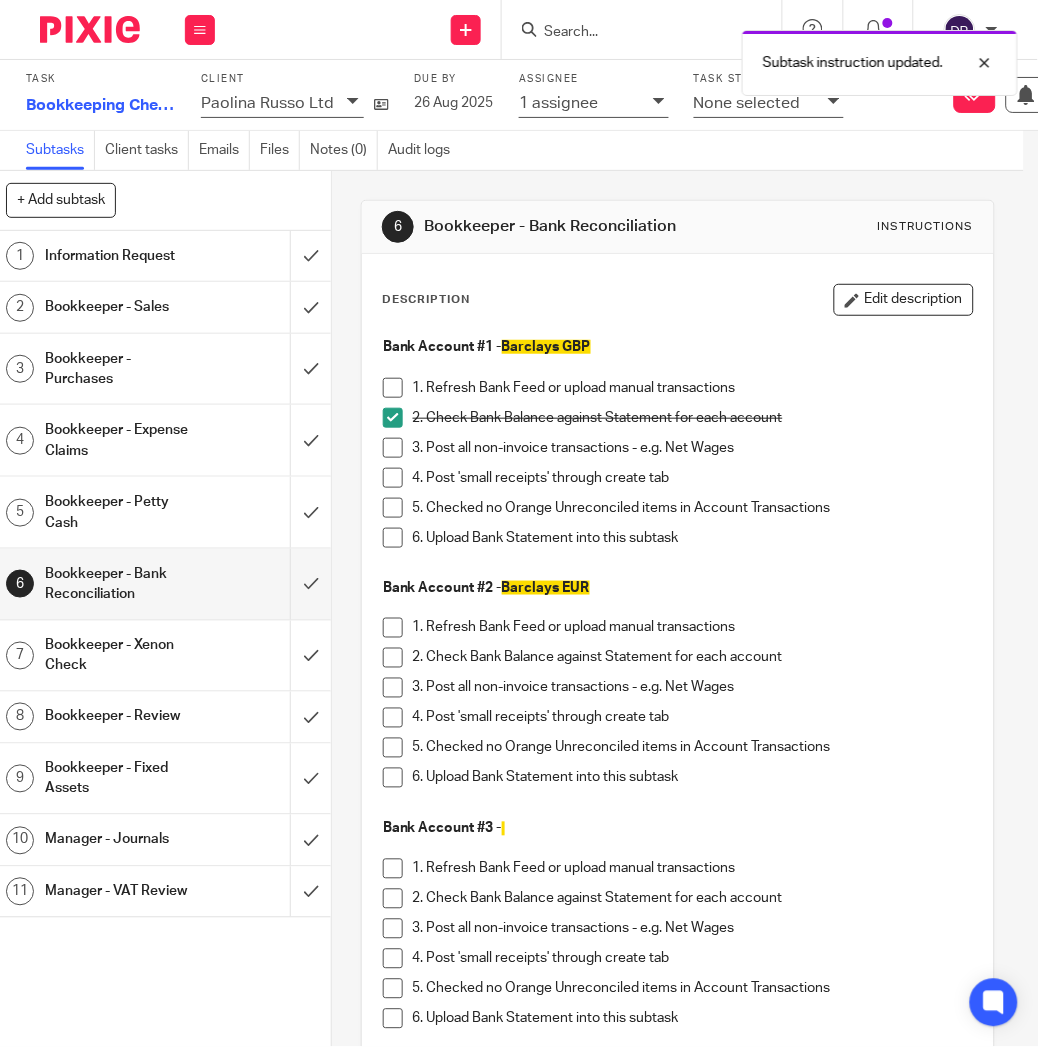 click at bounding box center [393, 448] 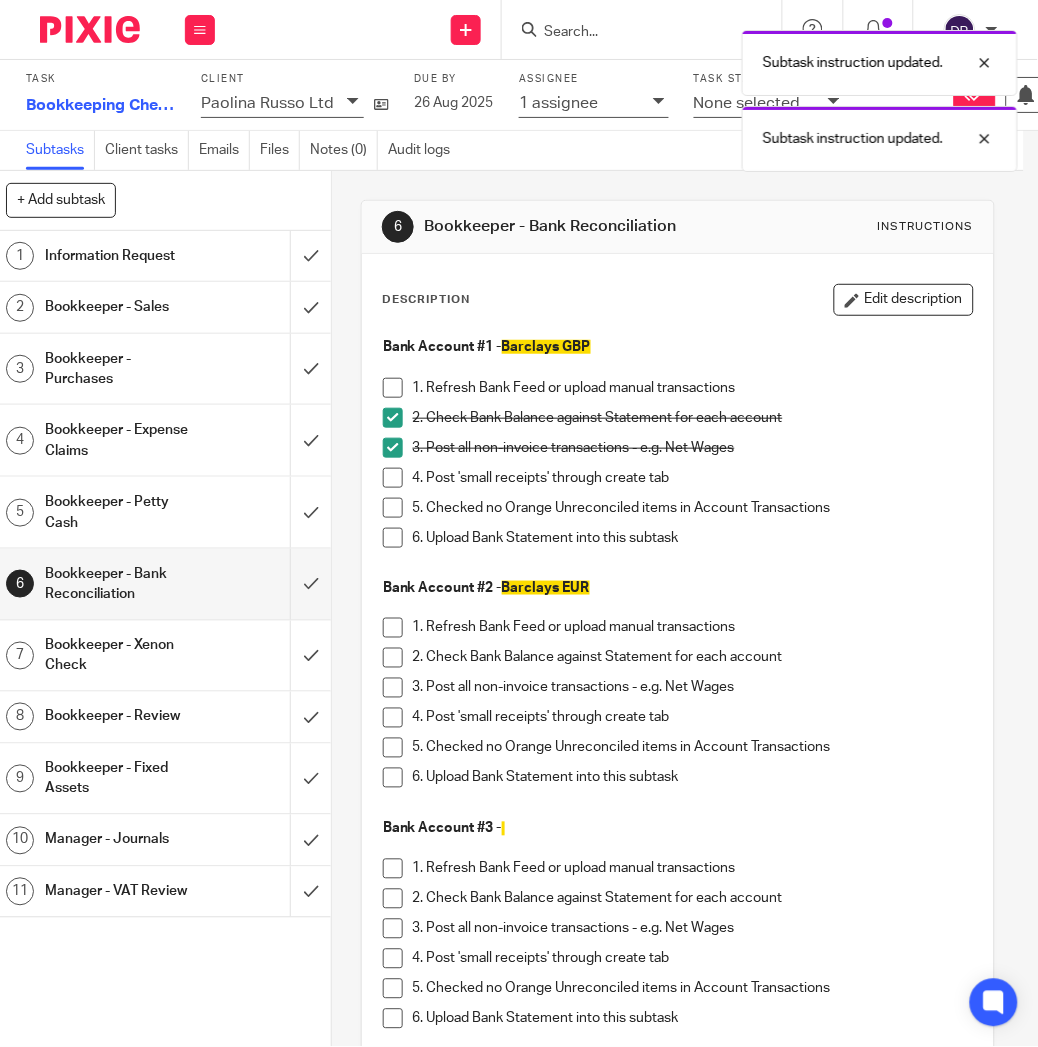 click at bounding box center [393, 478] 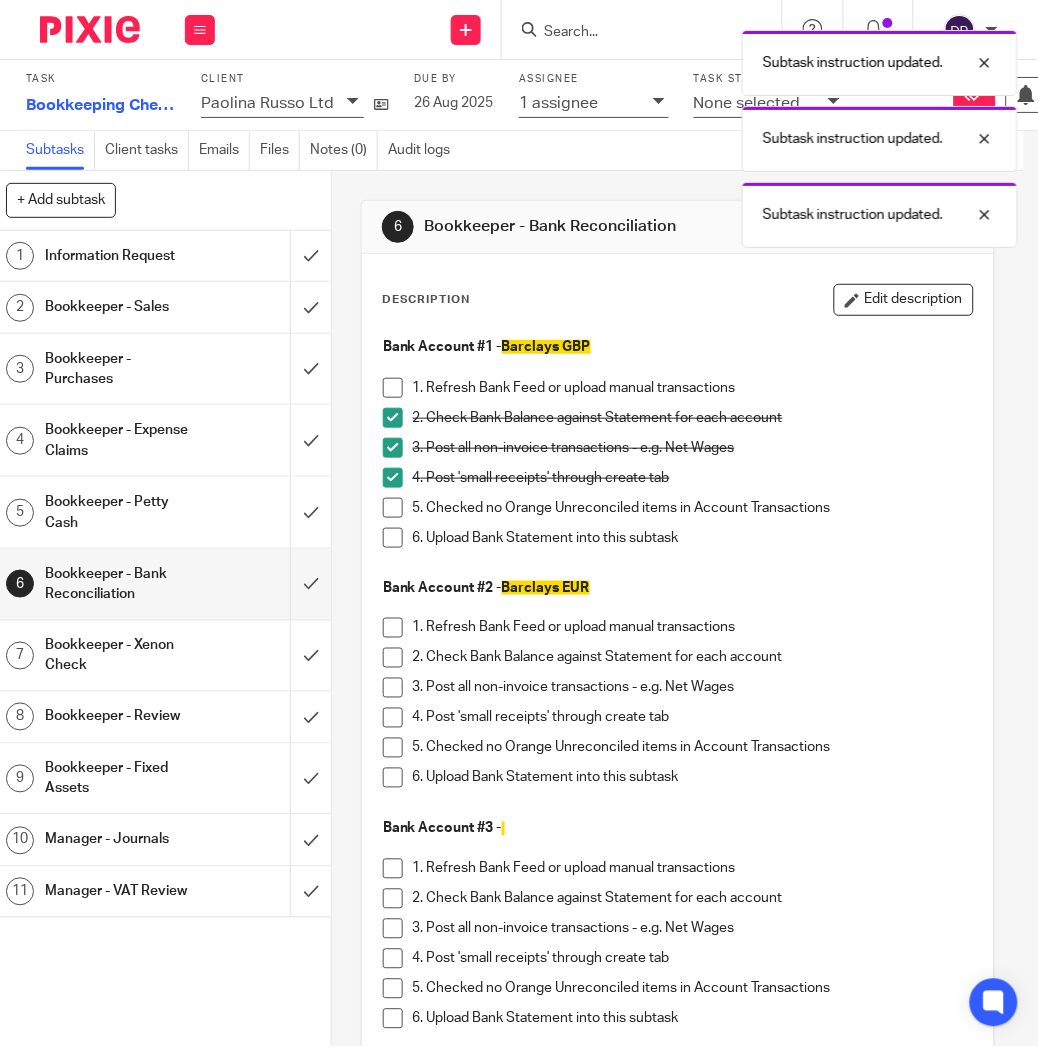 click at bounding box center [393, 508] 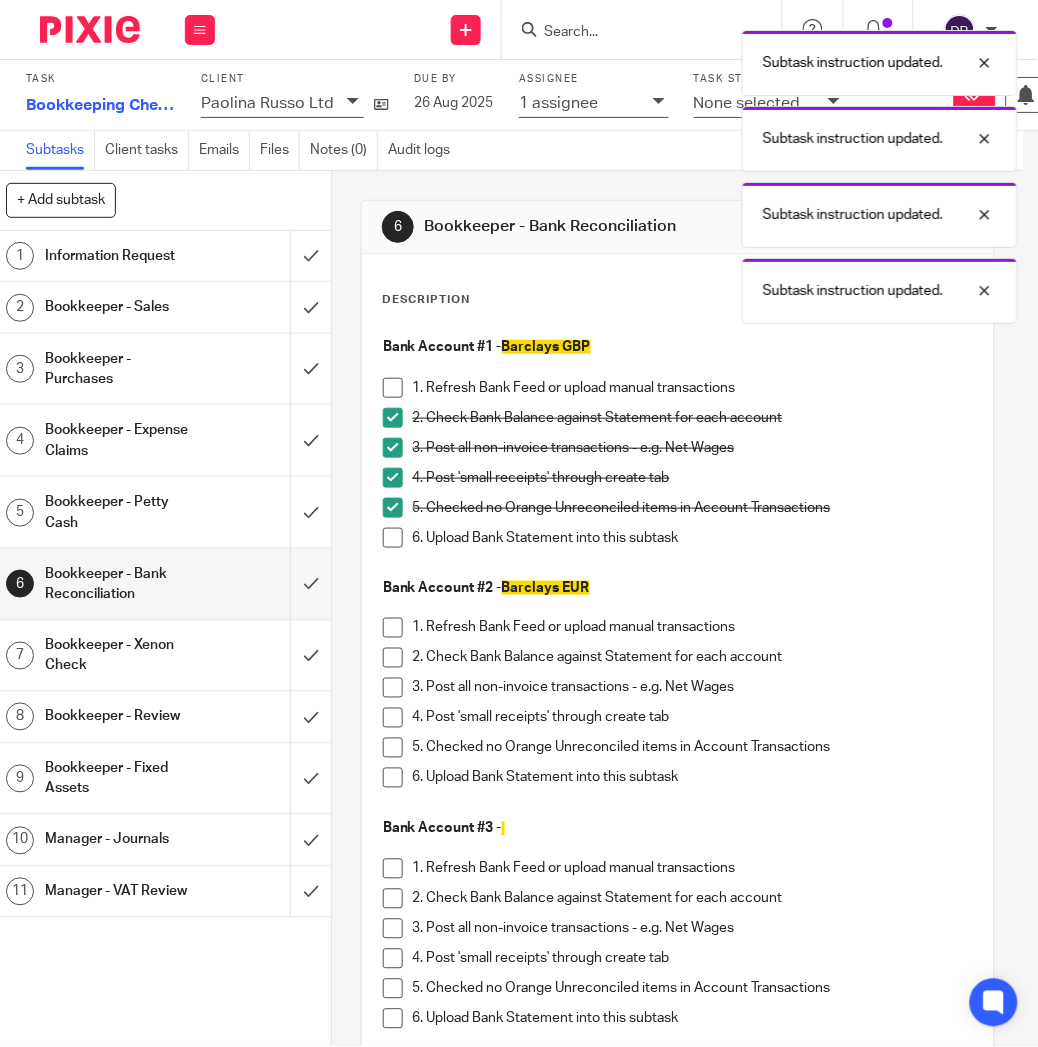 click at bounding box center (393, 538) 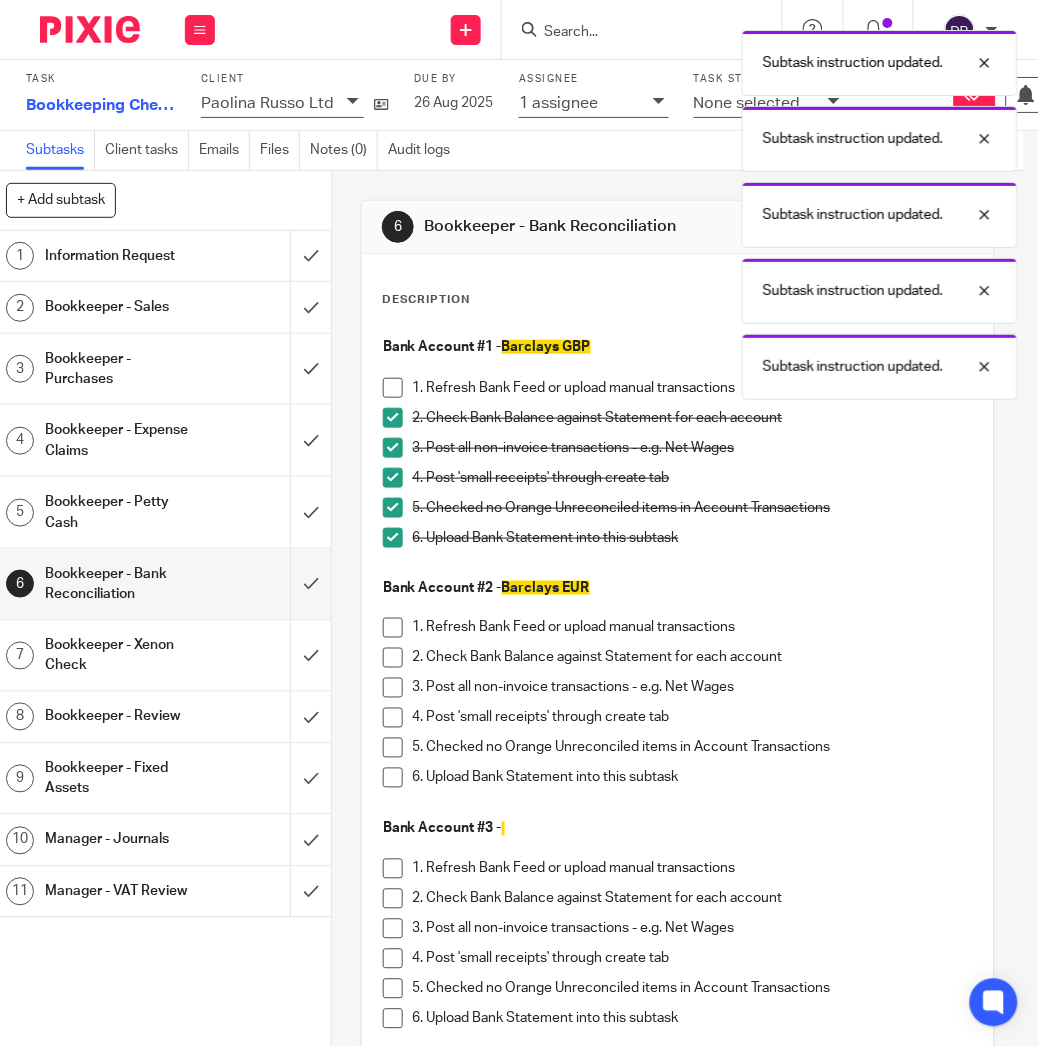 scroll, scrollTop: 0, scrollLeft: 8, axis: horizontal 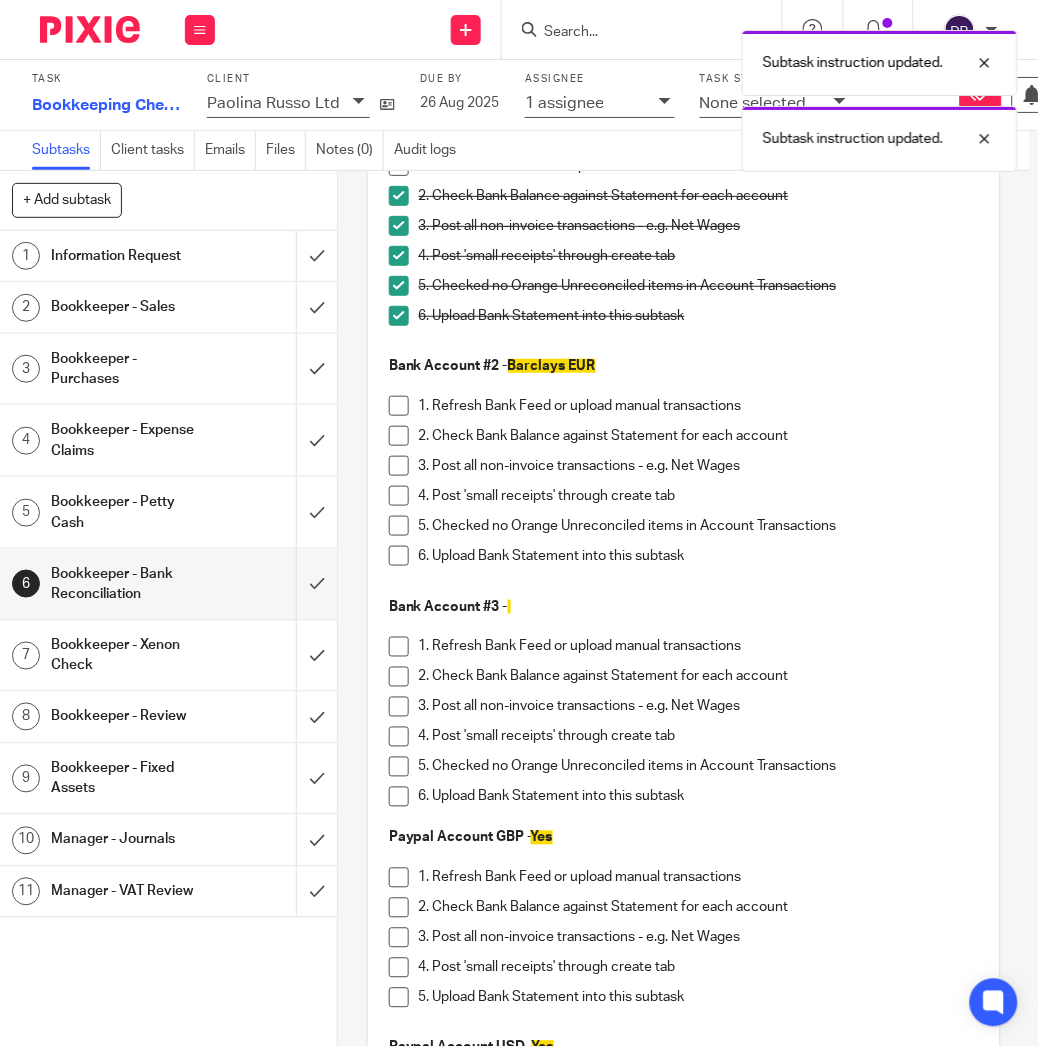 click at bounding box center (399, 436) 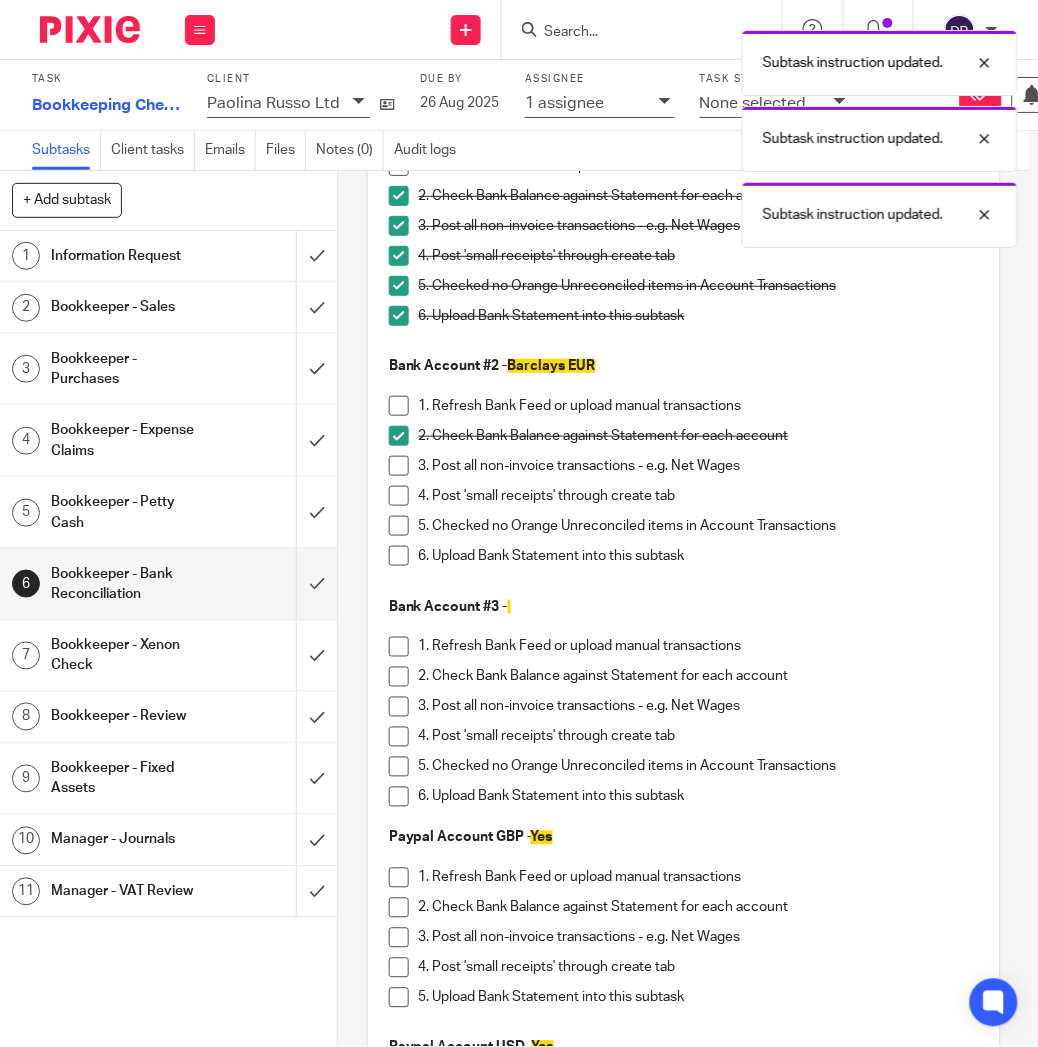 drag, startPoint x: 394, startPoint y: 459, endPoint x: 394, endPoint y: 477, distance: 18 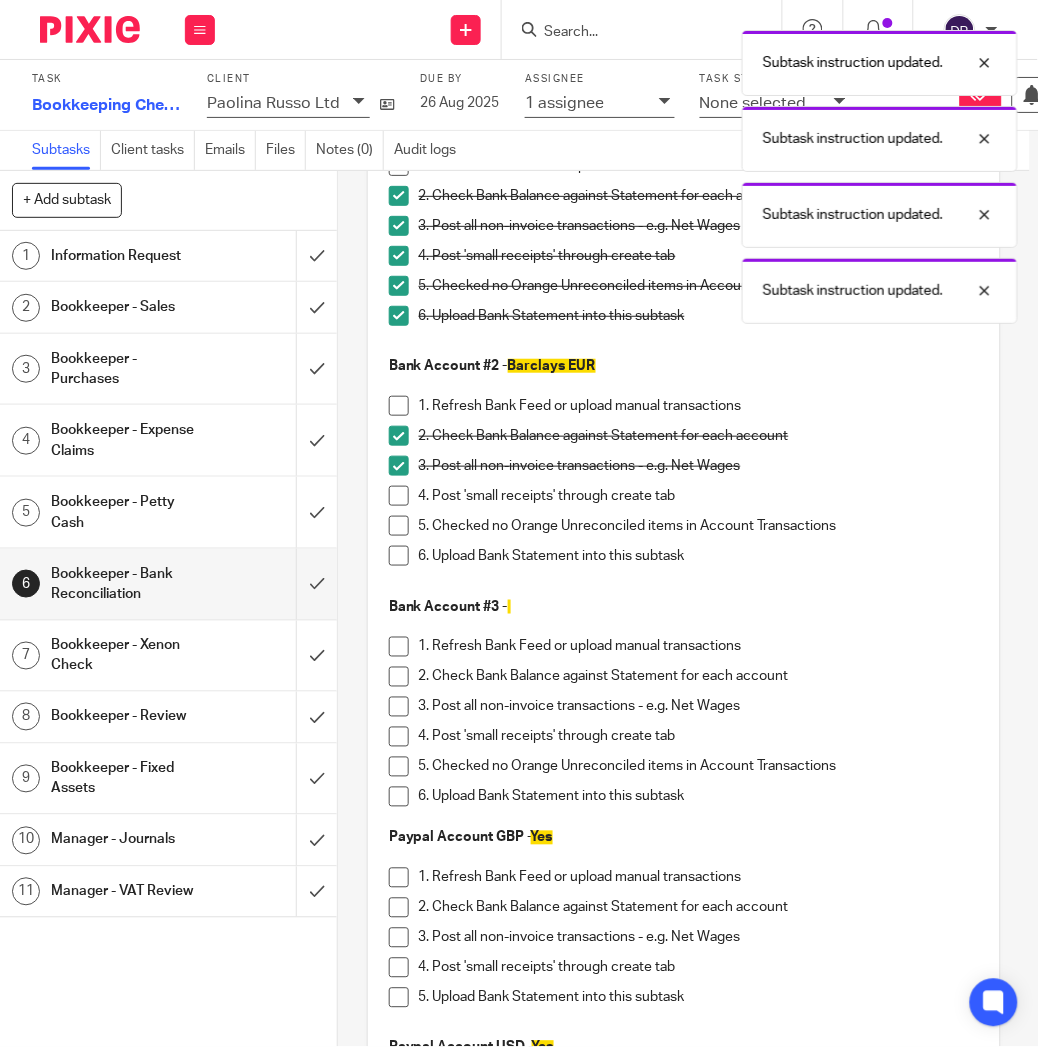 click at bounding box center [399, 496] 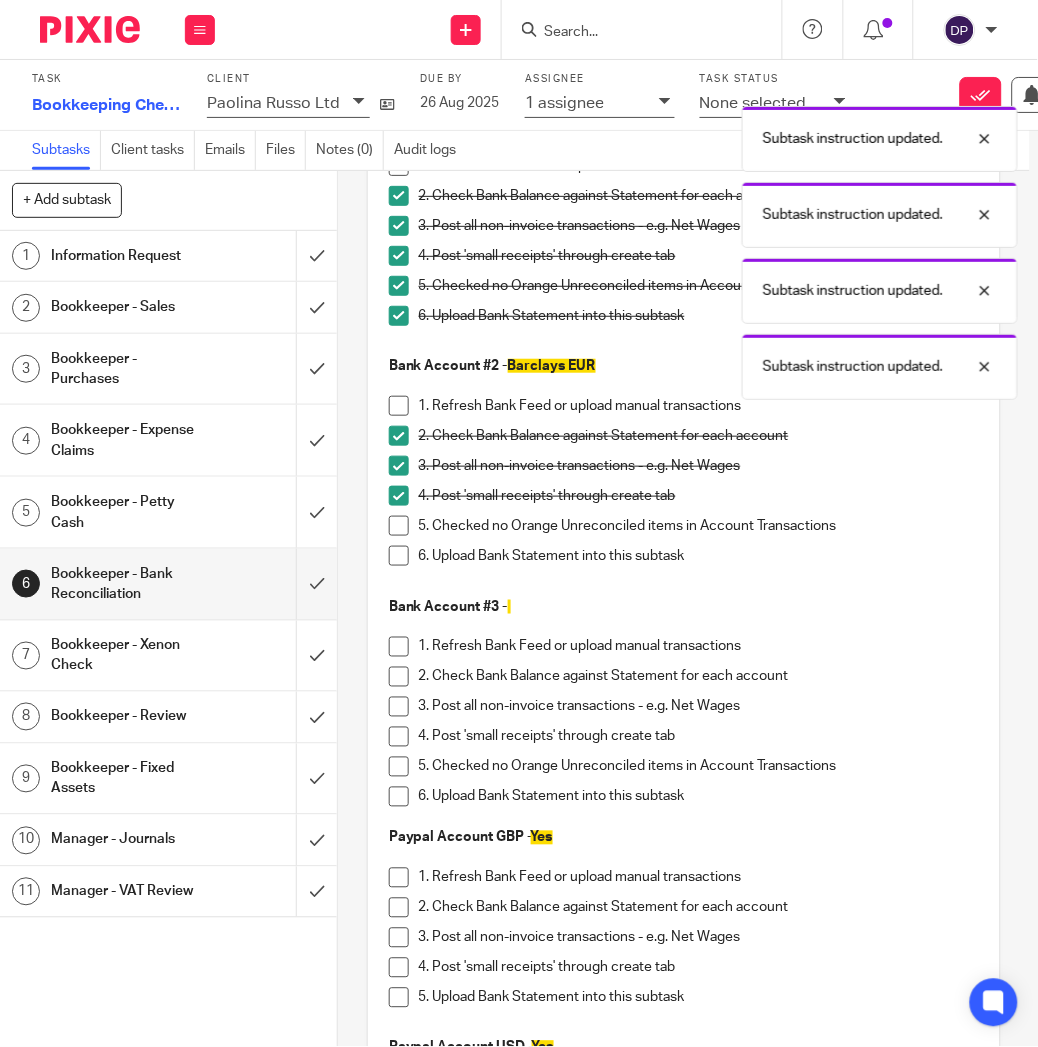 click at bounding box center (399, 526) 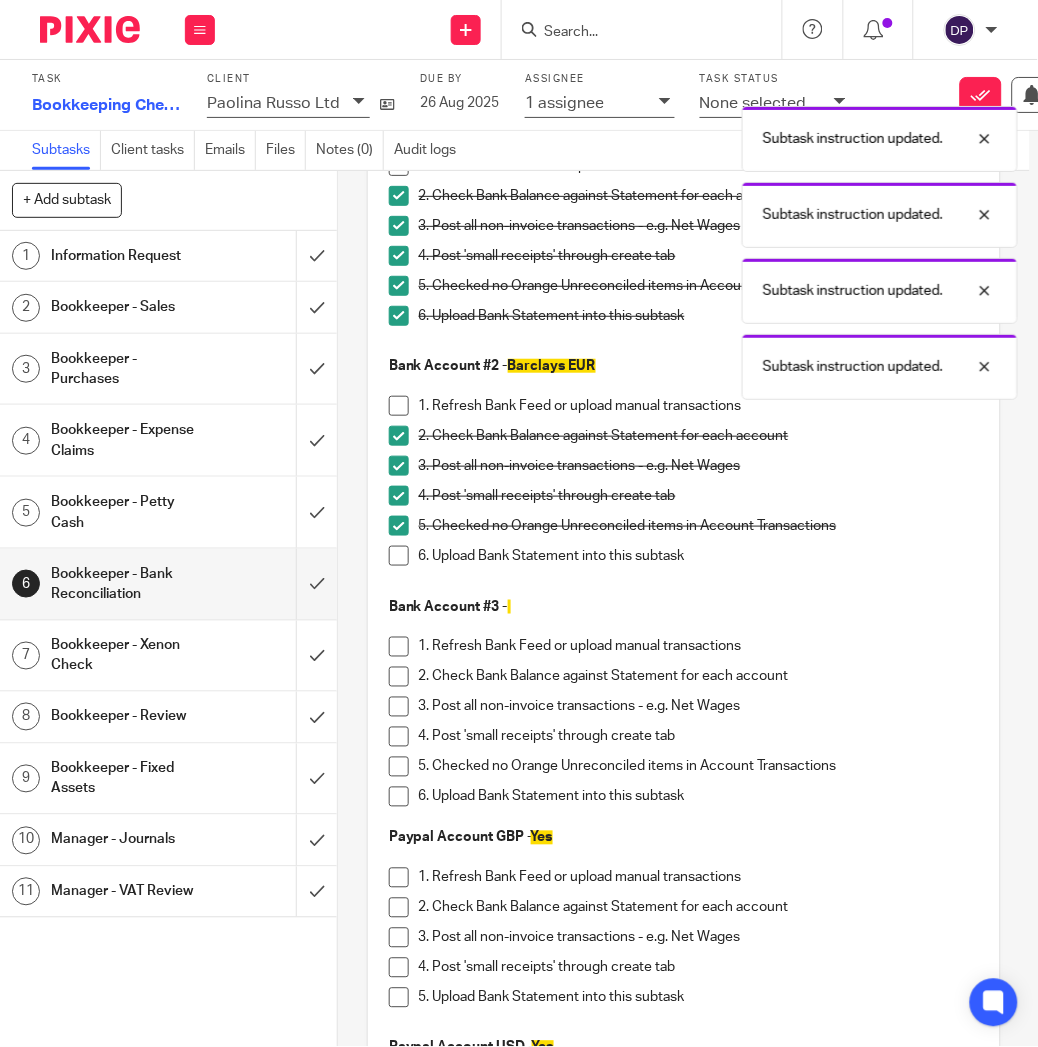 click at bounding box center [399, 556] 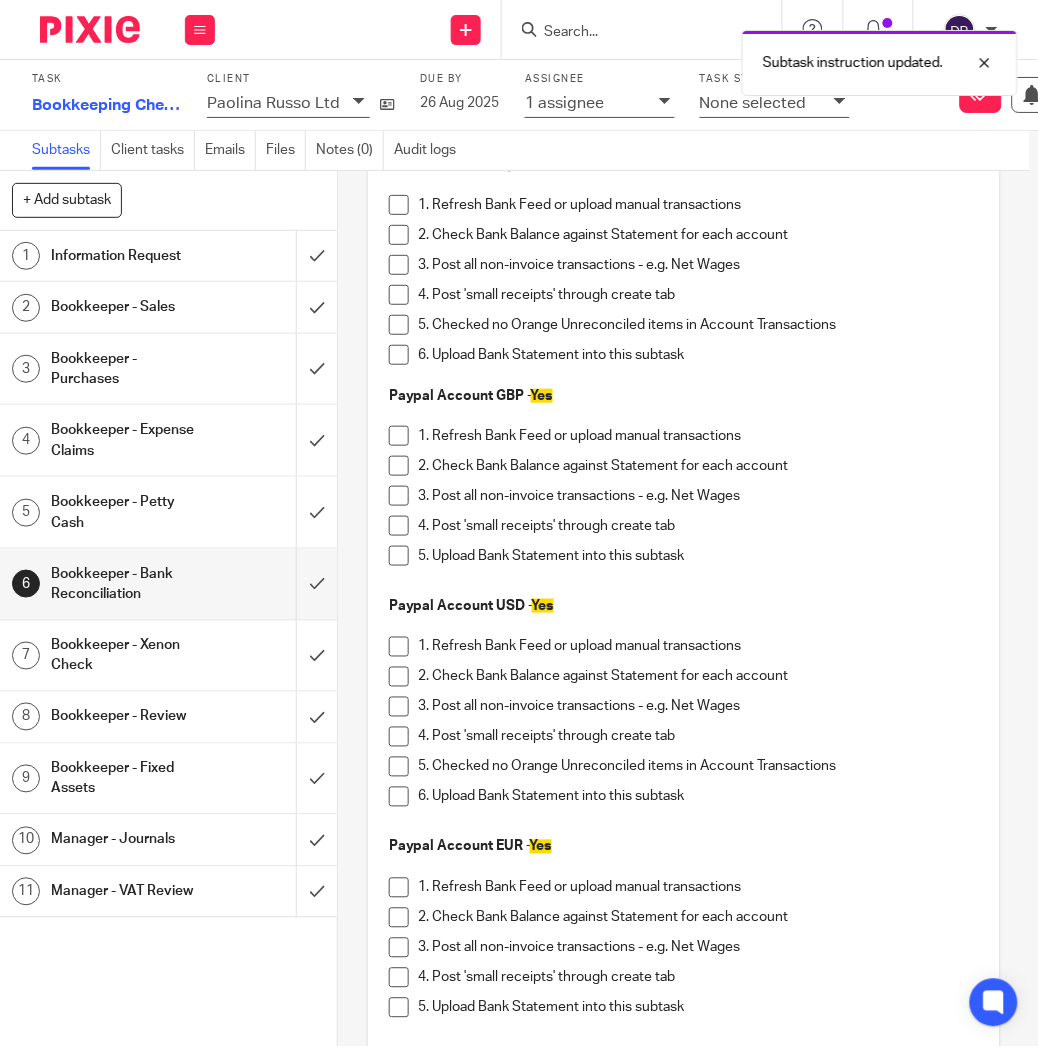 scroll, scrollTop: 668, scrollLeft: 0, axis: vertical 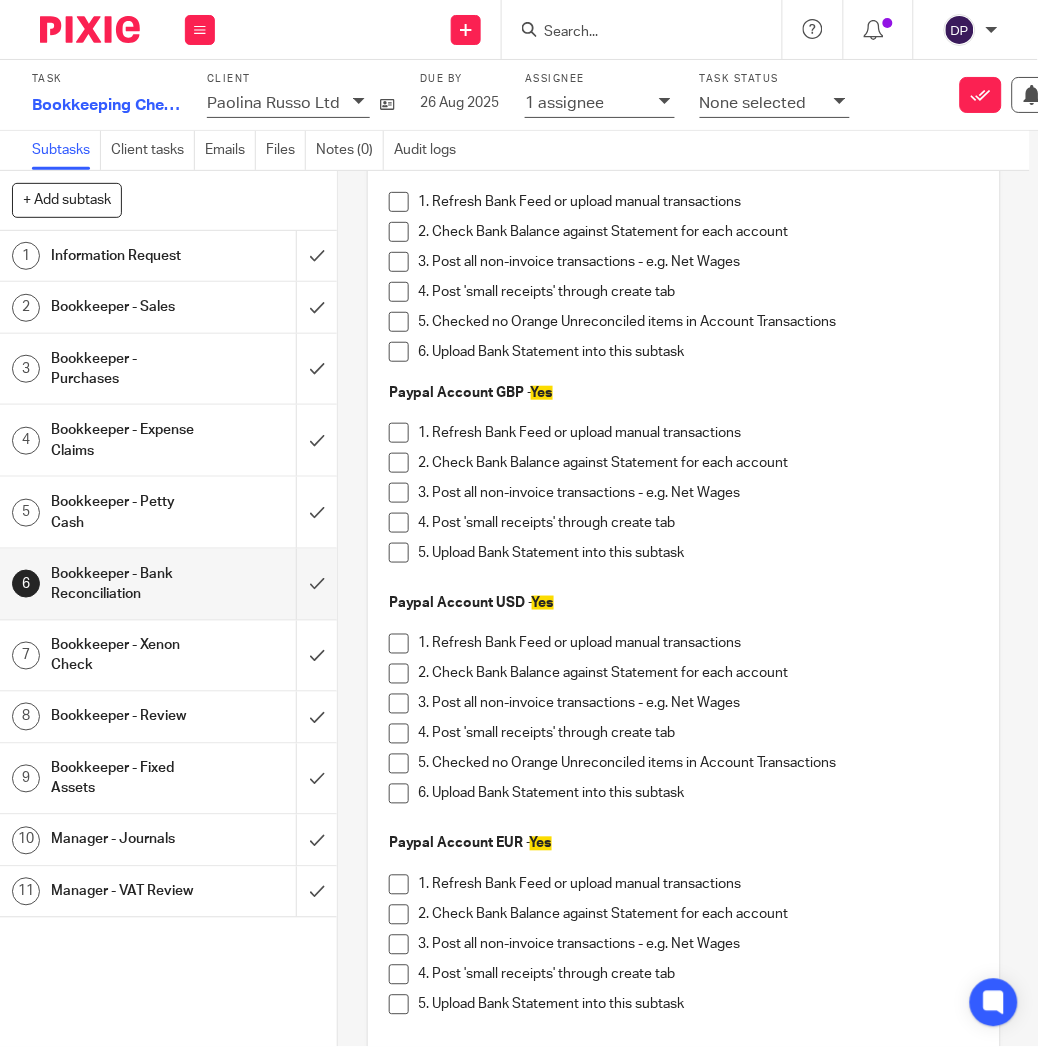 click at bounding box center (399, 463) 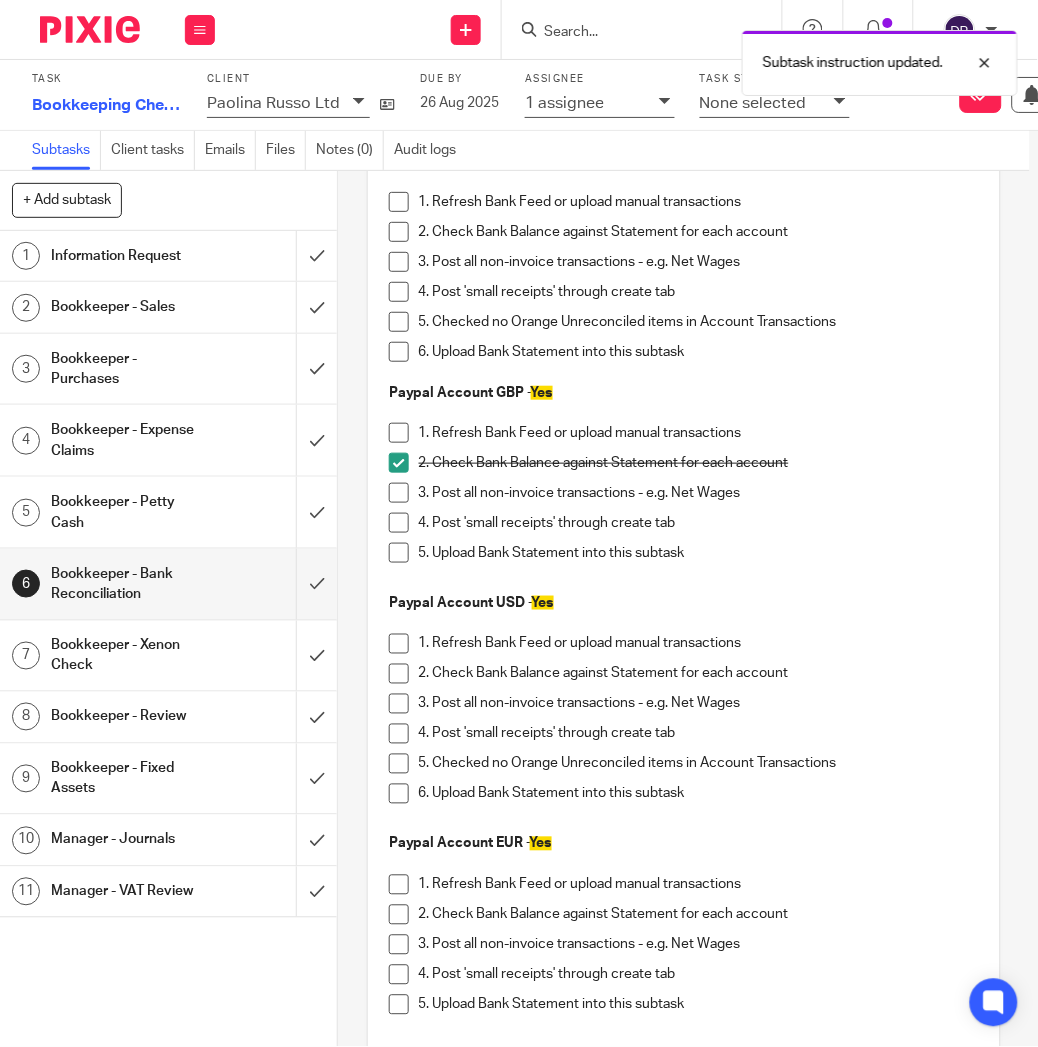 drag, startPoint x: 397, startPoint y: 488, endPoint x: 398, endPoint y: 502, distance: 14.035668 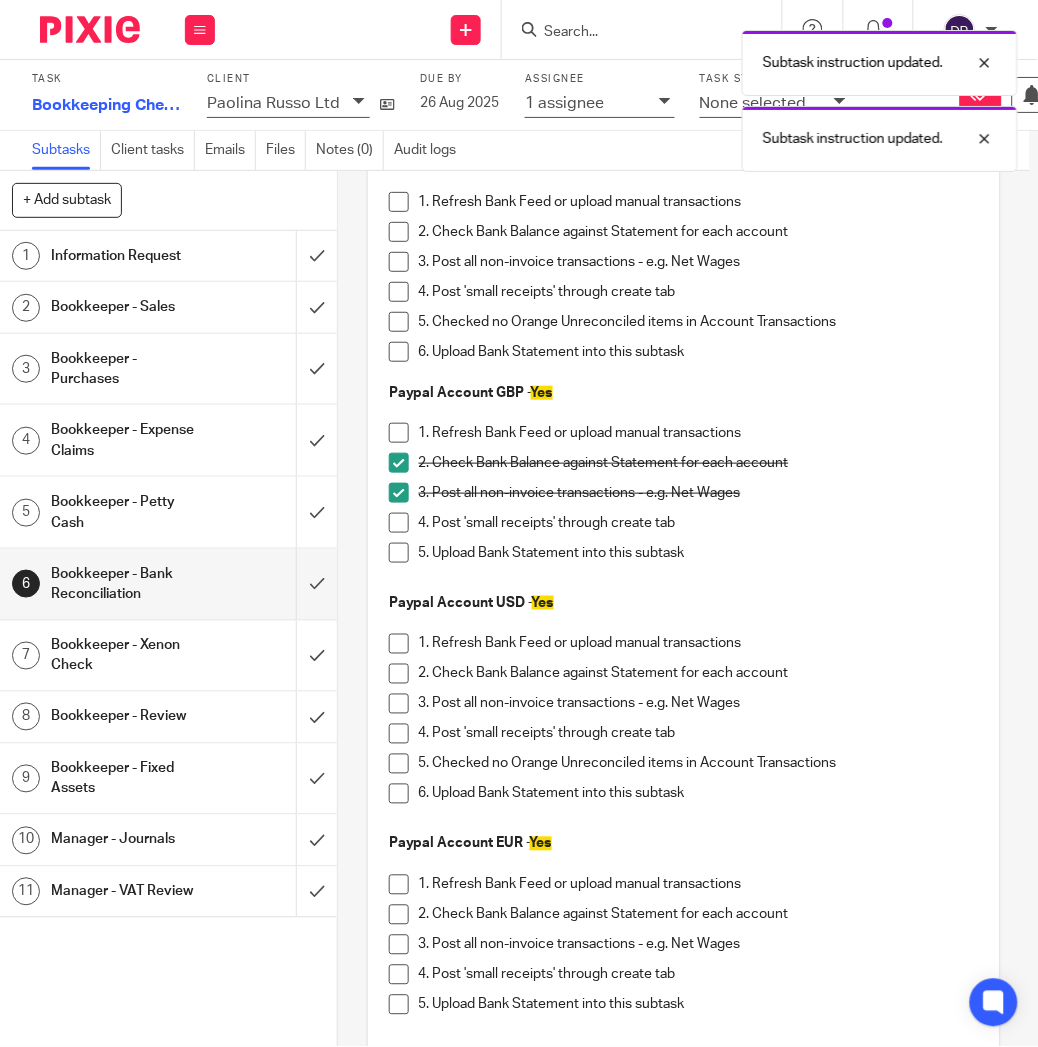 click at bounding box center [399, 523] 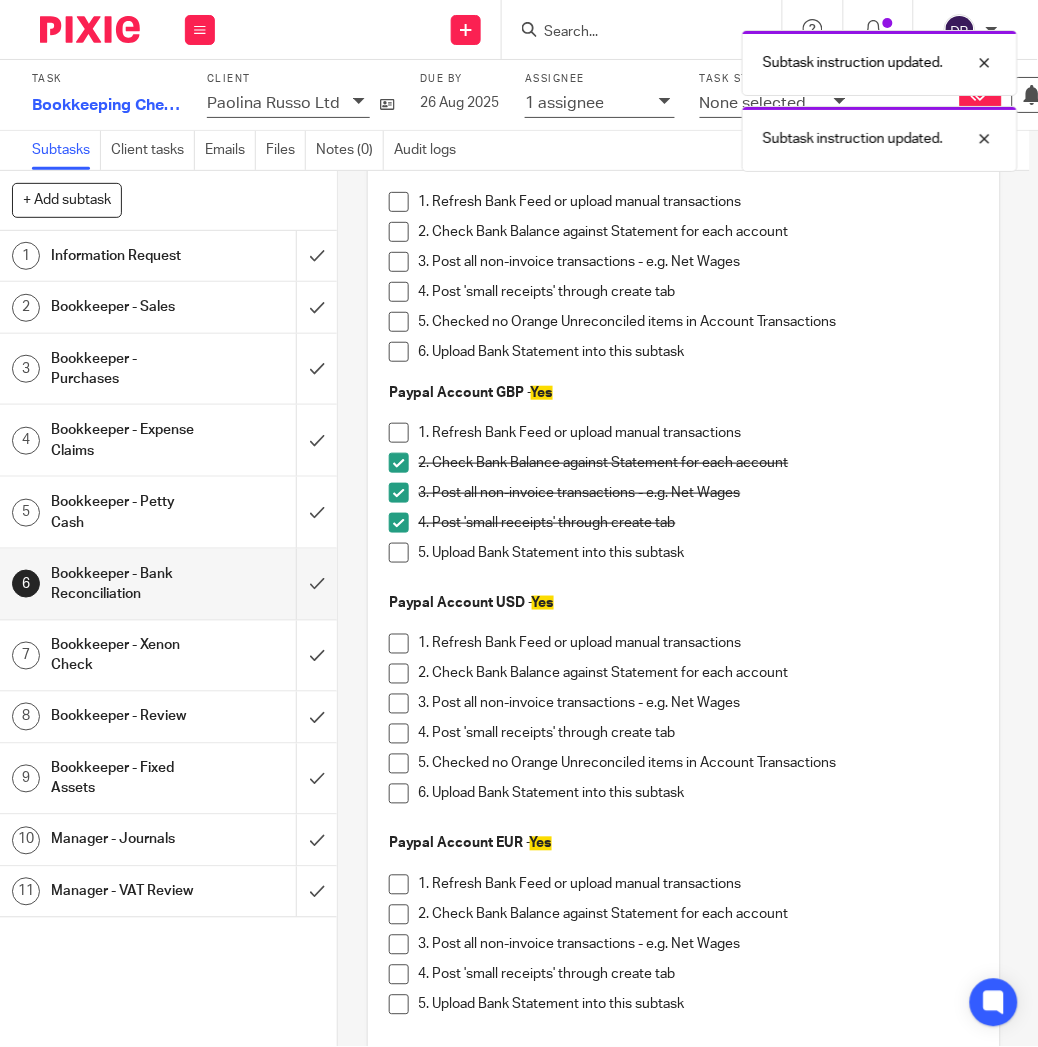 click at bounding box center (399, 553) 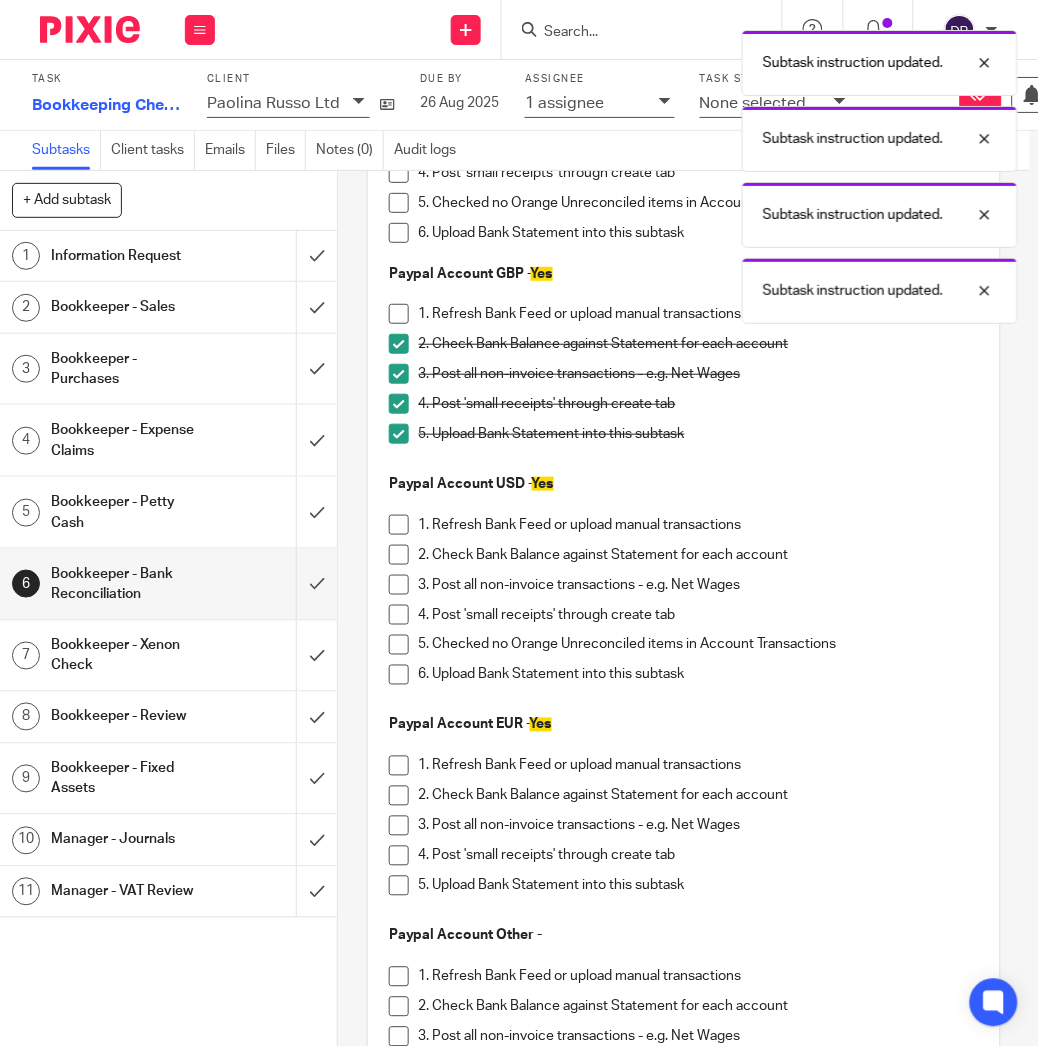 scroll, scrollTop: 812, scrollLeft: 0, axis: vertical 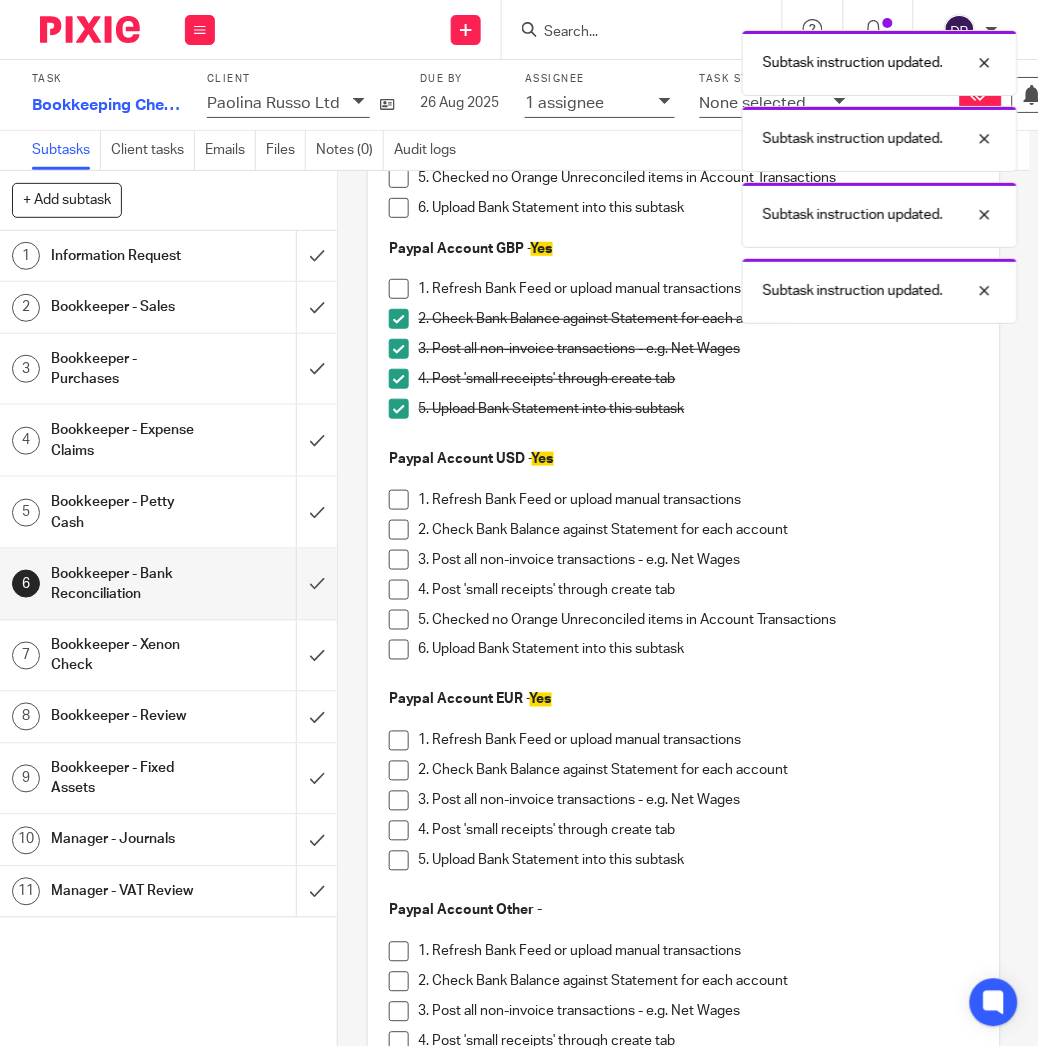 click at bounding box center (399, 530) 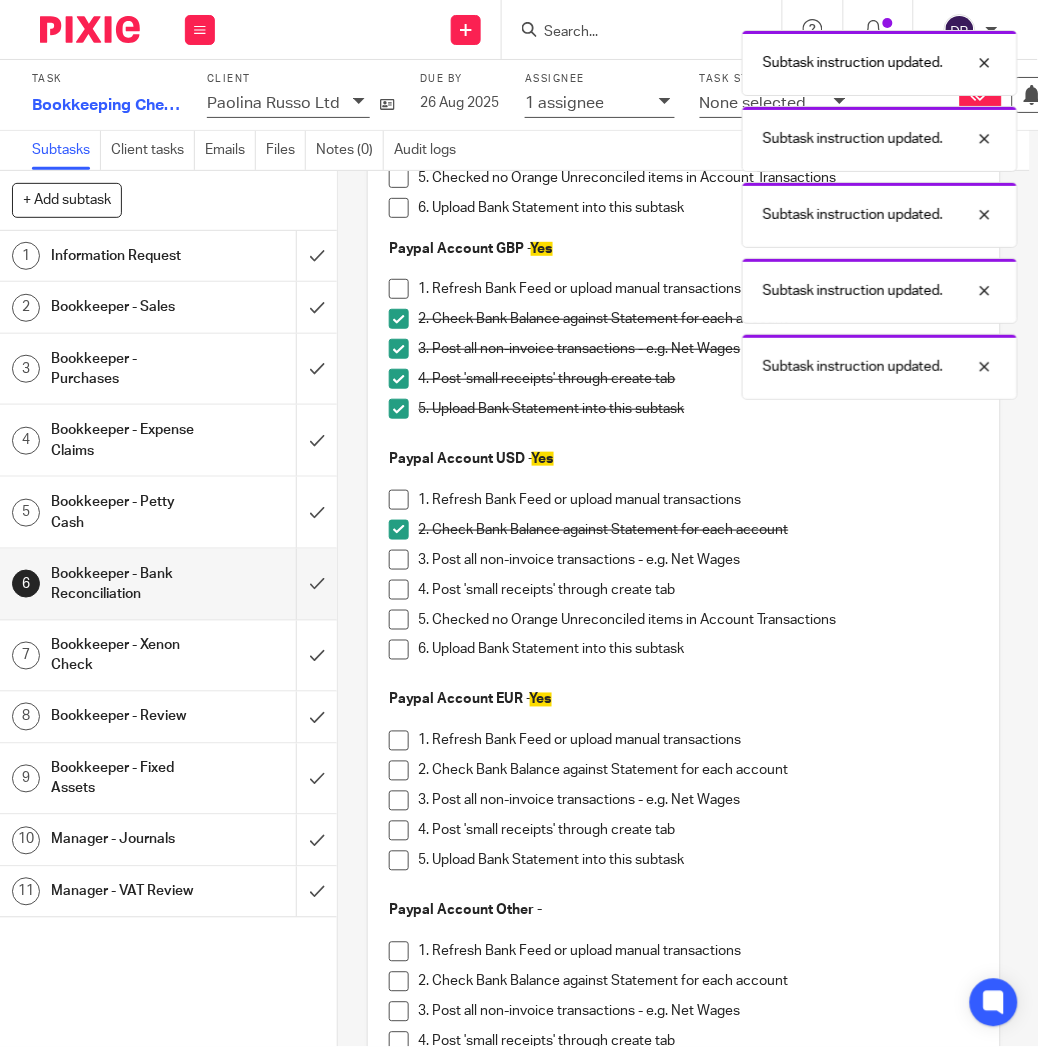 drag, startPoint x: 395, startPoint y: 554, endPoint x: 403, endPoint y: 588, distance: 34.928497 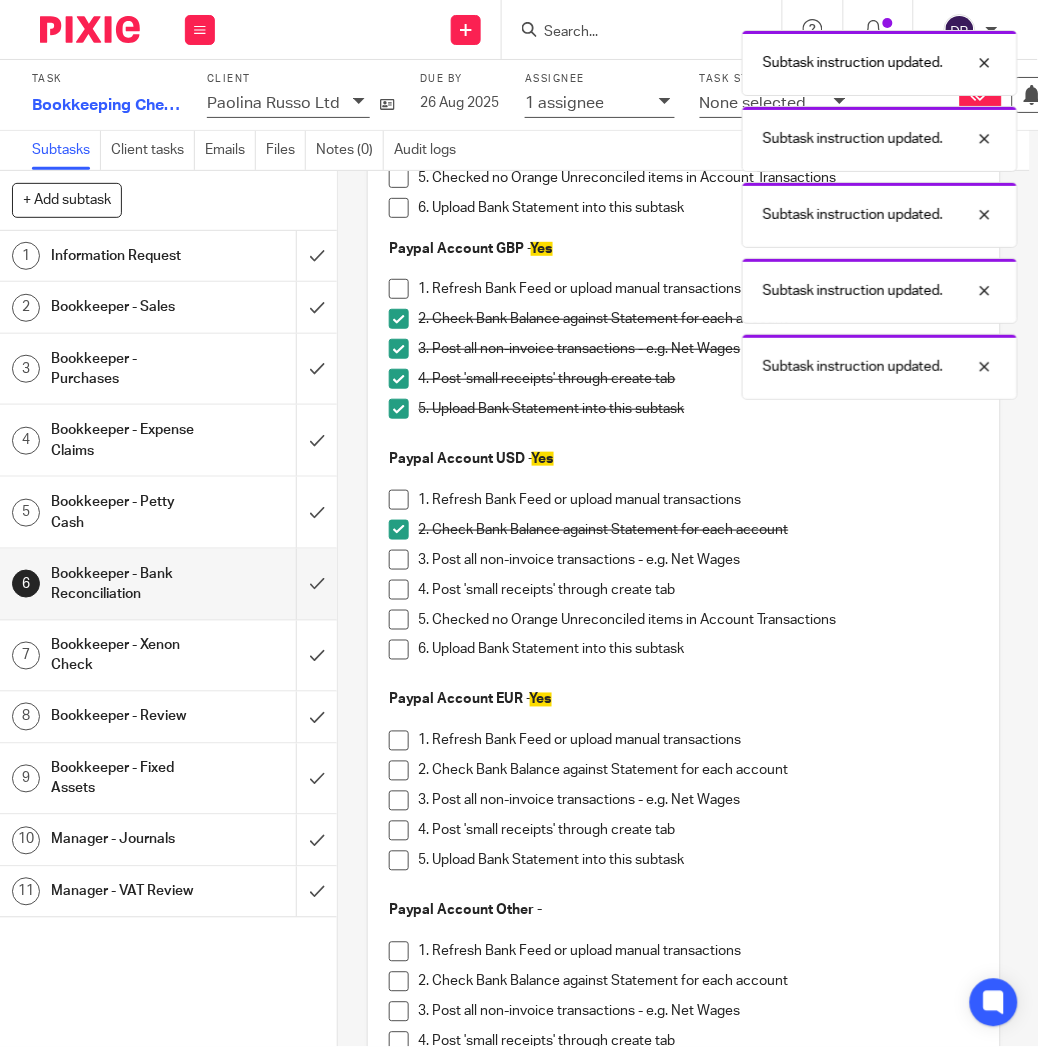 click at bounding box center (399, 560) 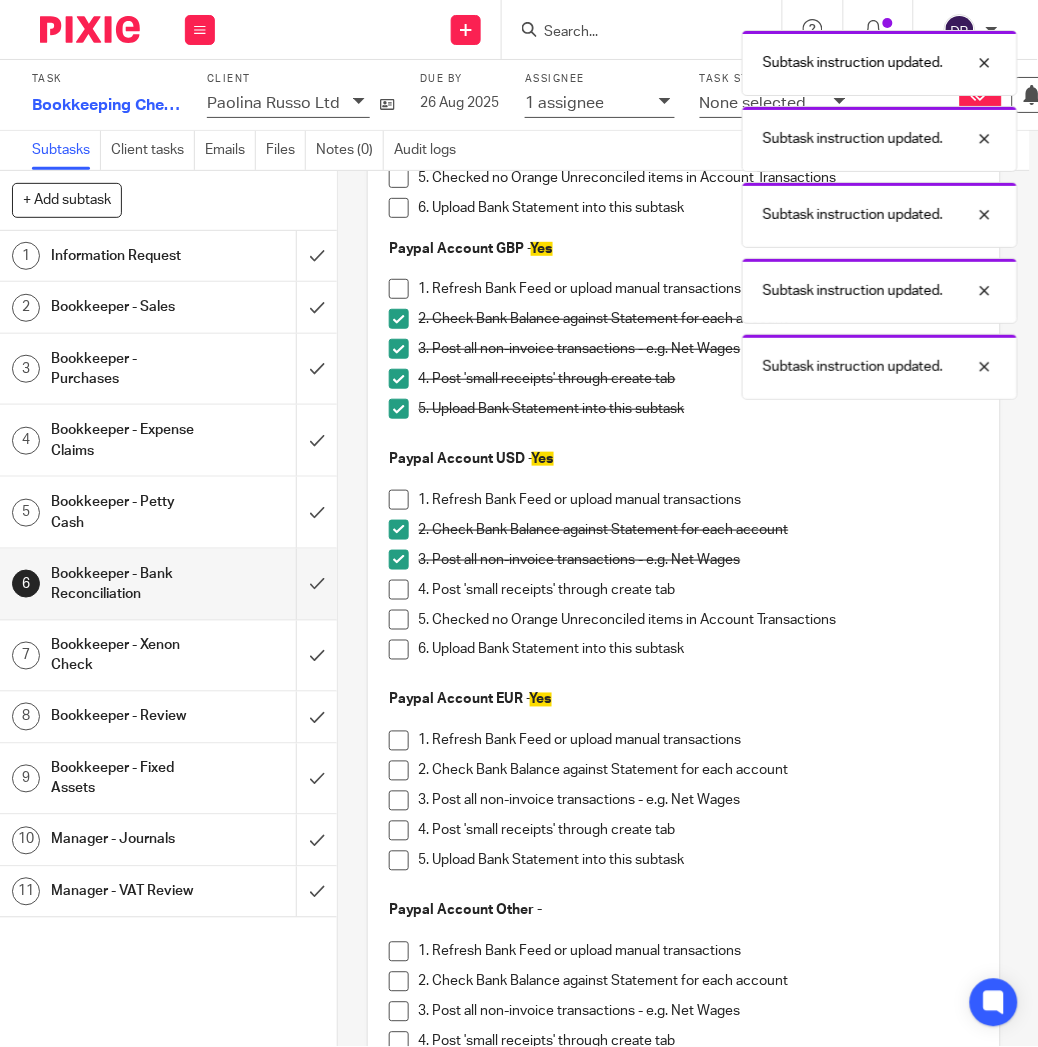drag, startPoint x: 403, startPoint y: 588, endPoint x: 401, endPoint y: 601, distance: 13.152946 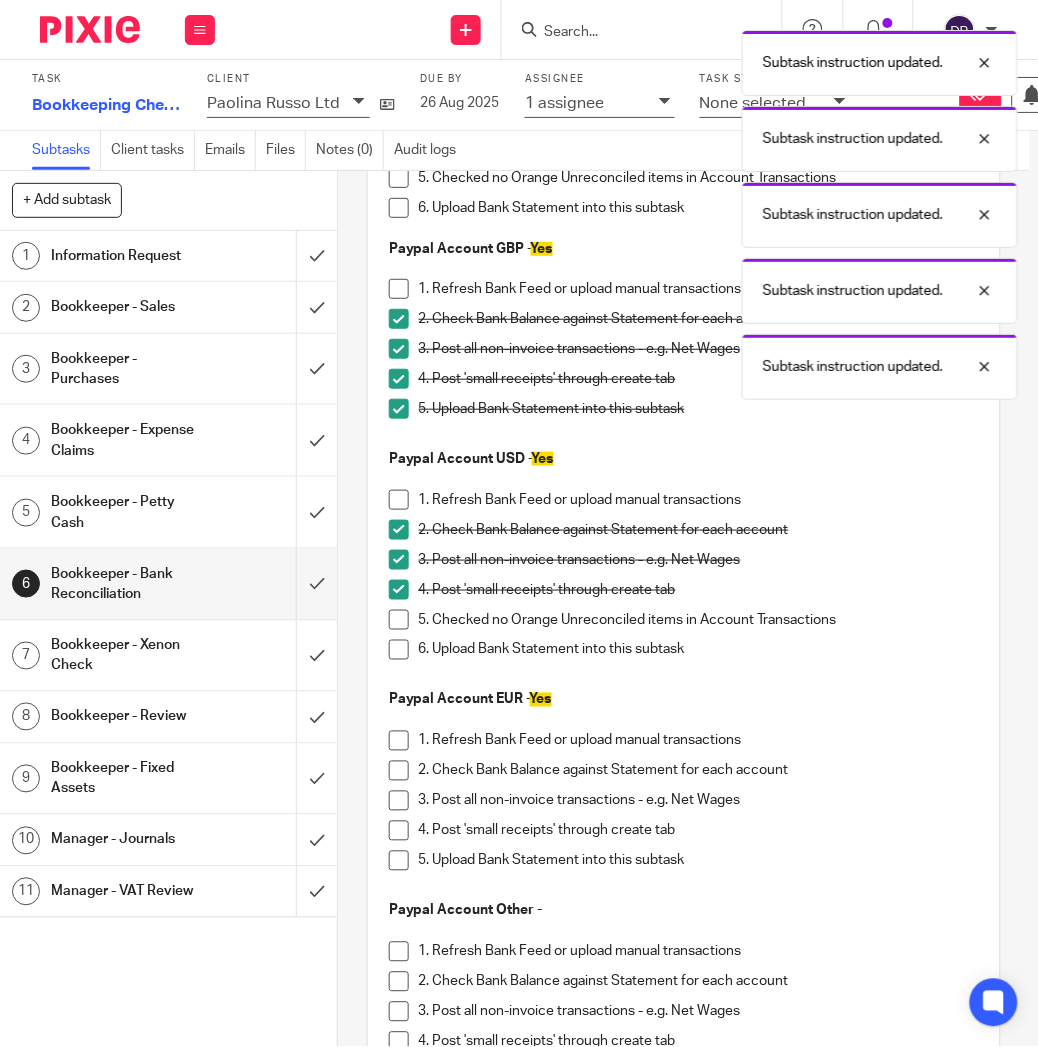 click at bounding box center [399, 620] 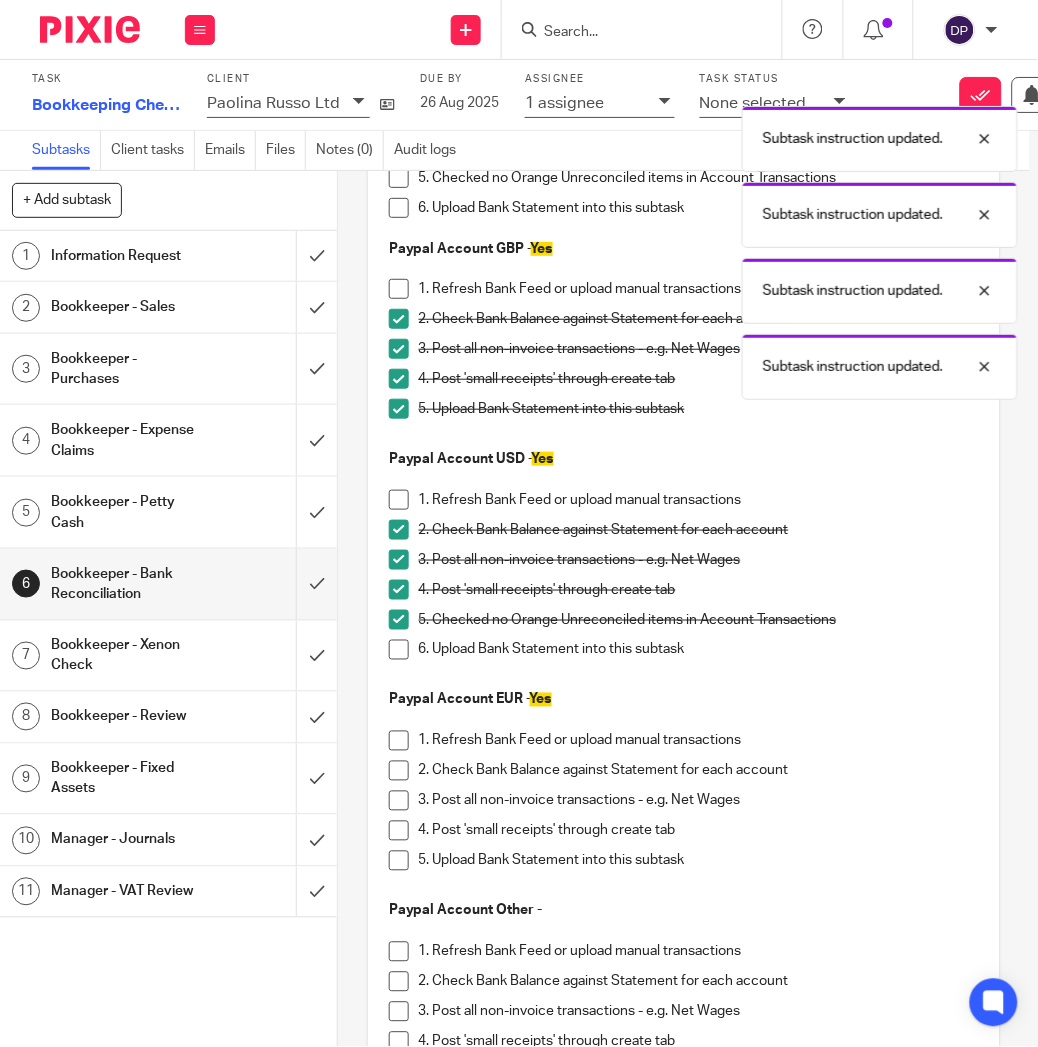 click at bounding box center (399, 650) 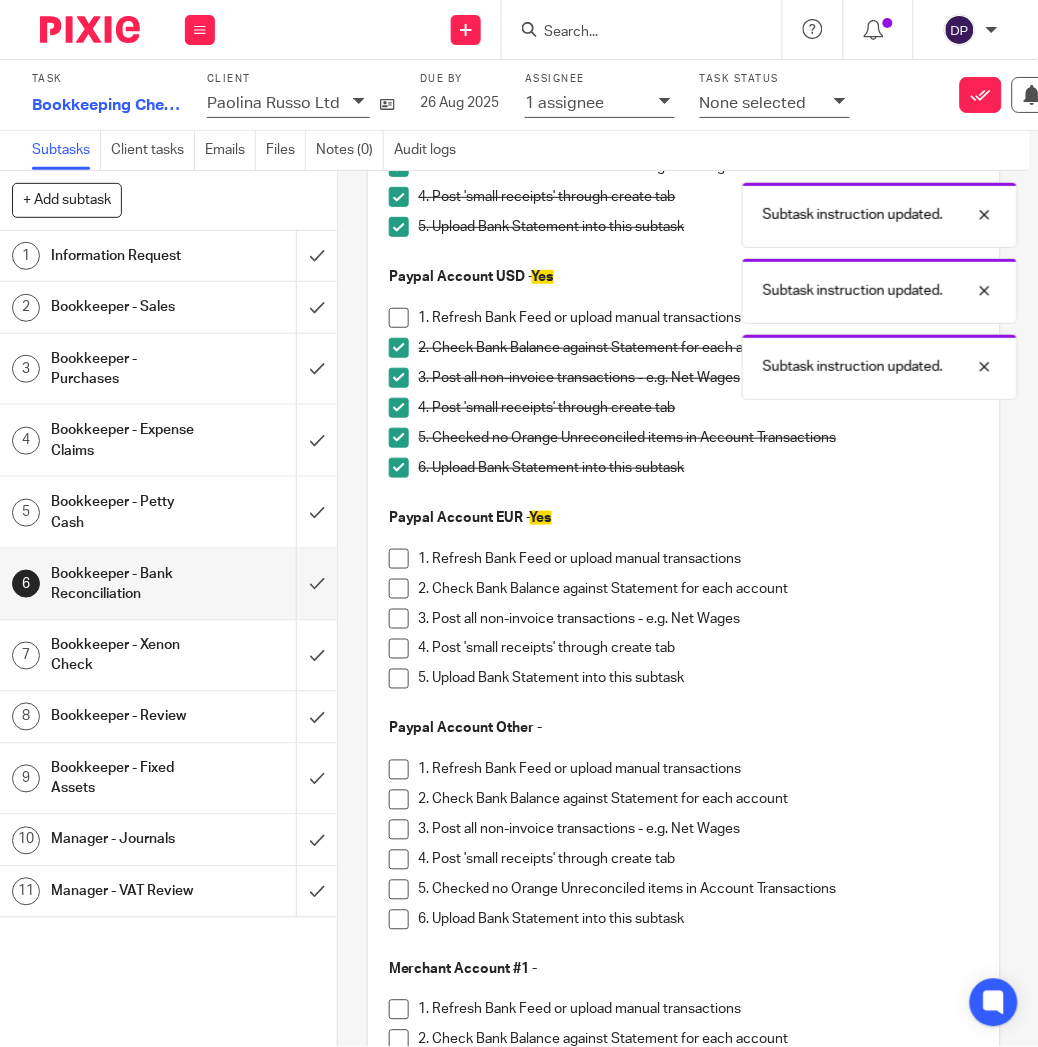 scroll, scrollTop: 1002, scrollLeft: 0, axis: vertical 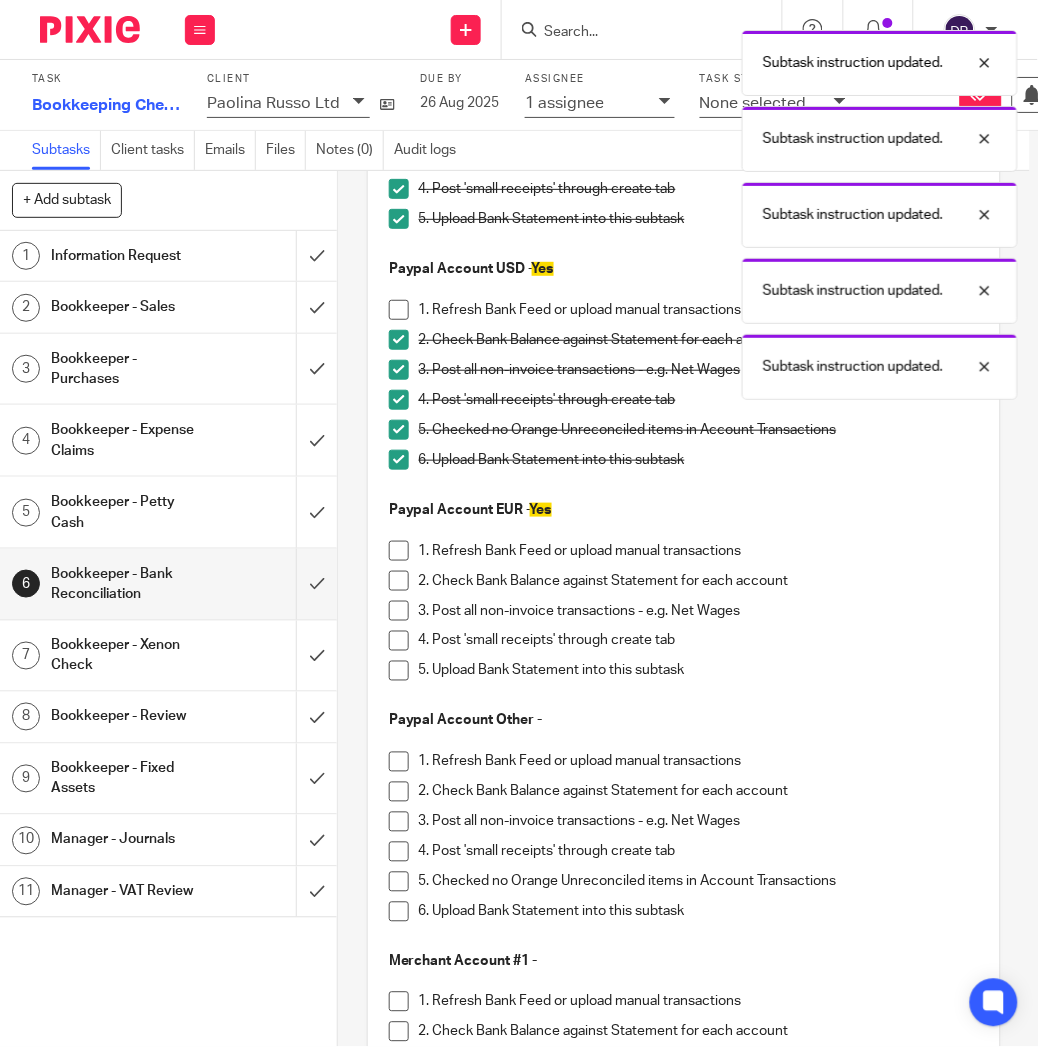 drag, startPoint x: 395, startPoint y: 577, endPoint x: 395, endPoint y: 589, distance: 12 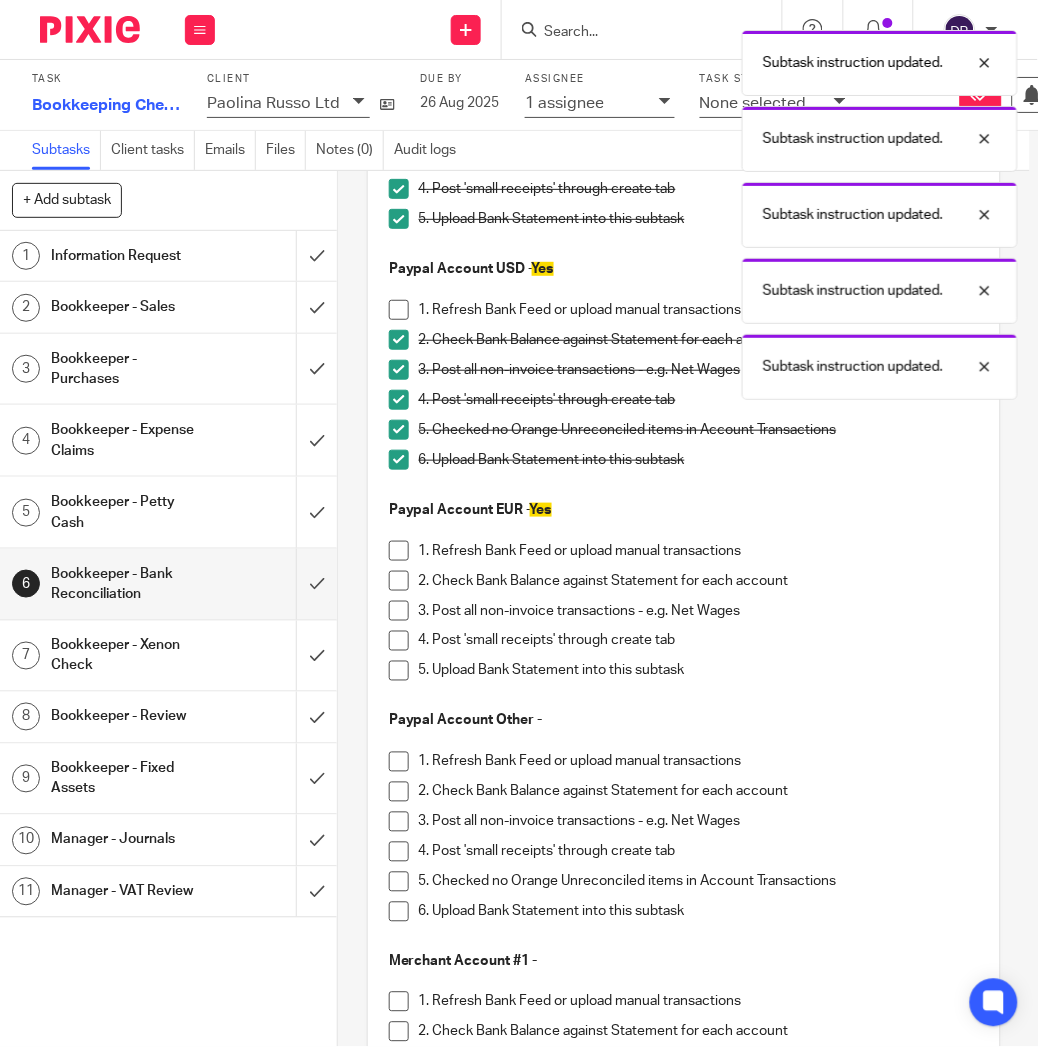 click at bounding box center [399, 581] 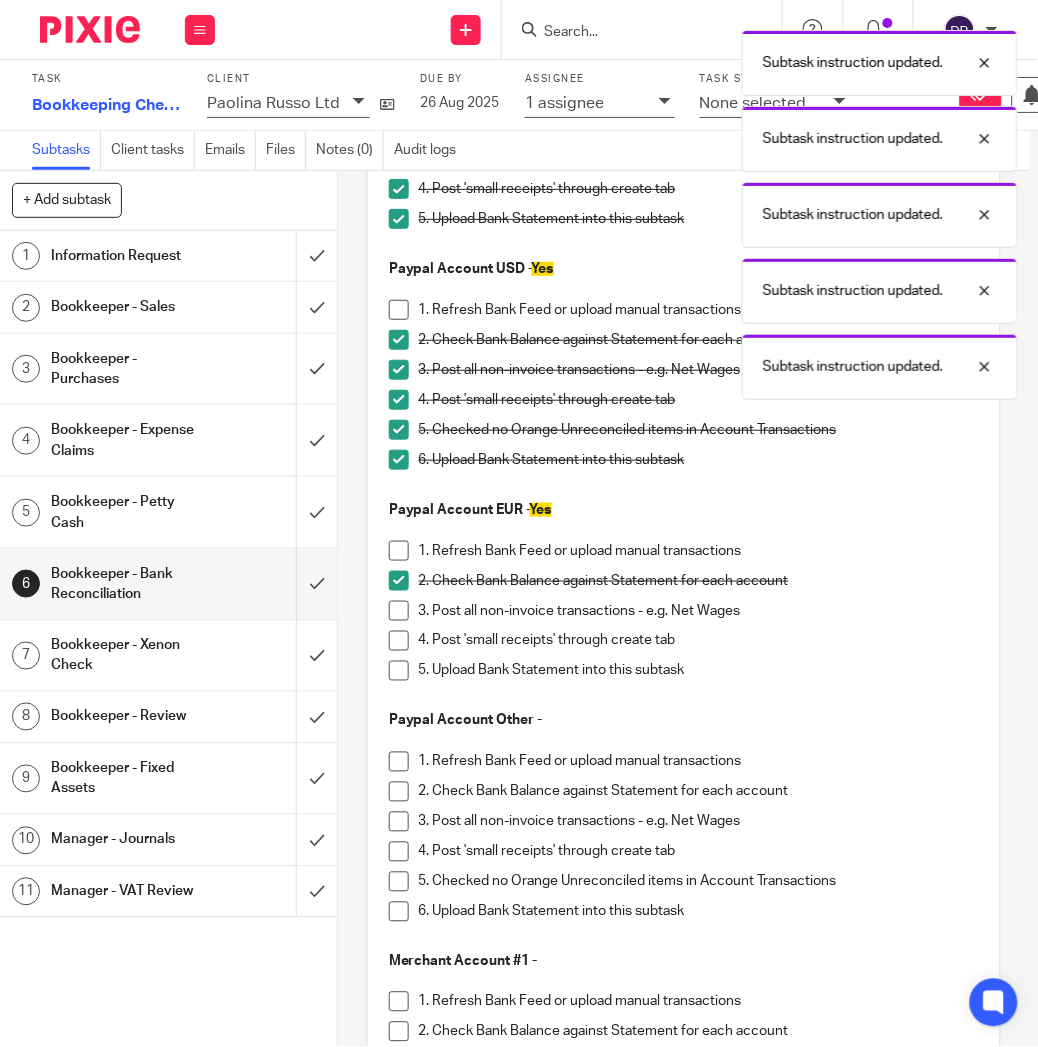 click at bounding box center [399, 611] 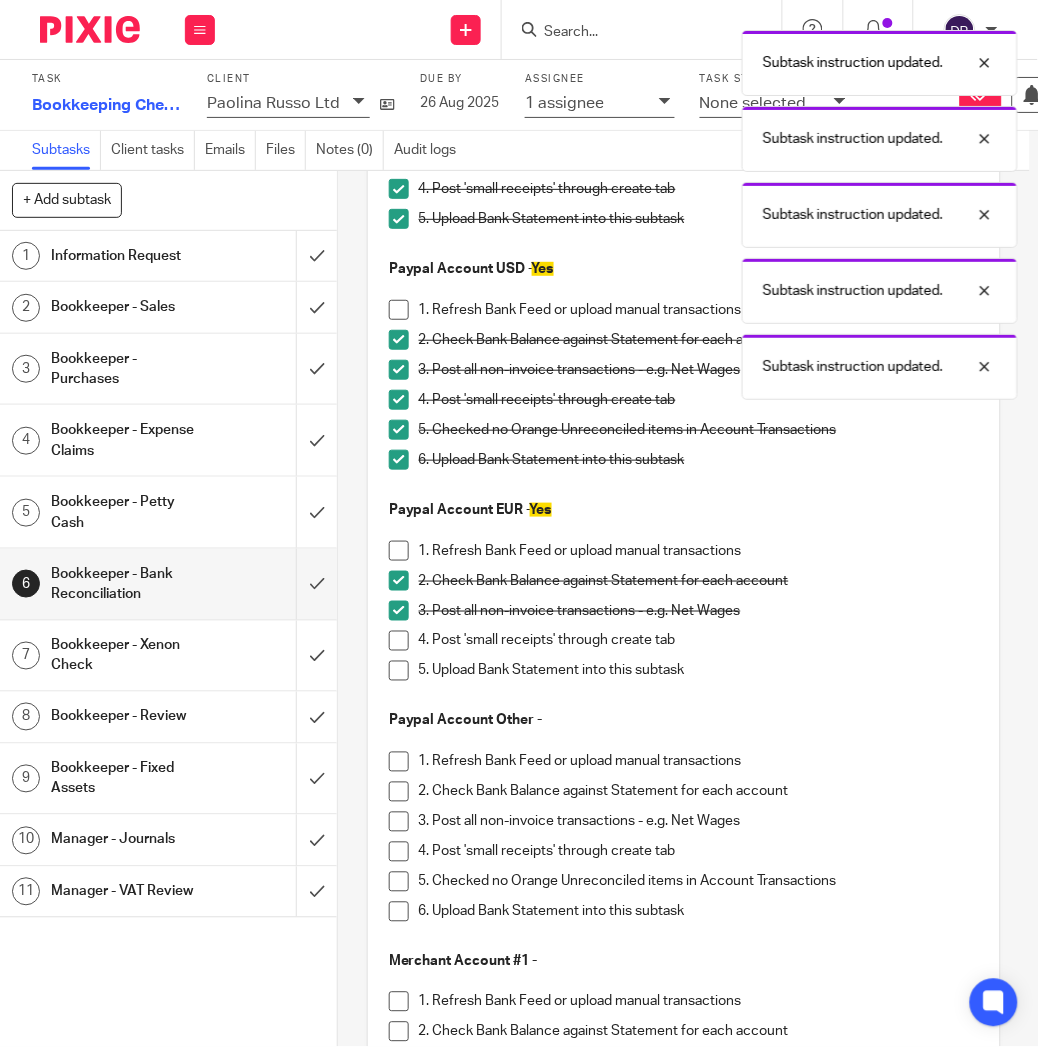 click at bounding box center [399, 641] 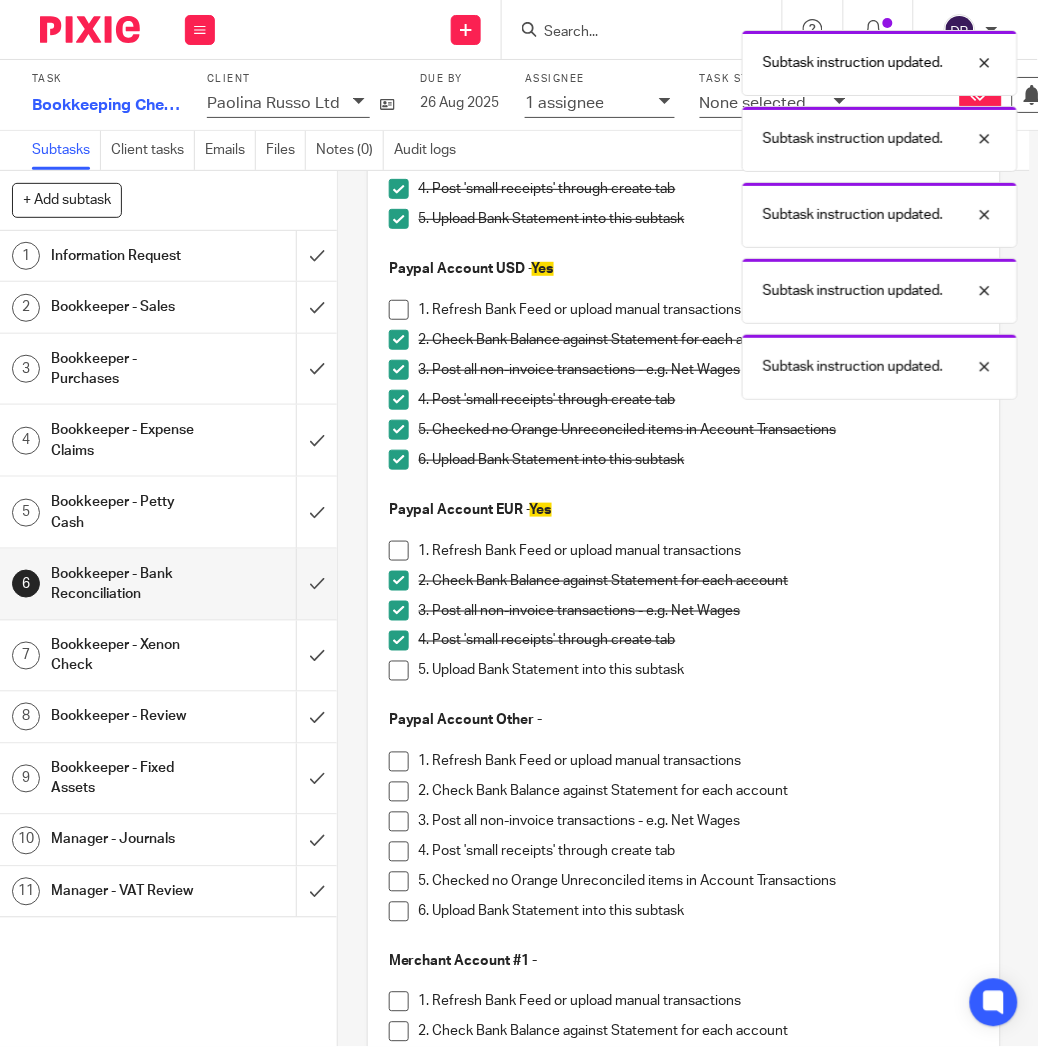 click at bounding box center (399, 671) 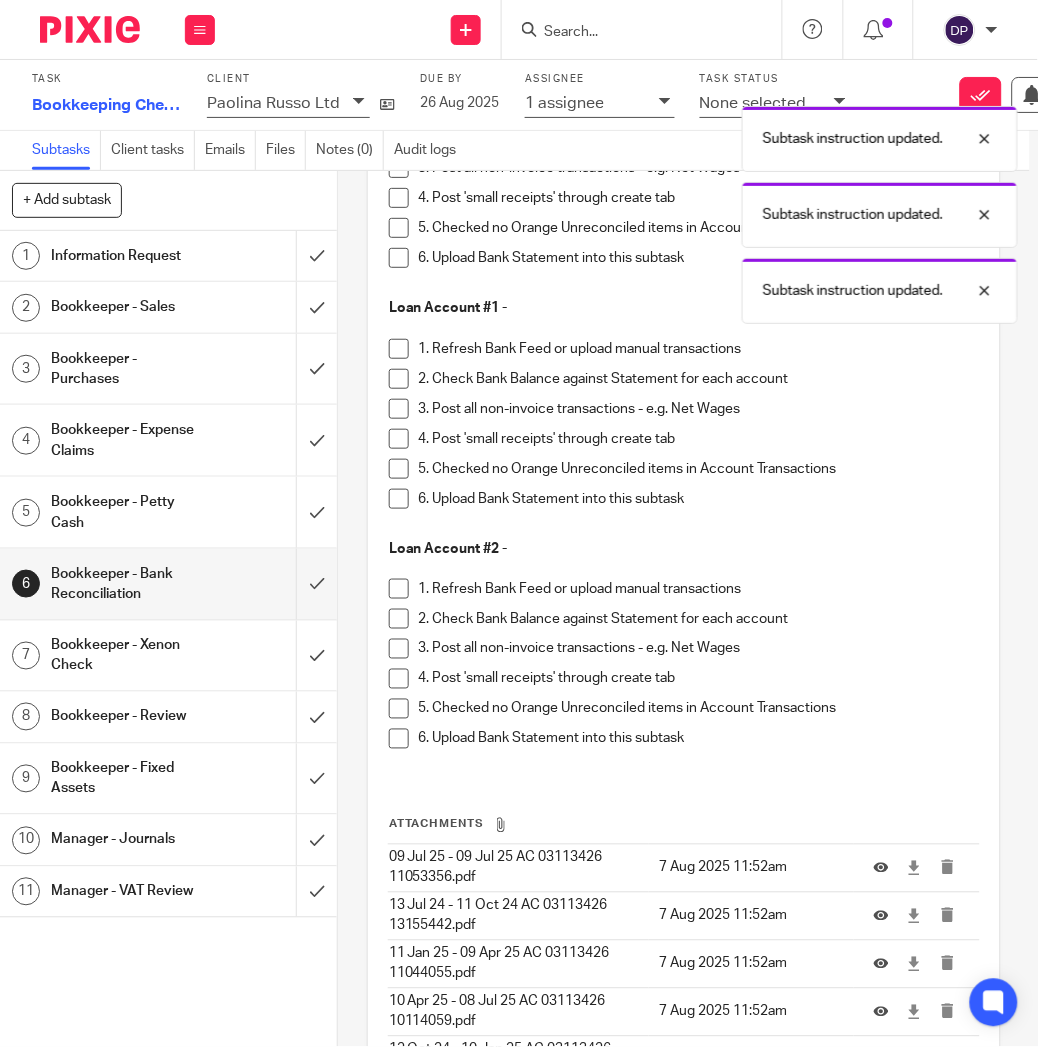scroll, scrollTop: 3323, scrollLeft: 0, axis: vertical 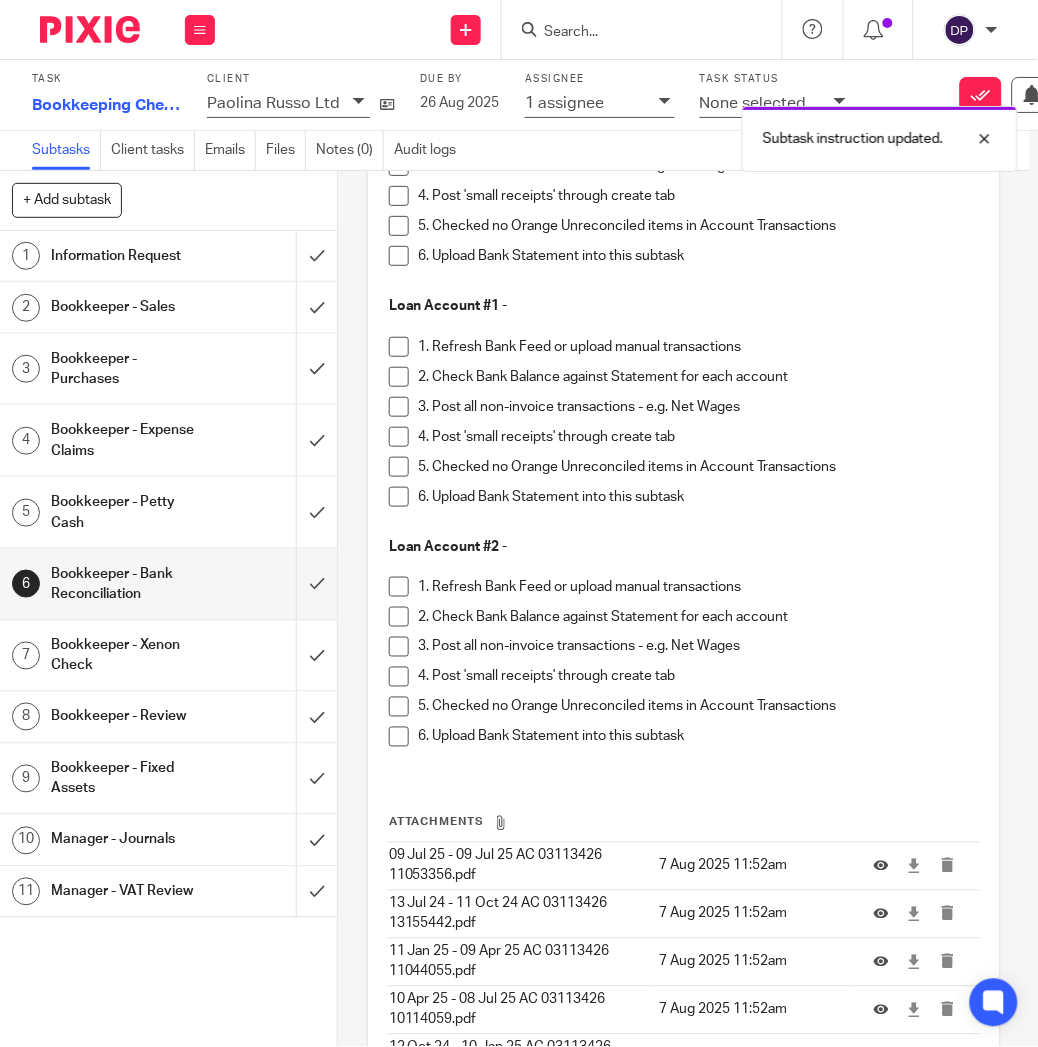 click on "Bookkeeper - Sales" at bounding box center (126, 307) 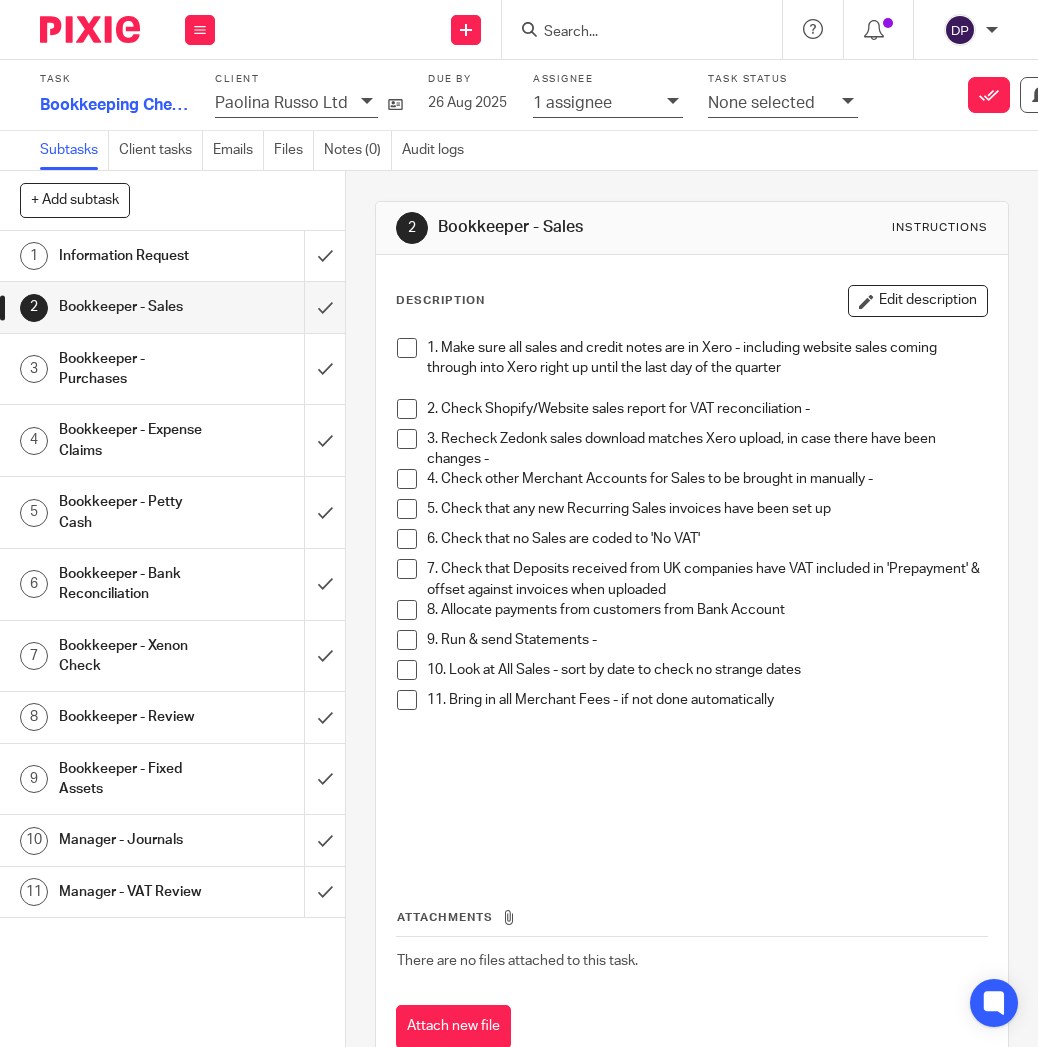 scroll, scrollTop: 0, scrollLeft: 0, axis: both 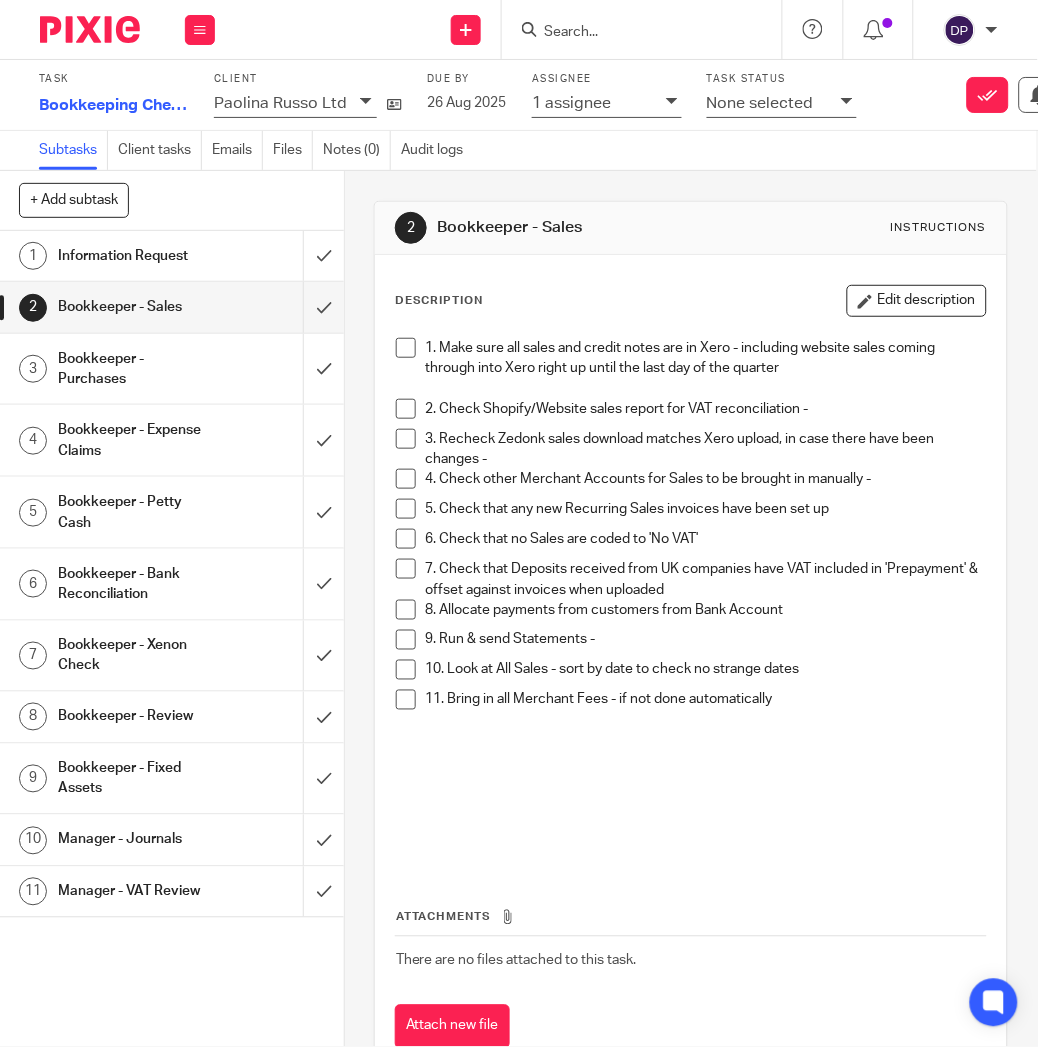 click at bounding box center [406, 539] 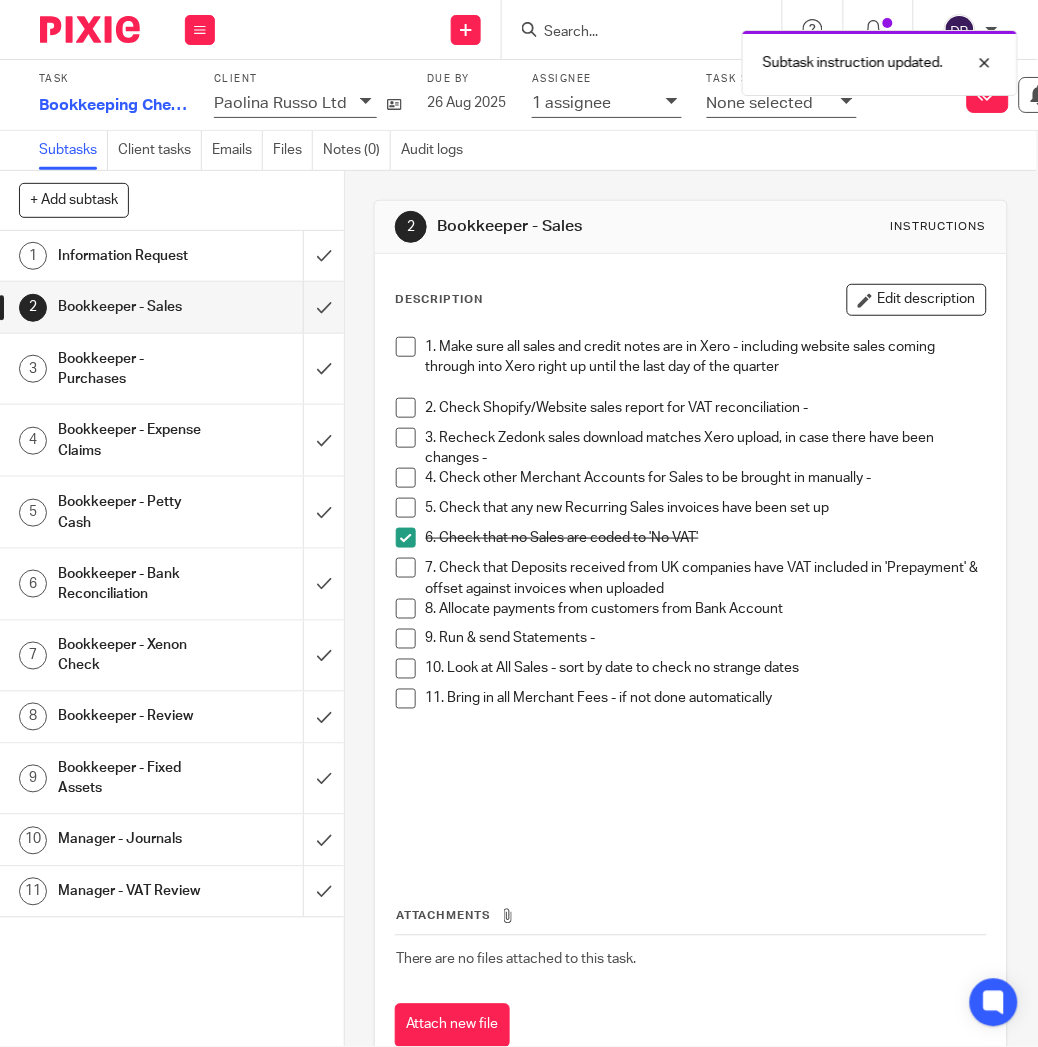 scroll, scrollTop: 0, scrollLeft: 0, axis: both 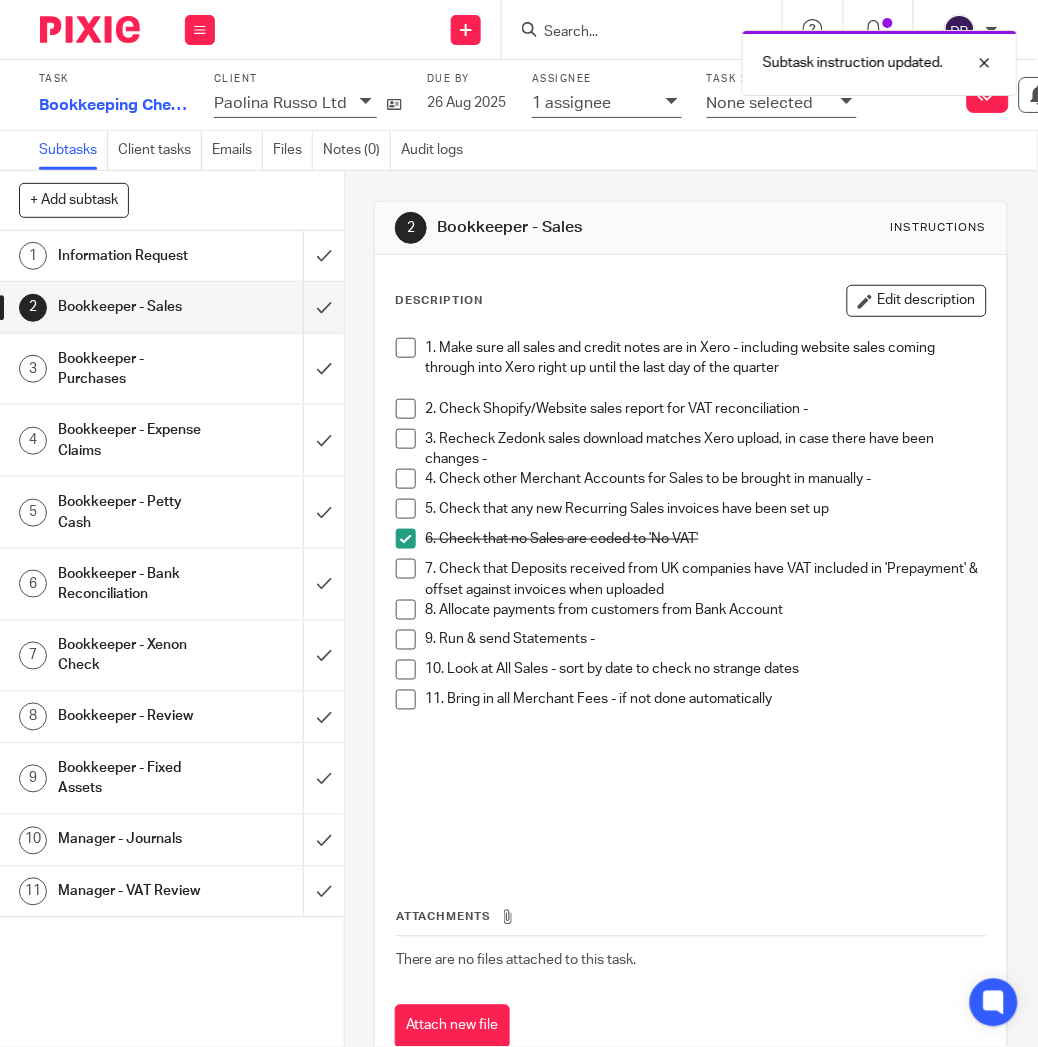click at bounding box center [406, 509] 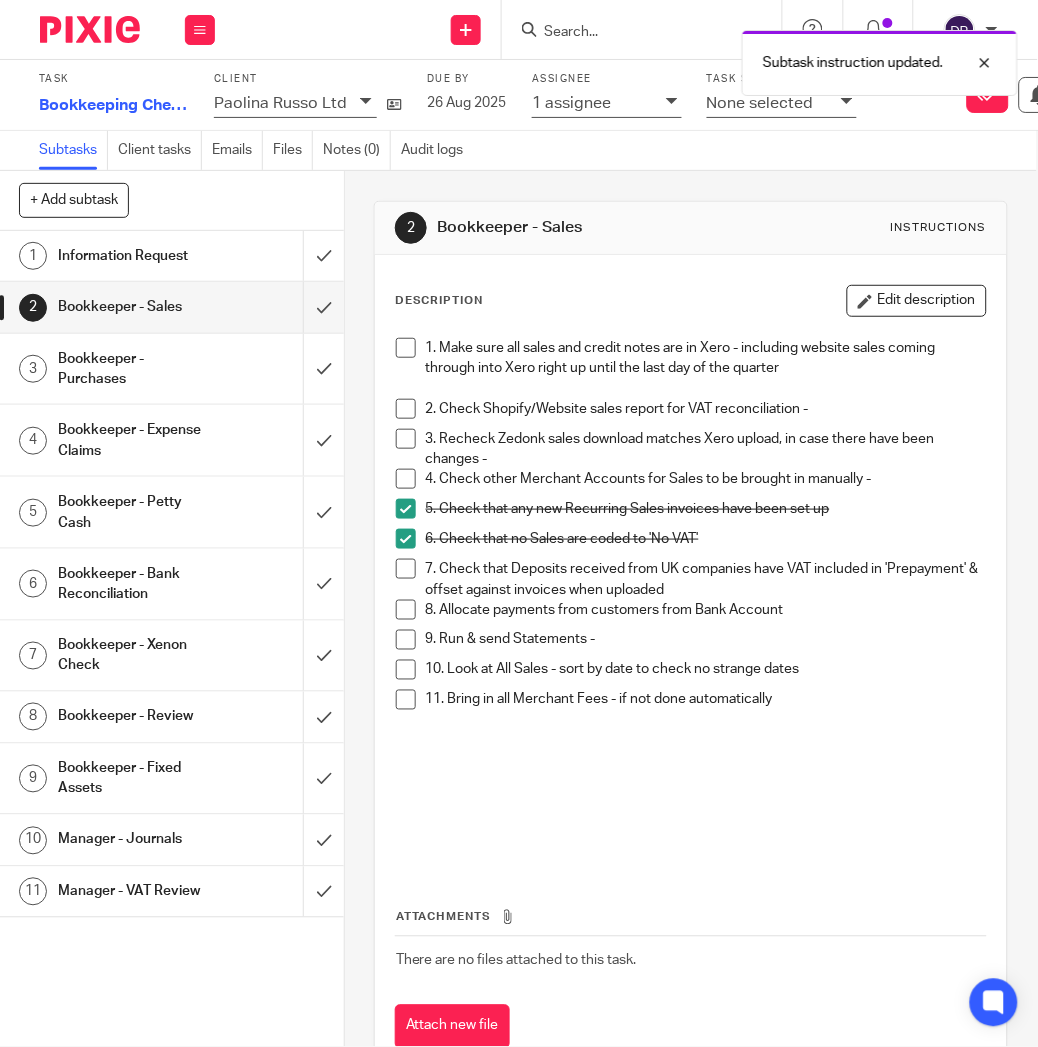 scroll, scrollTop: 2, scrollLeft: 0, axis: vertical 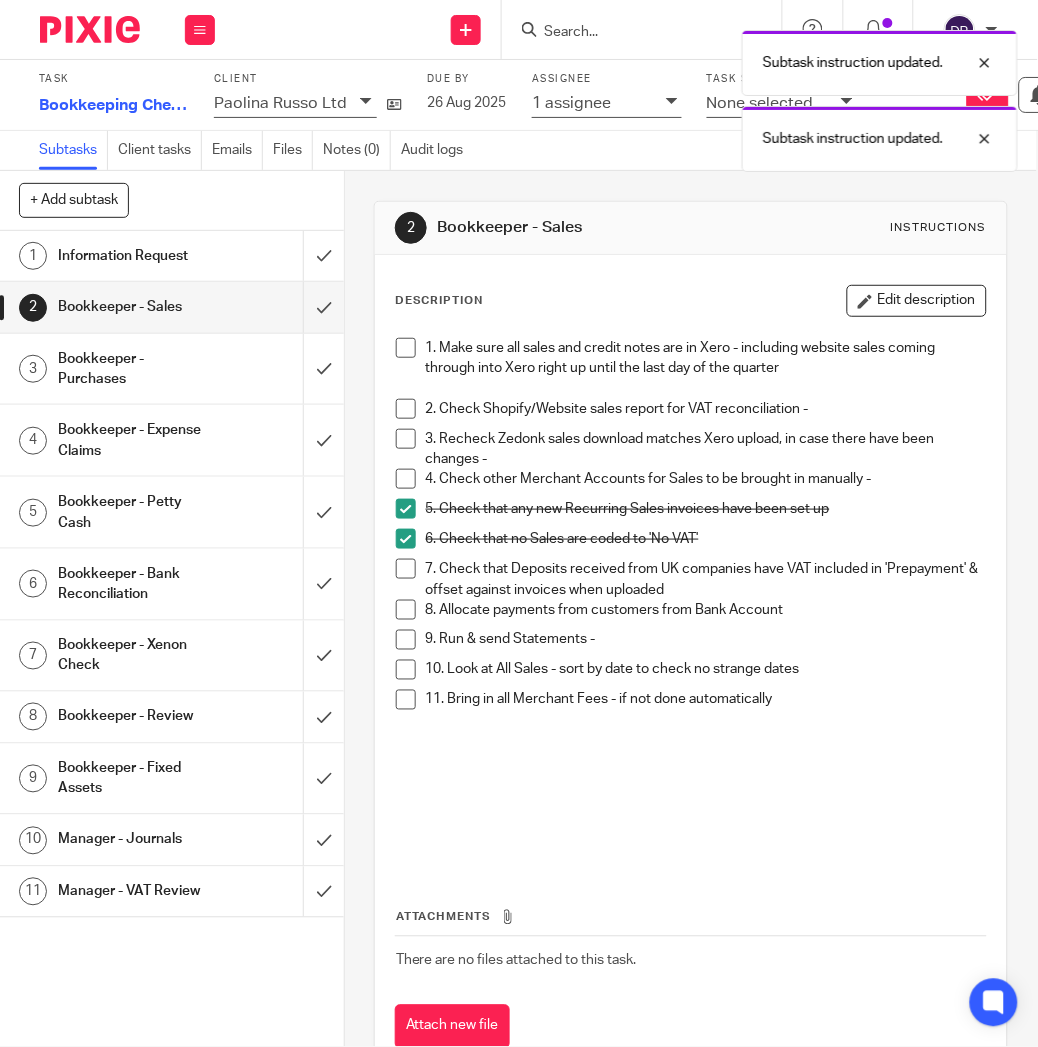 click at bounding box center [406, 479] 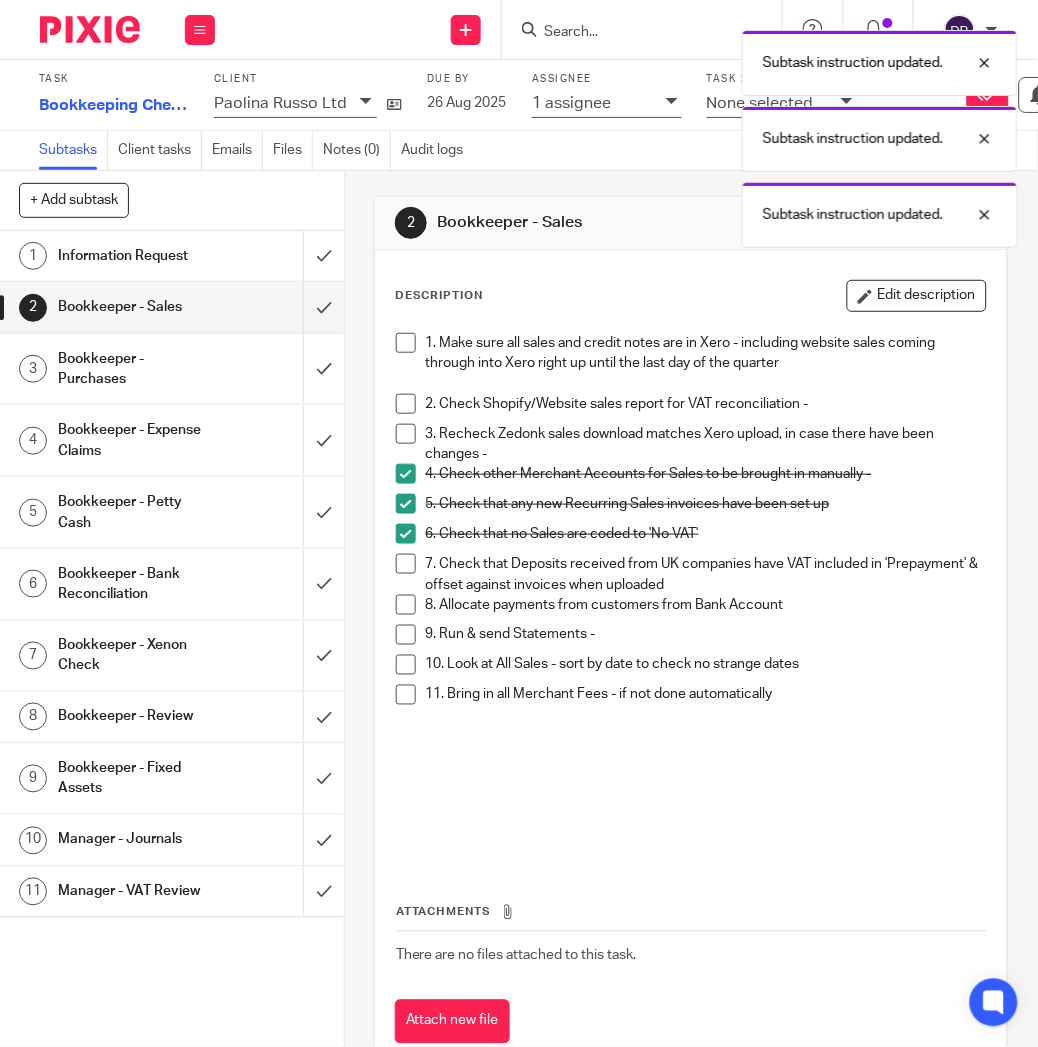 scroll, scrollTop: 3, scrollLeft: 0, axis: vertical 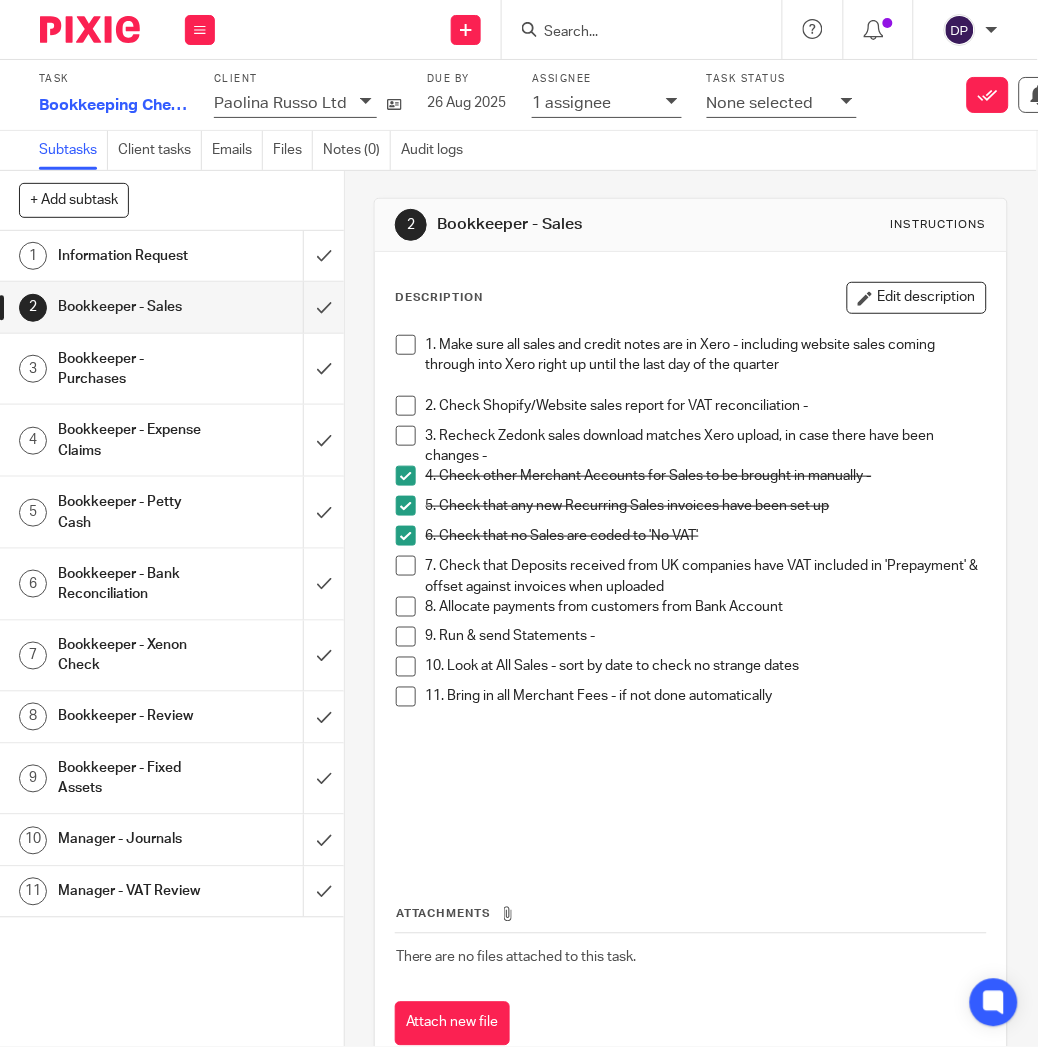 click on "Bookkeeper - Petty Cash" at bounding box center (133, 512) 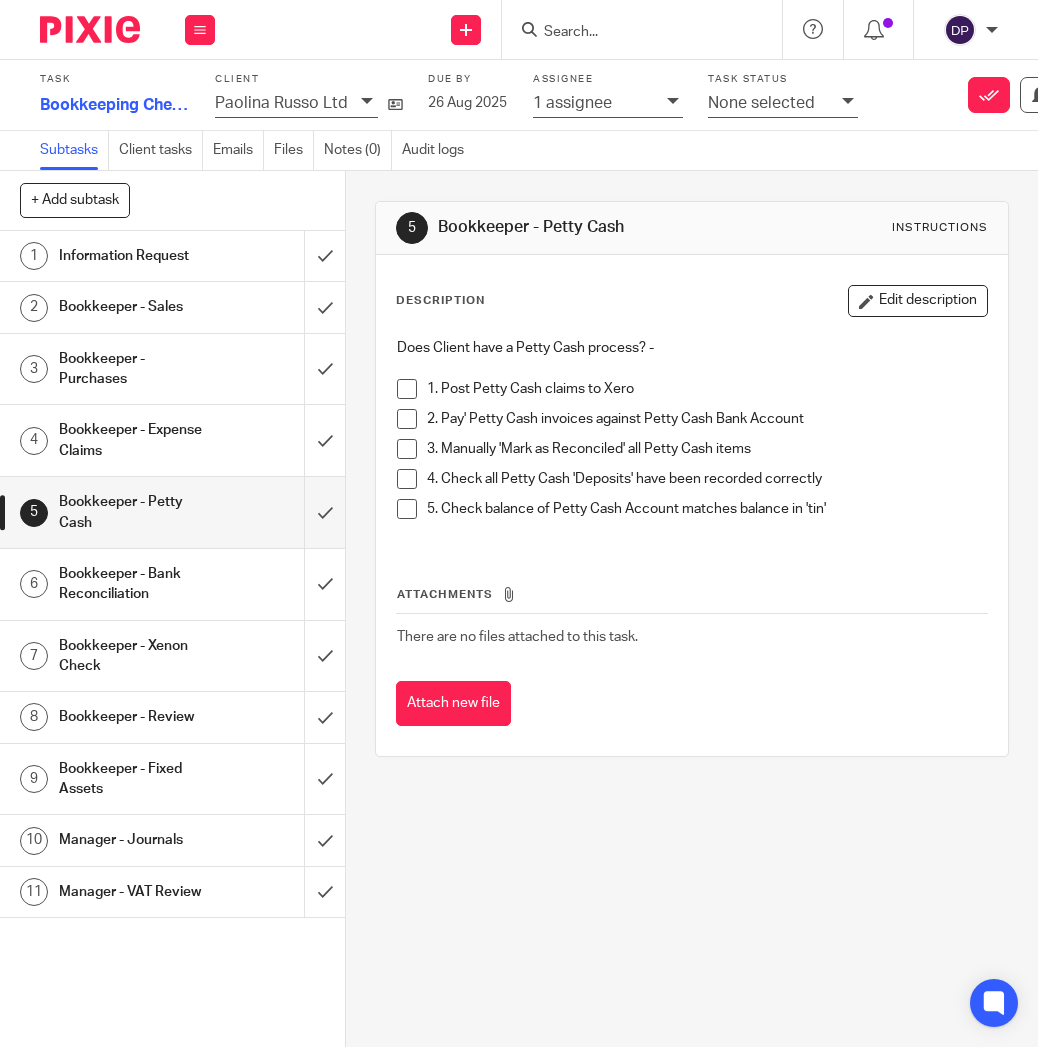 scroll, scrollTop: 0, scrollLeft: 0, axis: both 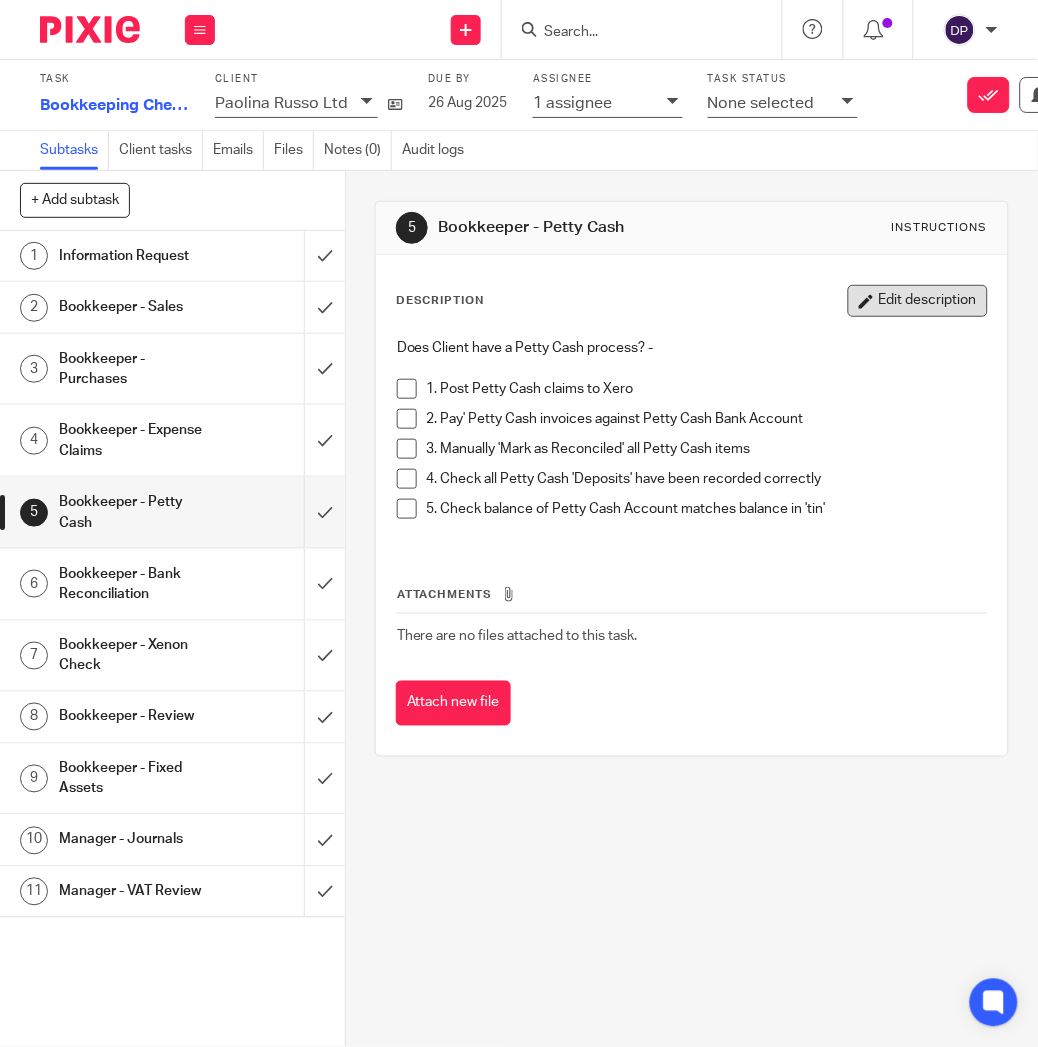 click on "Edit description" at bounding box center (918, 301) 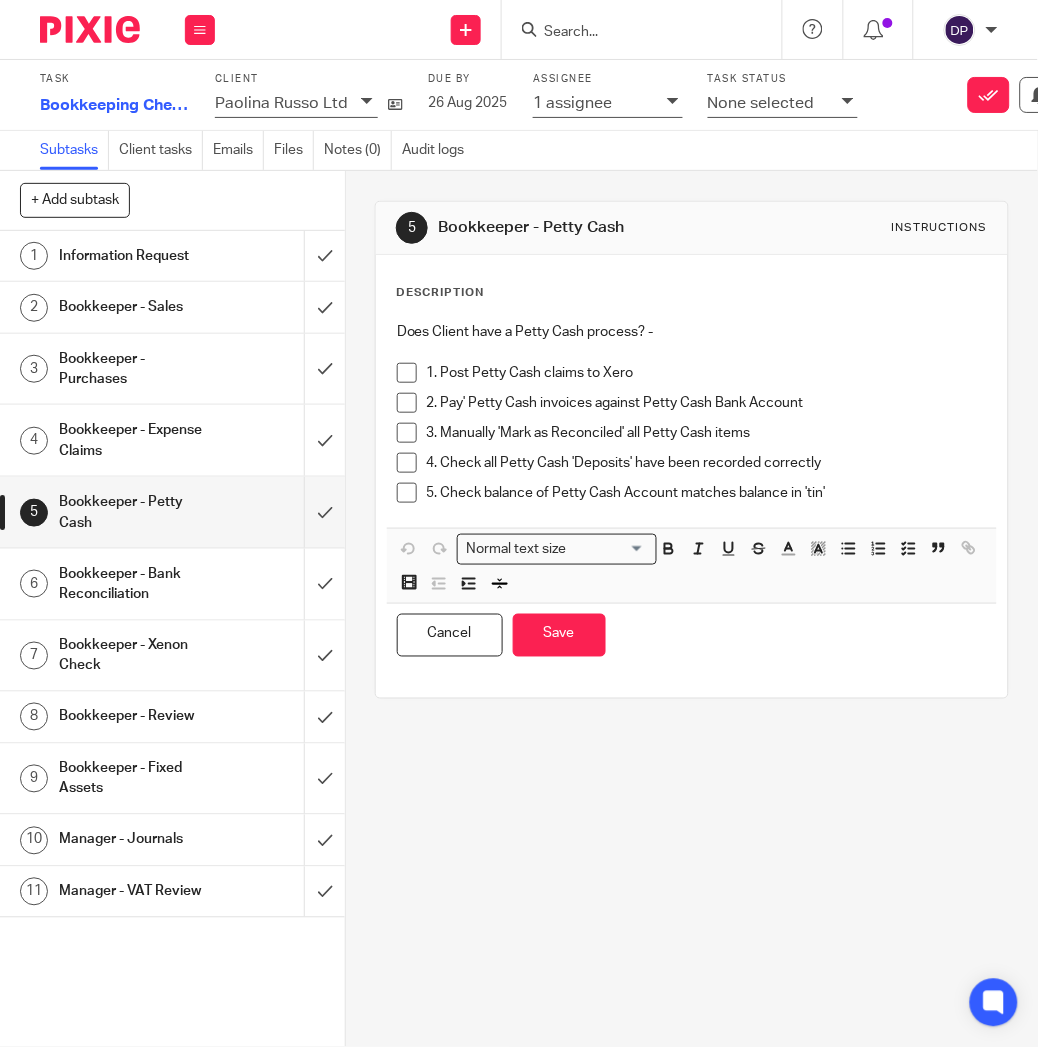 click on "Does Client have a Petty Cash process? -" at bounding box center [692, 332] 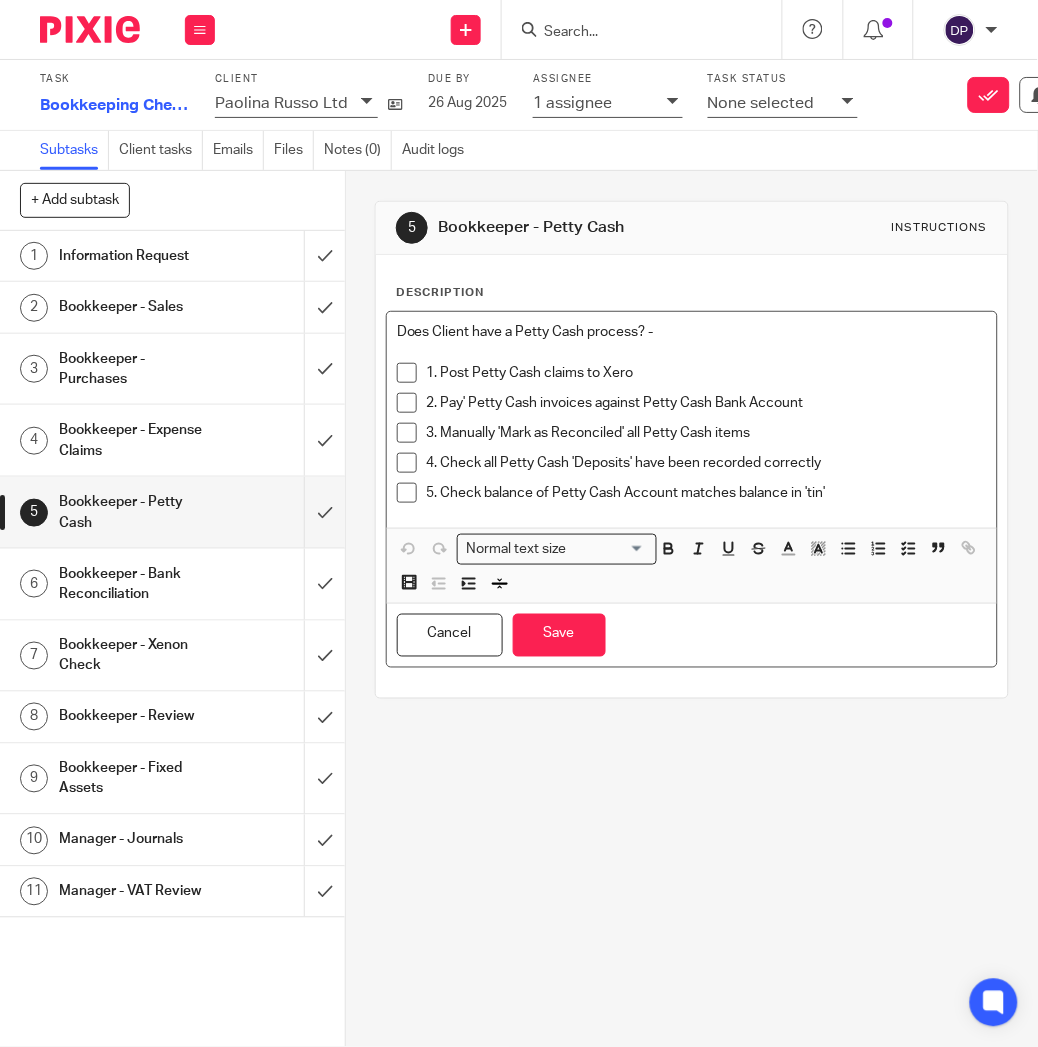 type 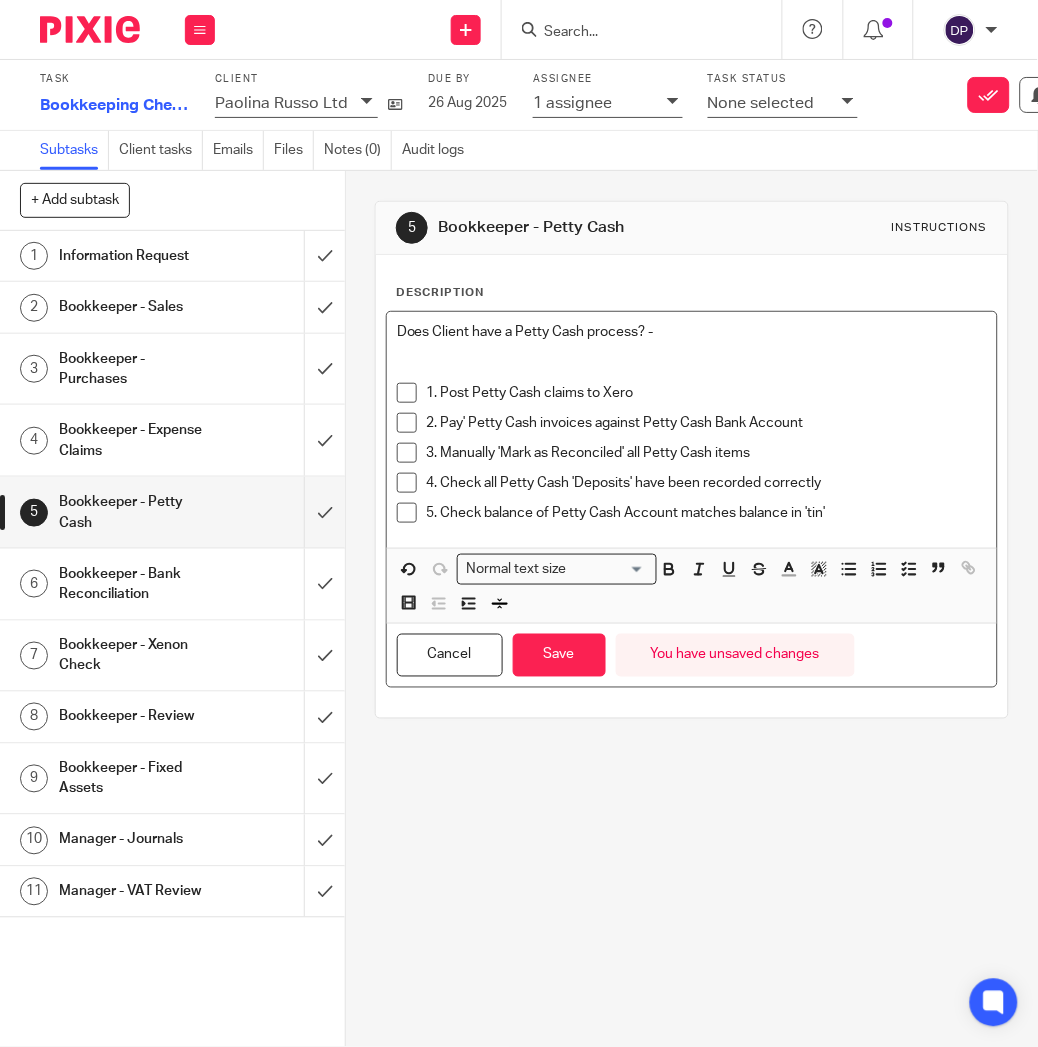 click on "Does Client have a Petty Cash process? -" at bounding box center (692, 332) 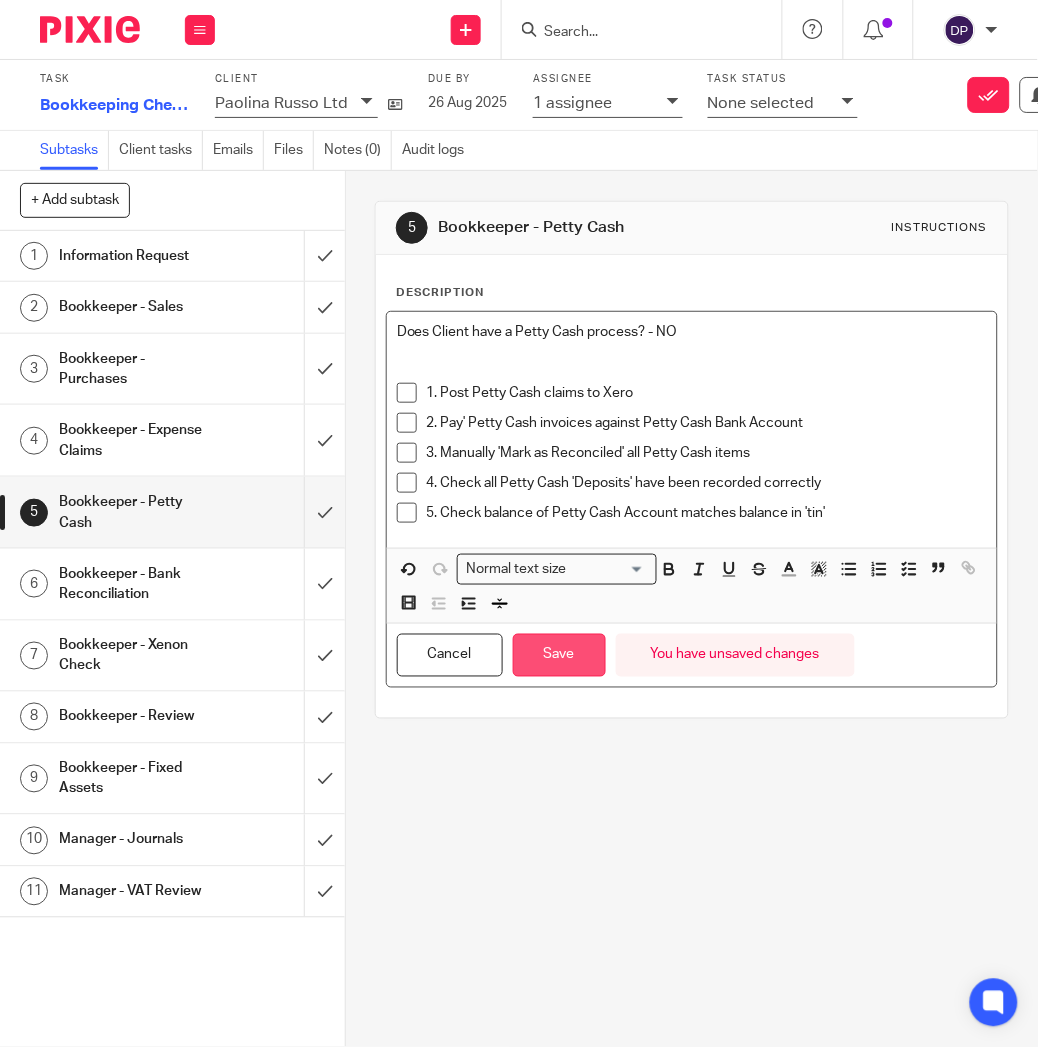 click on "Save" at bounding box center (559, 655) 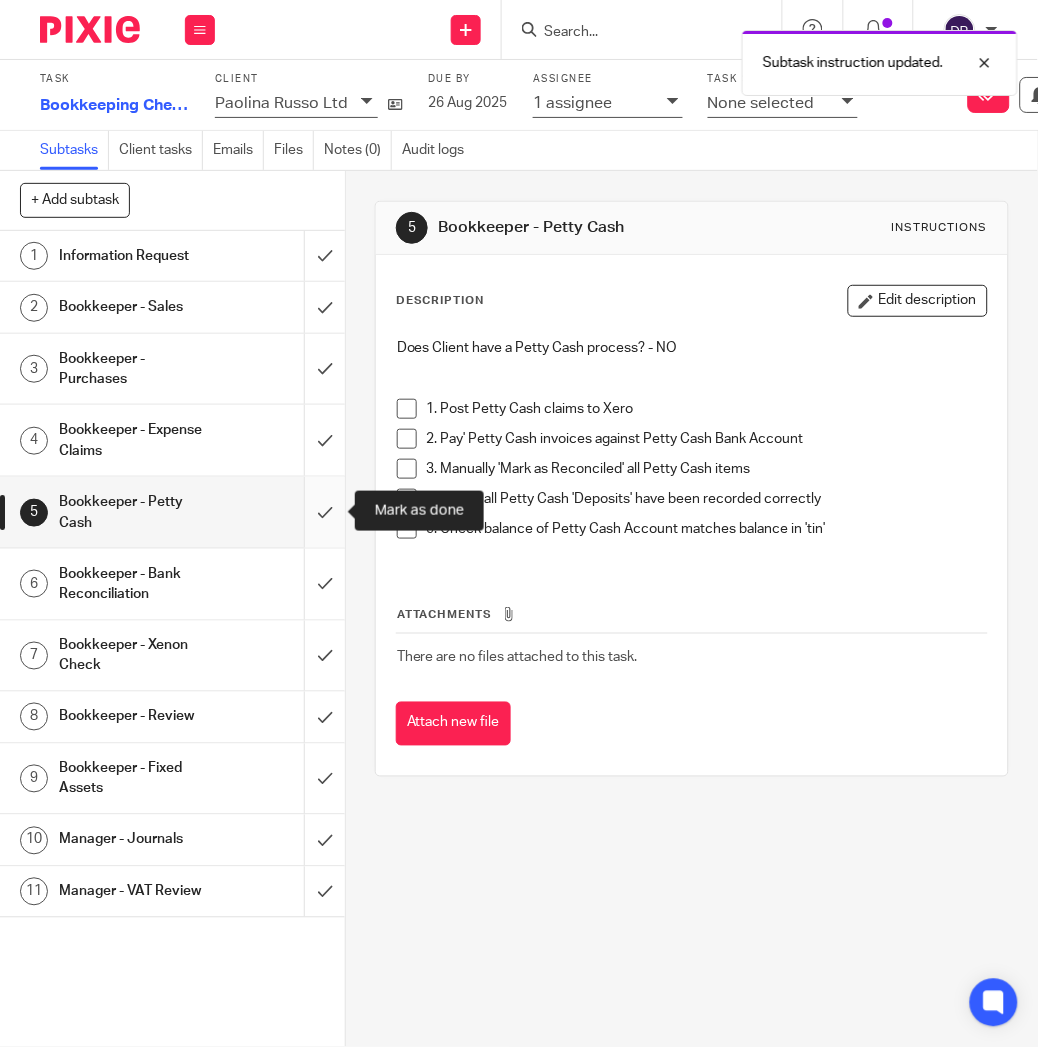 click at bounding box center [172, 512] 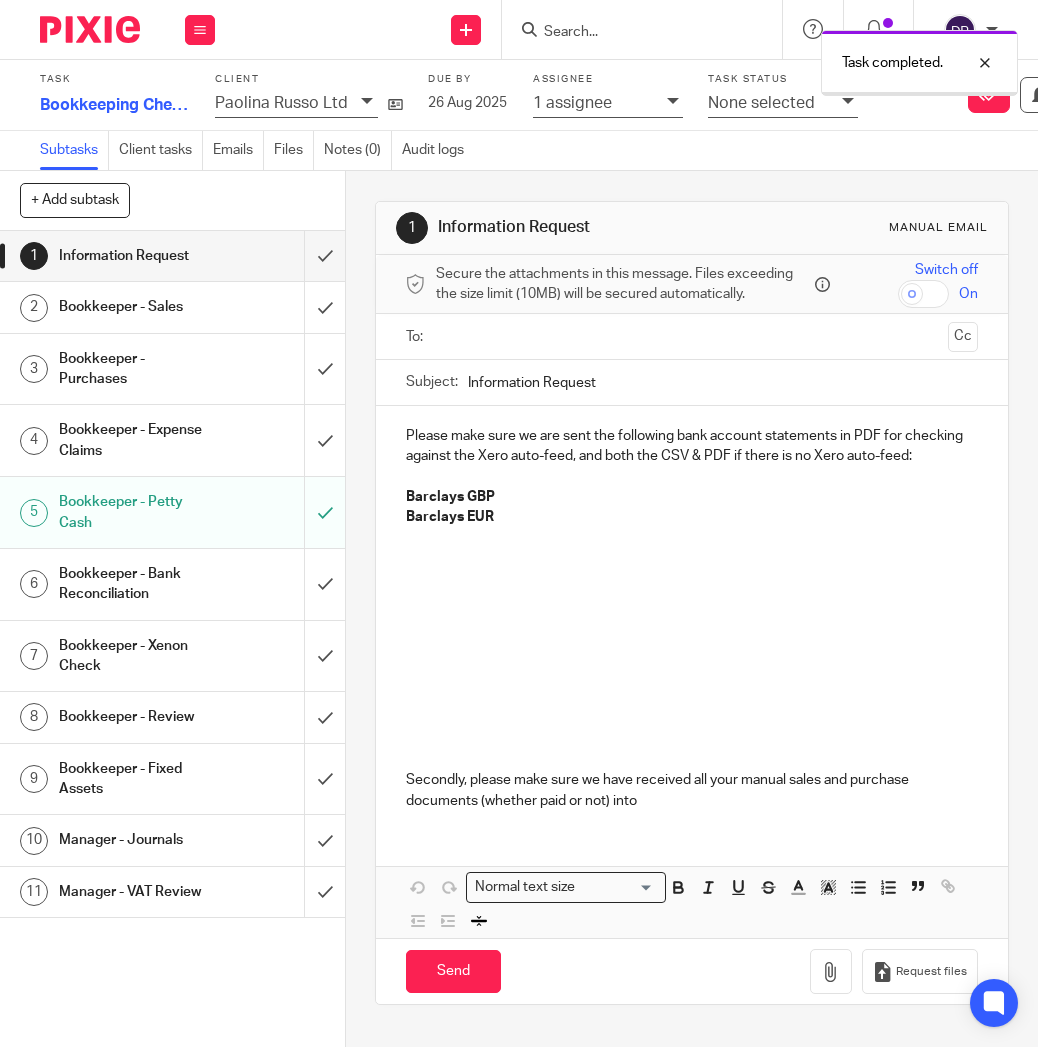 scroll, scrollTop: 0, scrollLeft: 0, axis: both 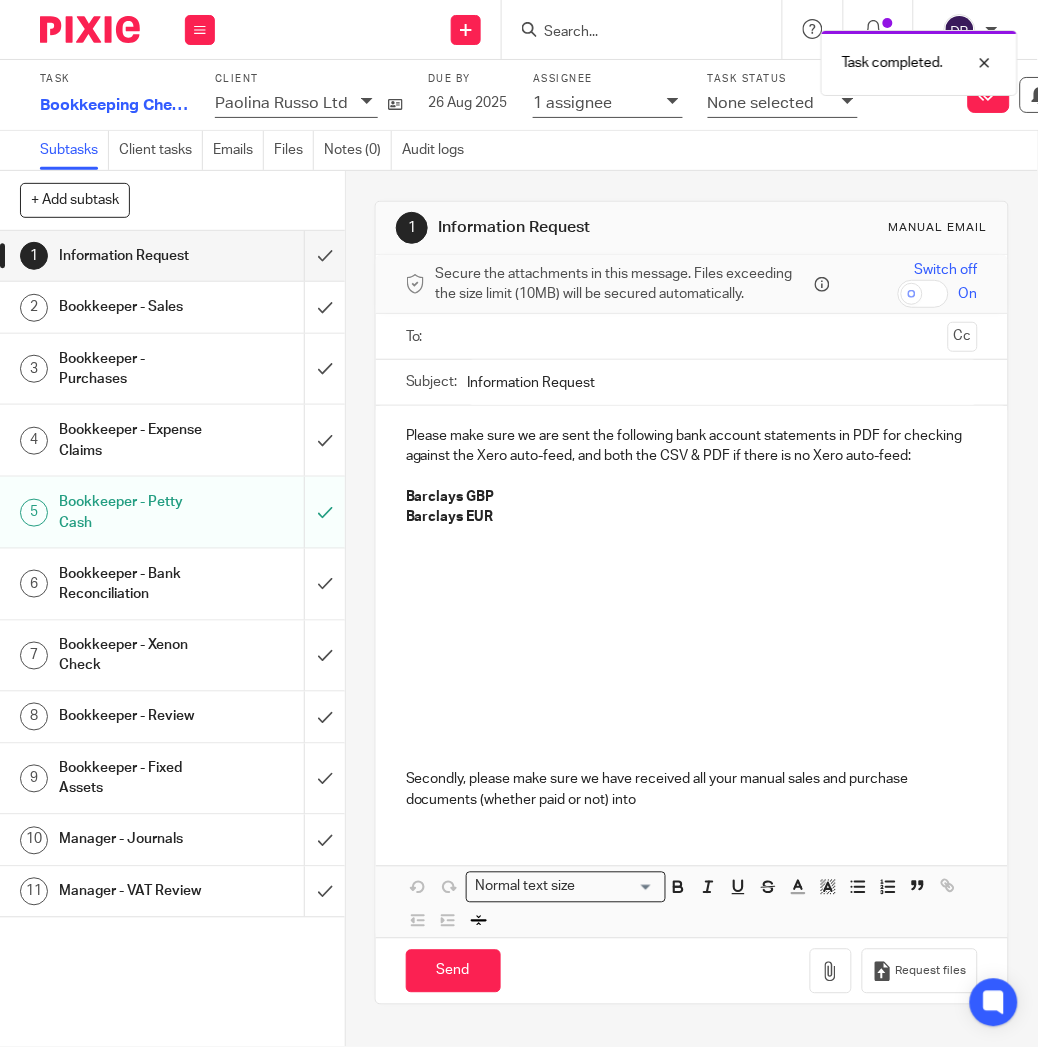 click on "Bookkeeper - Sales" at bounding box center [134, 307] 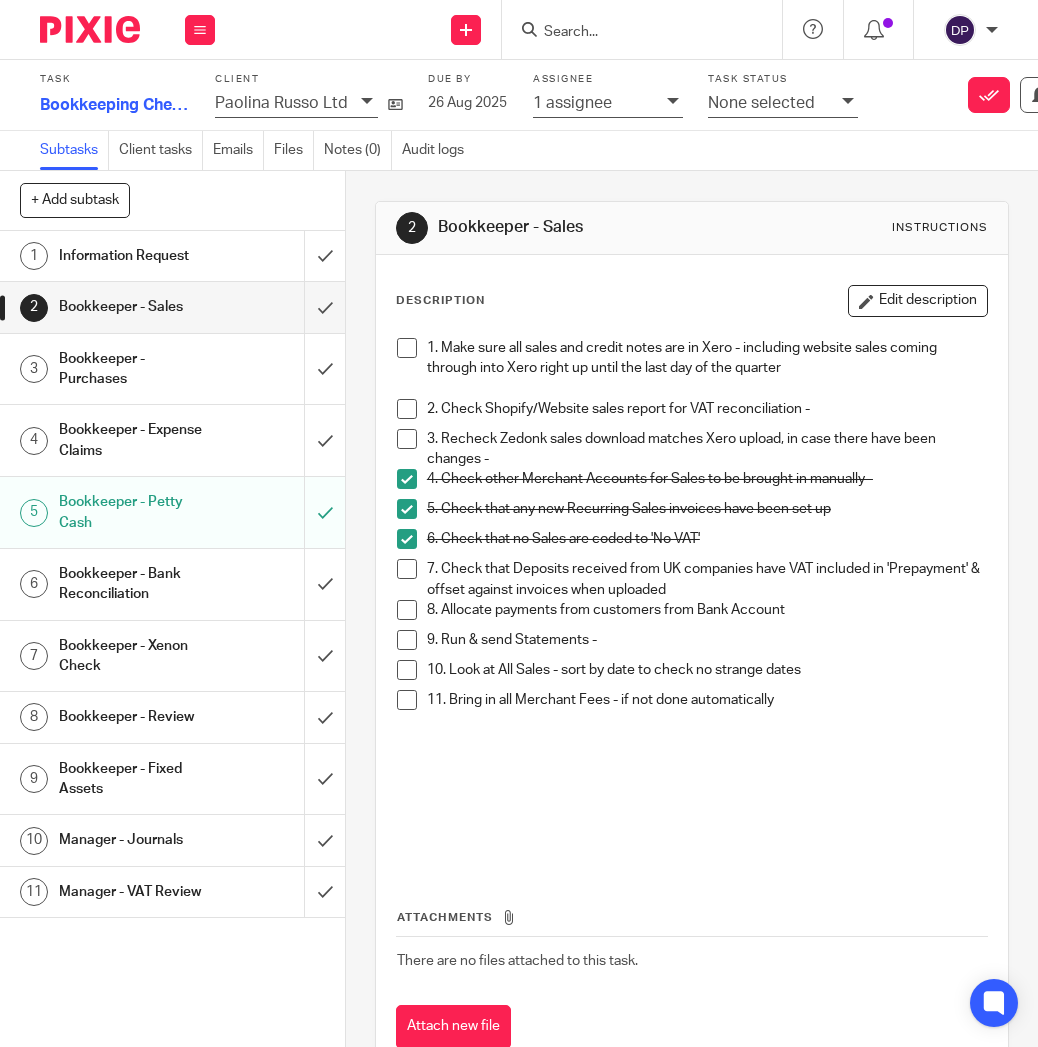 scroll, scrollTop: 0, scrollLeft: 0, axis: both 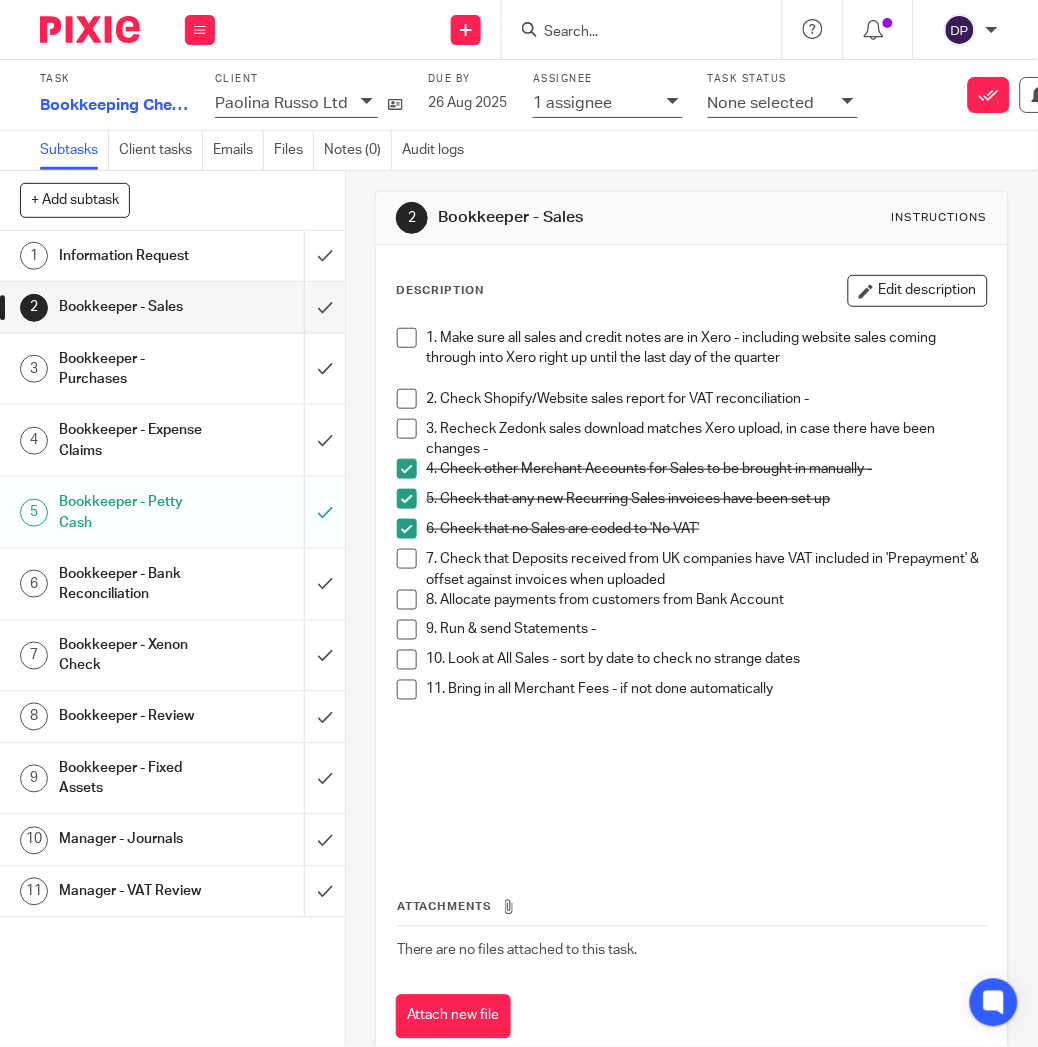click on "Edit description" at bounding box center (918, 291) 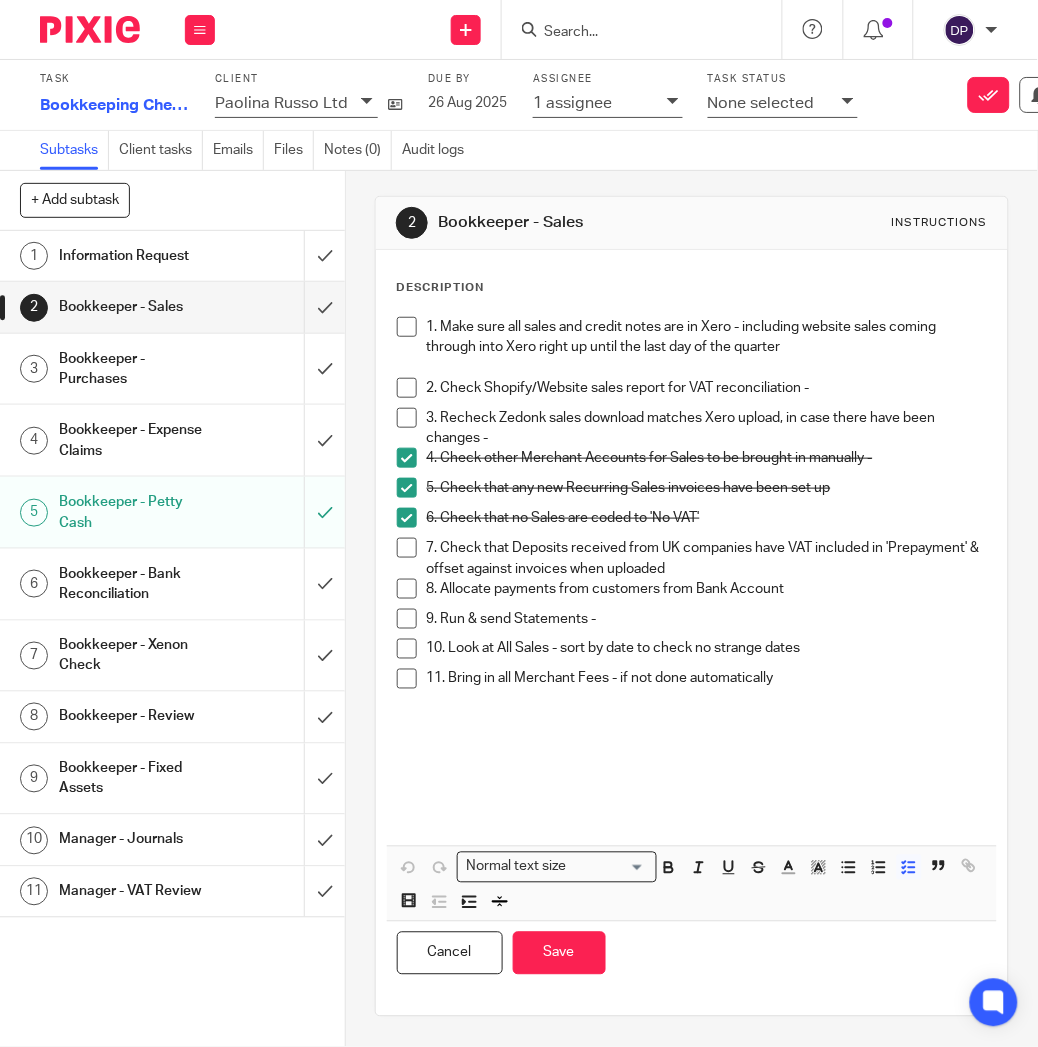 click on "2
Bookkeeper - Sales
Instructions
Description
1. Make sure all sales and credit notes are in Xero - including website sales coming through into Xero right up until the last day of the quarter   2. Check Shopify/Website sales report for VAT reconciliation -   3. Recheck Zedonk sales download matches Xero upload, in case there have been changes -   4. Check other Merchant Accounts for Sales to be brought in manually -   5. Check that any new Recurring Sales invoices have been set up   6. Check that no Sales are coded to 'No VAT'   7. Check that Deposits received from UK companies have VAT included in 'Prepayment' & offset against invoices when uploaded   8. Allocate payments from customers from Bank Account   9. Run & send Statements -   10. Look at All Sales - sort by date to check no strange dates                           Loading..." at bounding box center [692, 606] 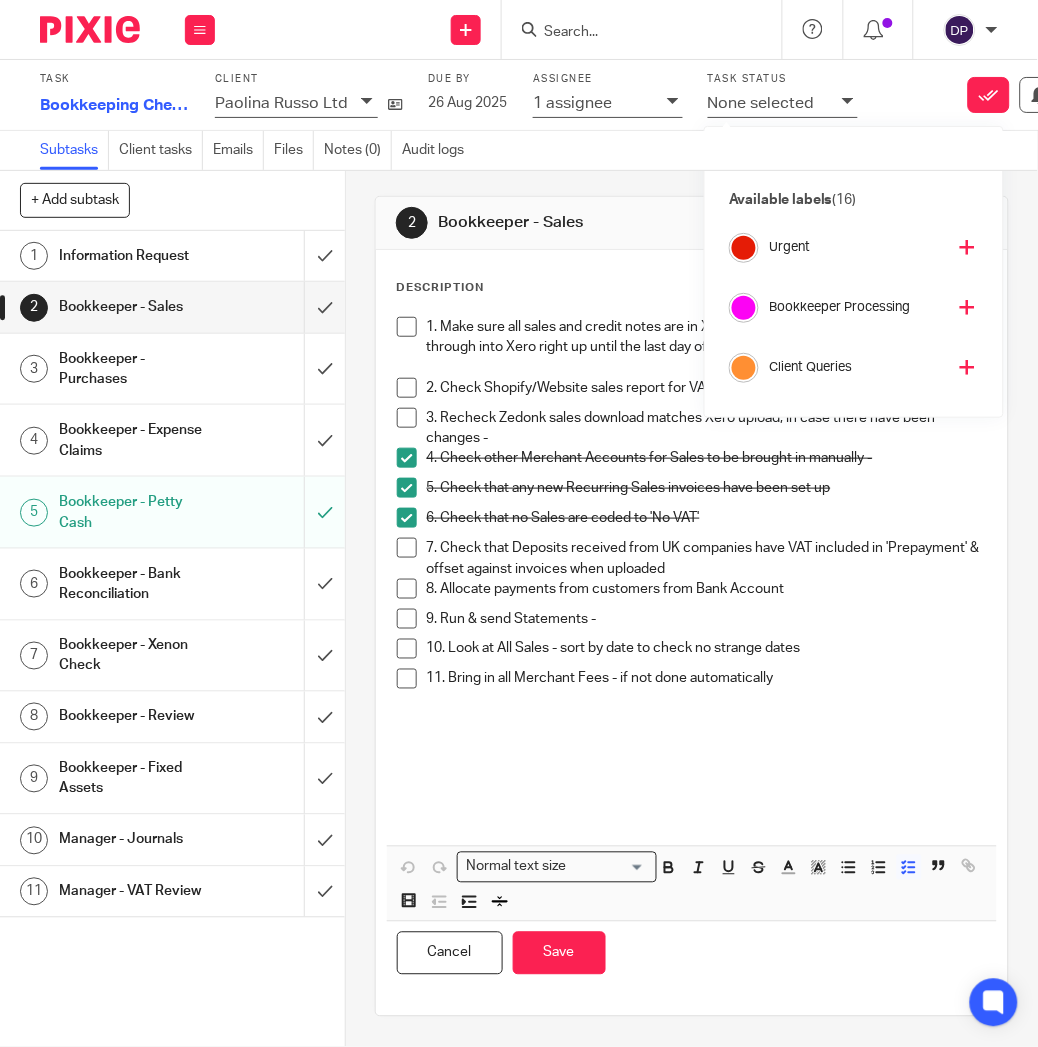 click at bounding box center (967, 307) 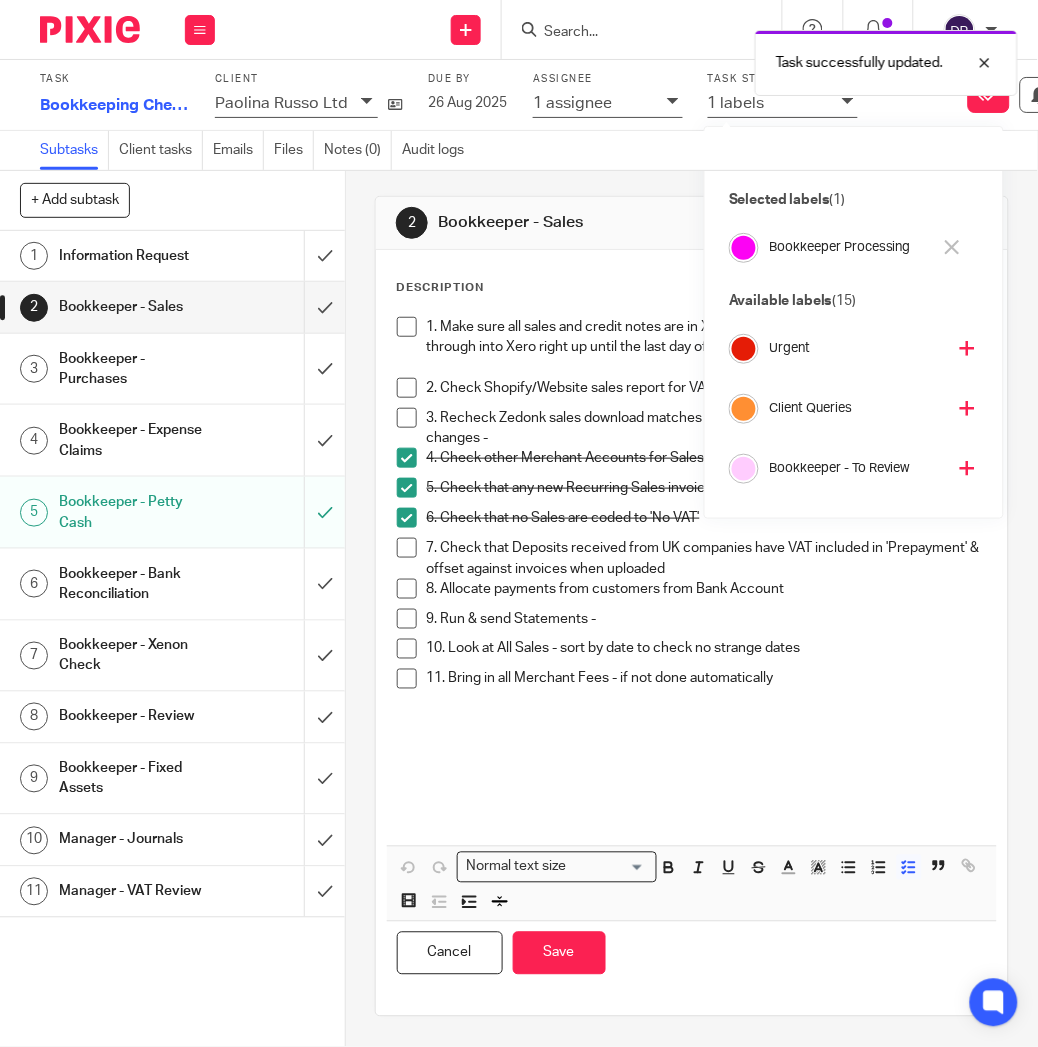 click on "2
Bookkeeper - Sales
Instructions
Description
1. Make sure all sales and credit notes are in Xero - including website sales coming through into Xero right up until the last day of the quarter   2. Check Shopify/Website sales report for VAT reconciliation -   3. Recheck Zedonk sales download matches Xero upload, in case there have been changes -   4. Check other Merchant Accounts for Sales to be brought in manually -   5. Check that any new Recurring Sales invoices have been set up   6. Check that no Sales are coded to 'No VAT'   7. Check that Deposits received from UK companies have VAT included in 'Prepayment' & offset against invoices when uploaded   8. Allocate payments from customers from Bank Account   9. Run & send Statements -   10. Look at All Sales - sort by date to check no strange dates                           Loading..." at bounding box center [692, 606] 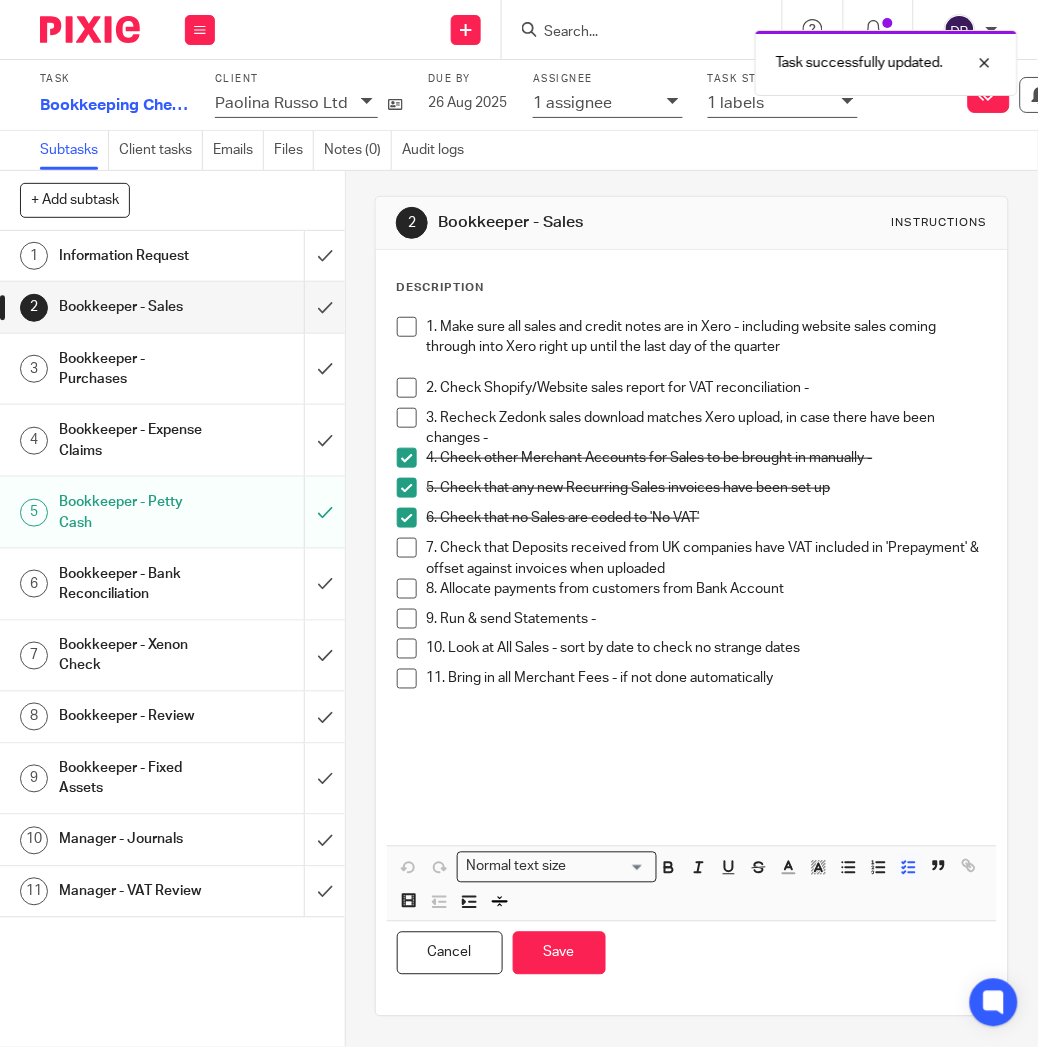 scroll, scrollTop: 0, scrollLeft: 0, axis: both 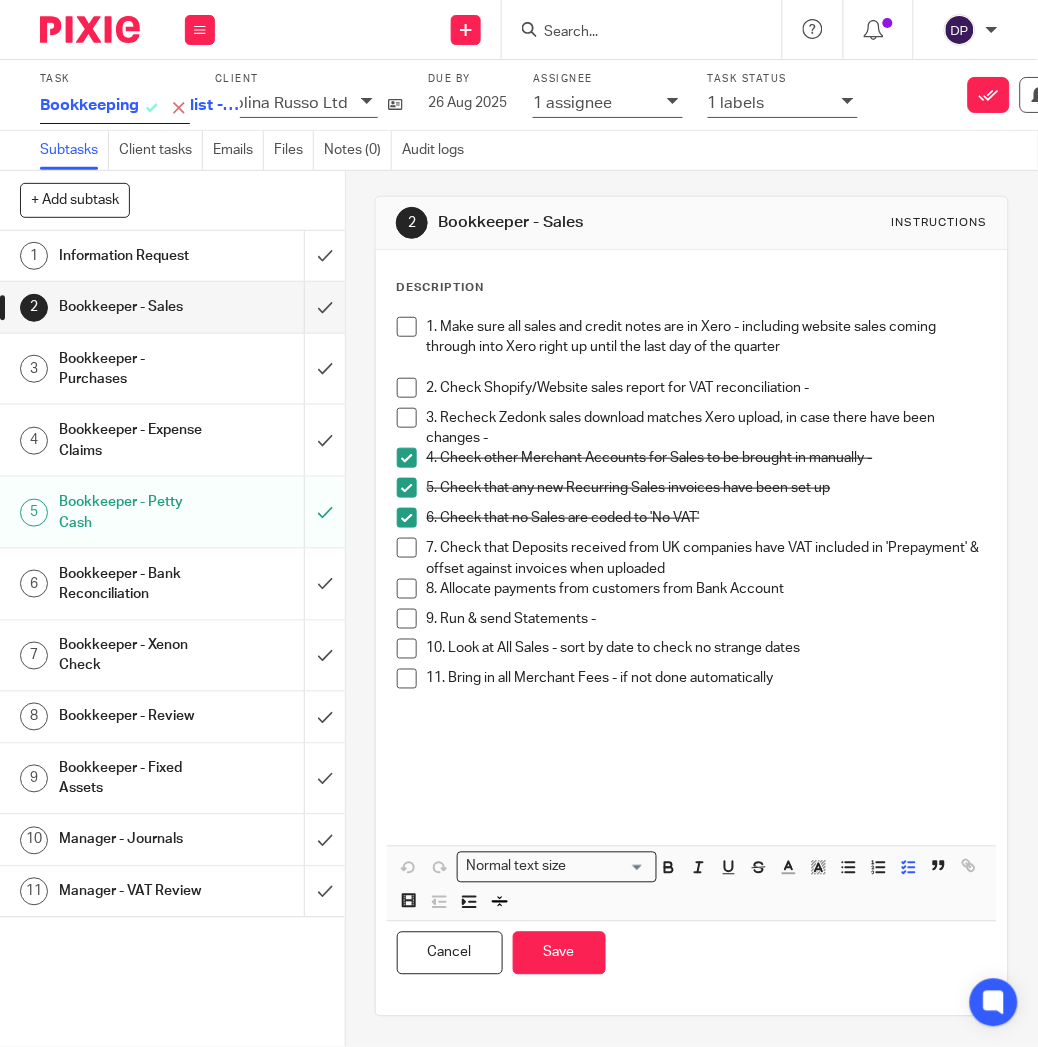 click on "Bookkeeping Checklist - November 2024" at bounding box center [140, 107] 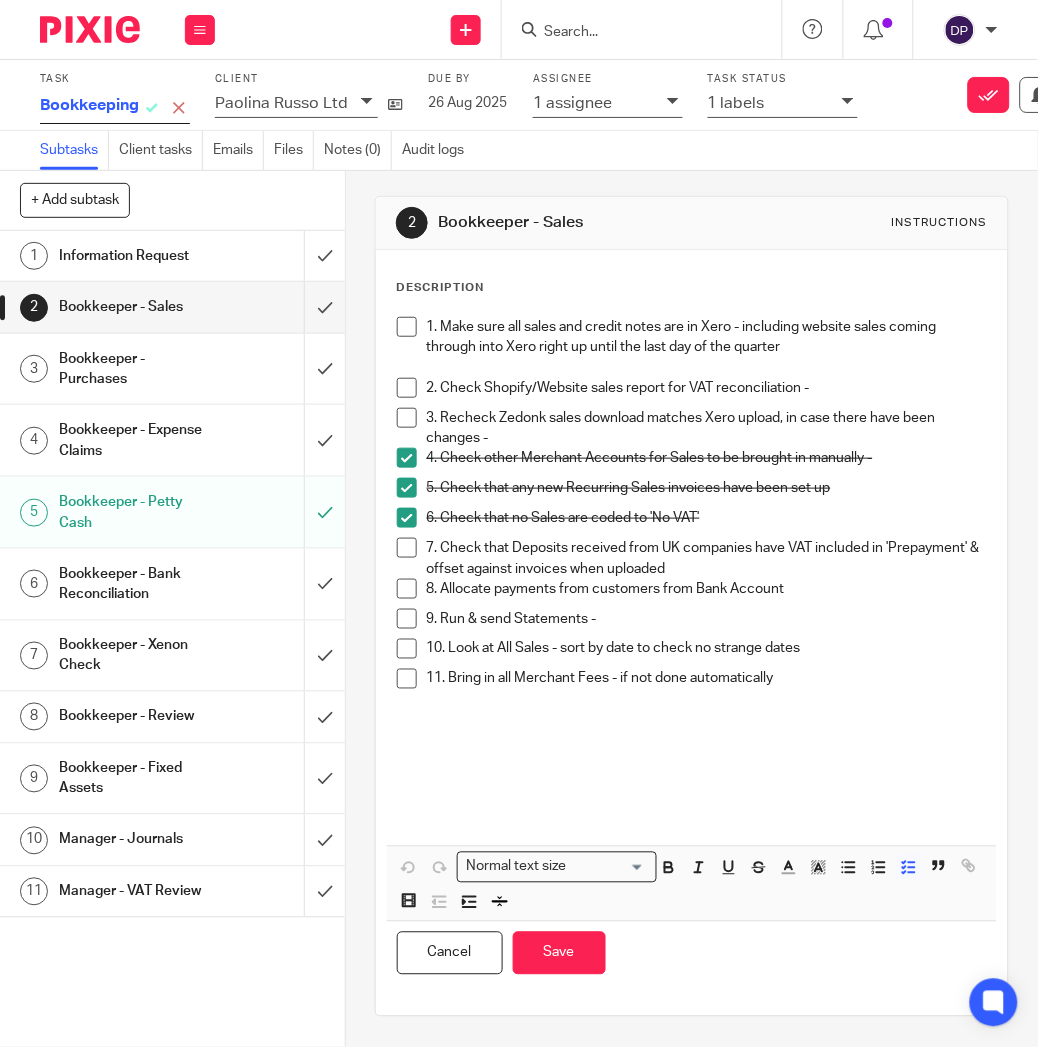 click at bounding box center [632, 33] 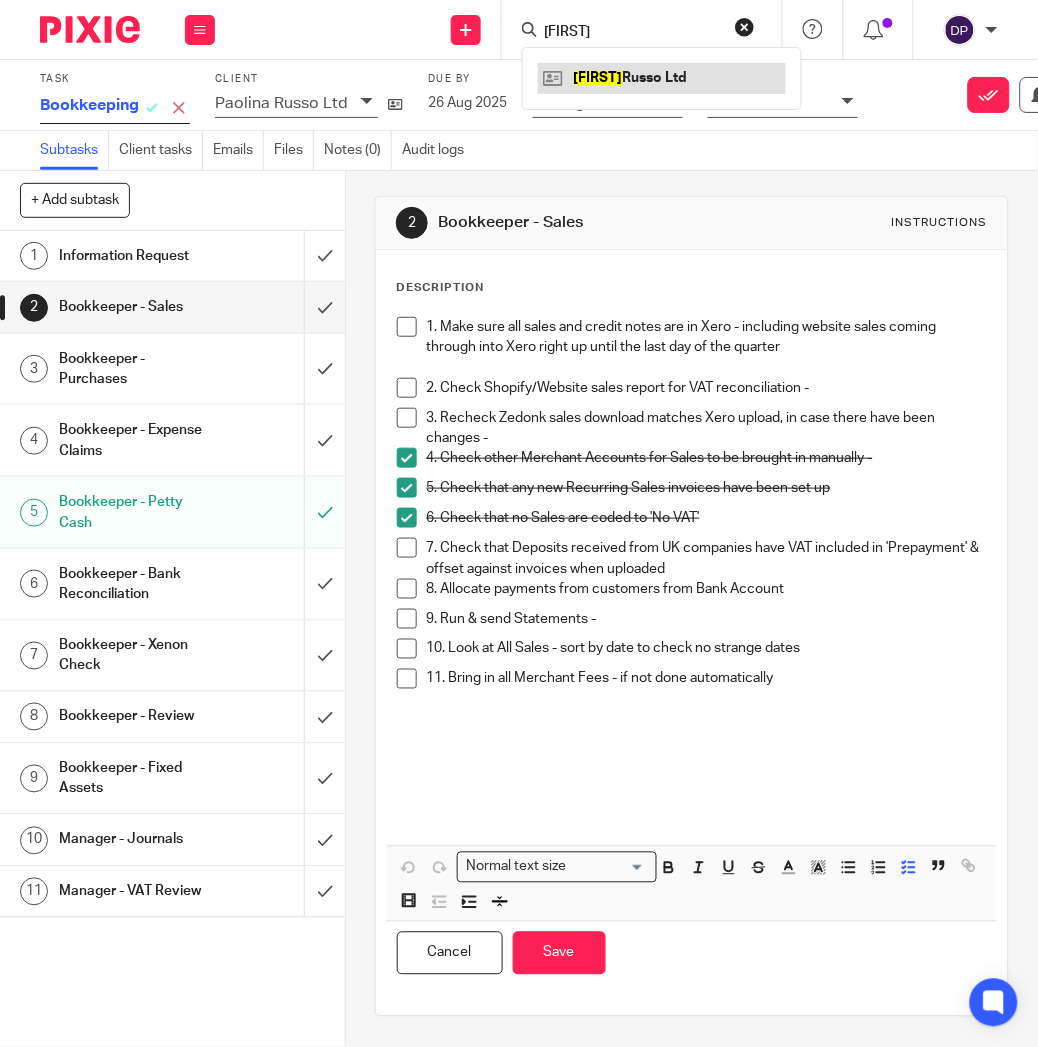type on "paolina" 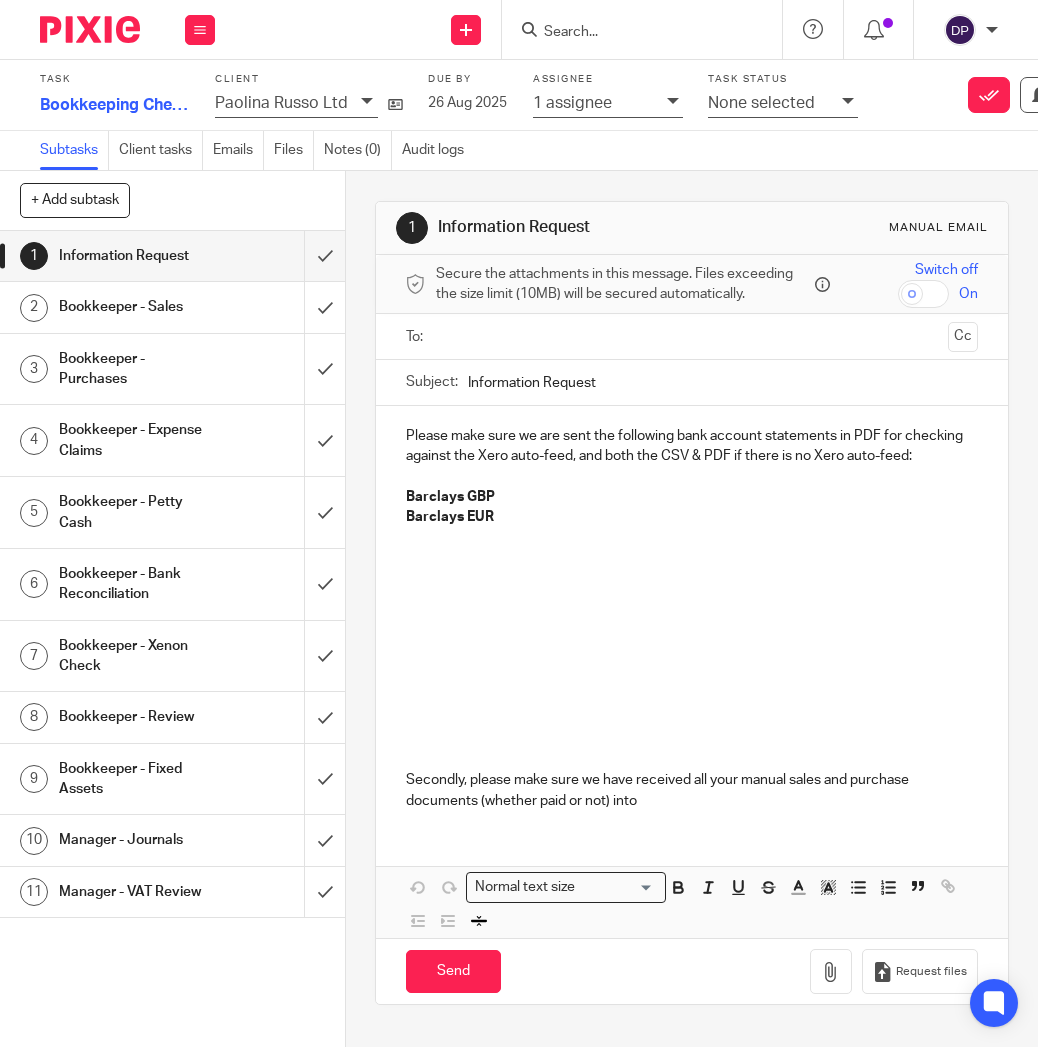 scroll, scrollTop: 0, scrollLeft: 0, axis: both 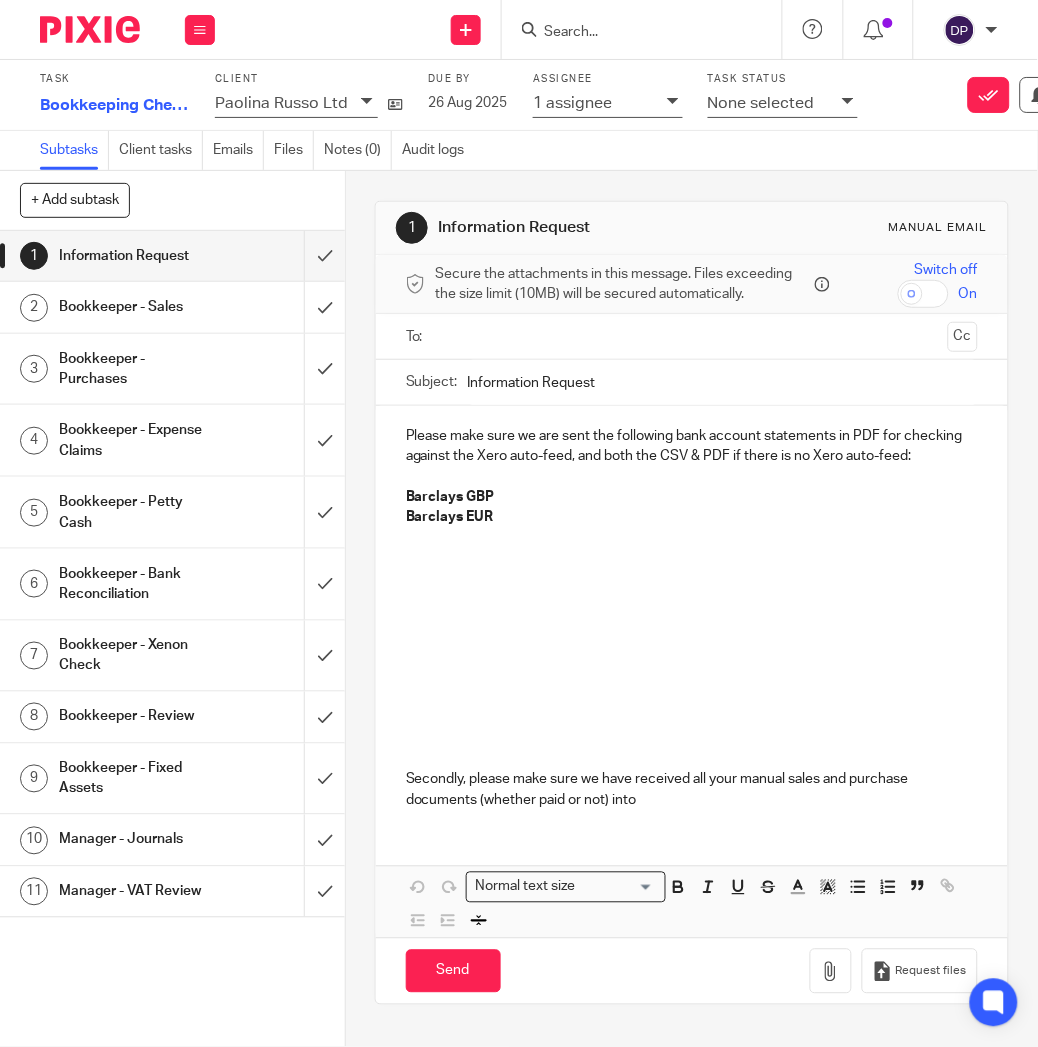 click on "Bookkeeper - Sales" at bounding box center (134, 307) 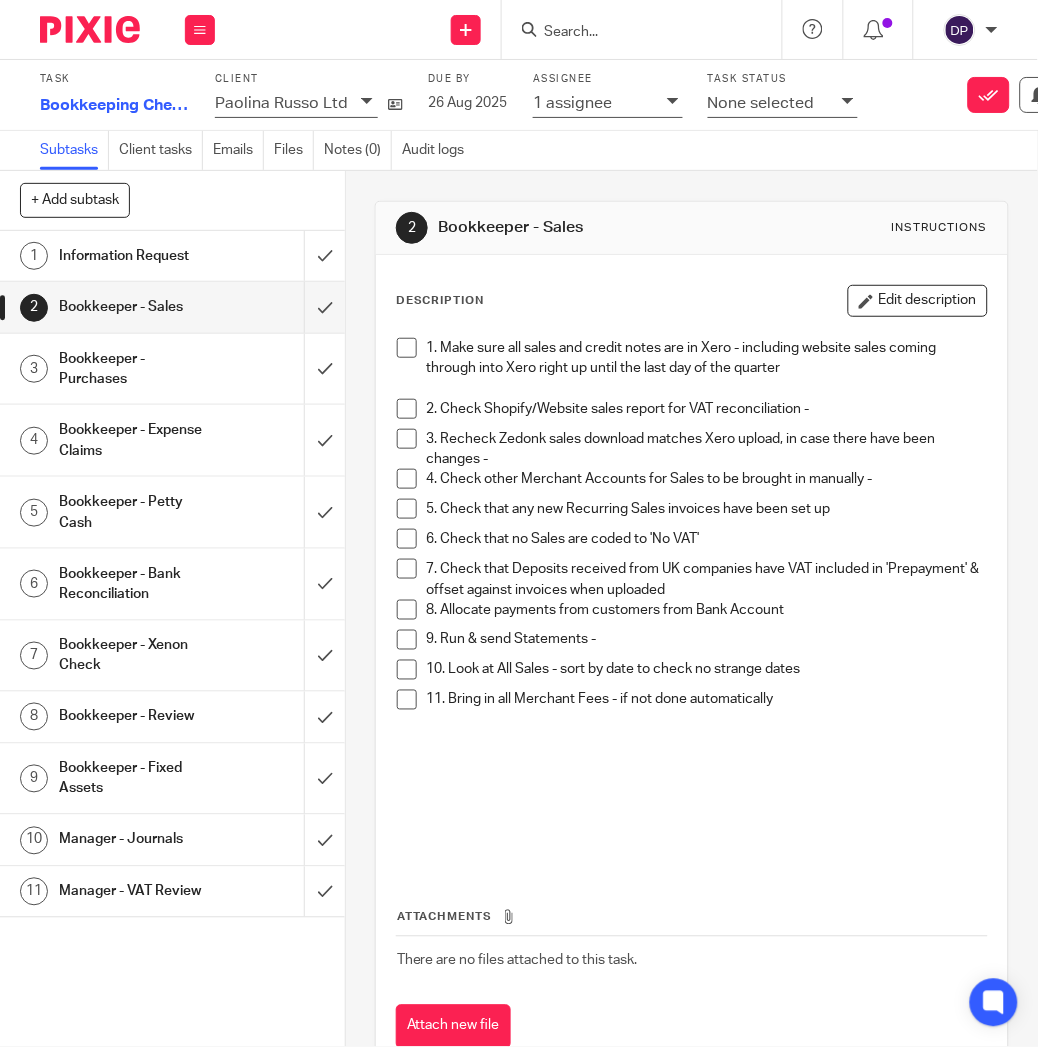 scroll, scrollTop: -2, scrollLeft: 0, axis: vertical 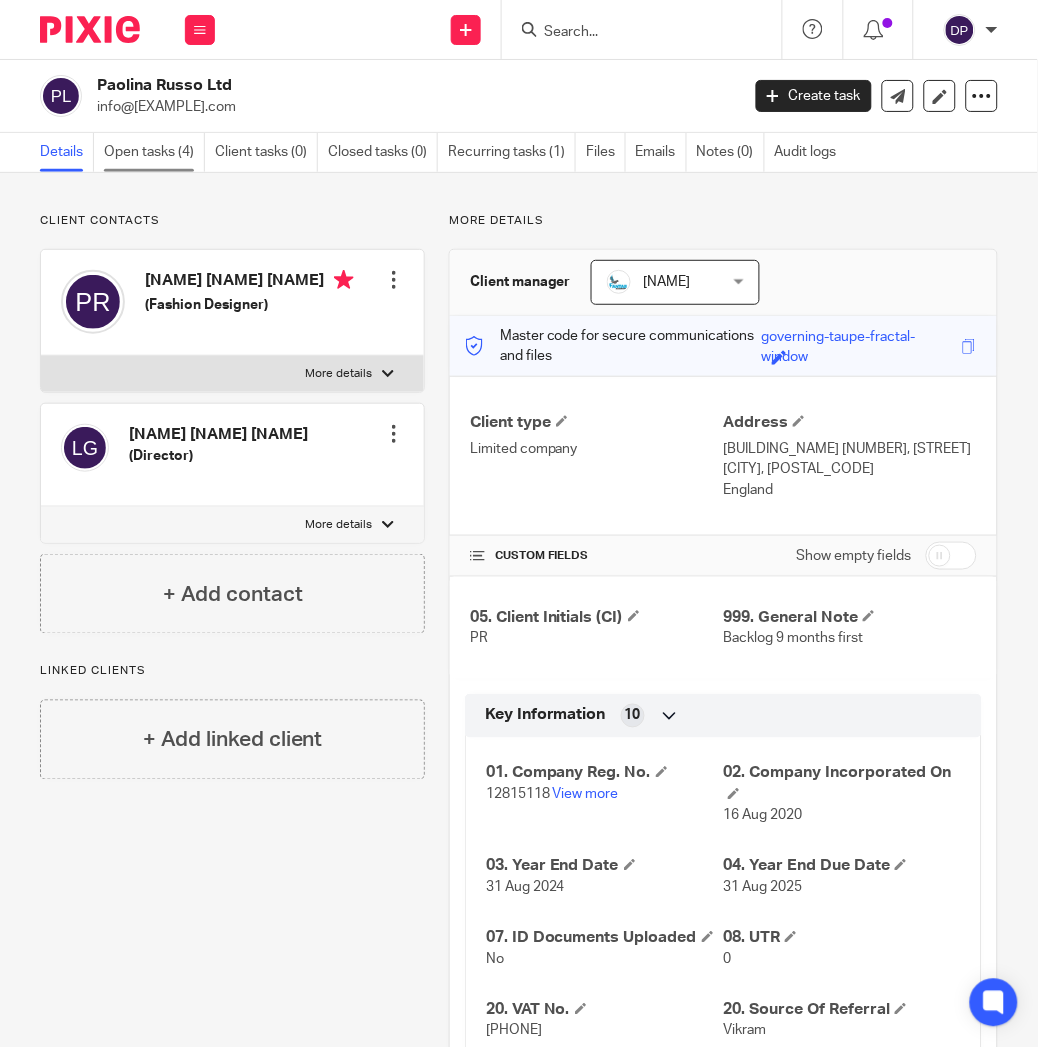 click on "Open tasks (4)" at bounding box center (154, 152) 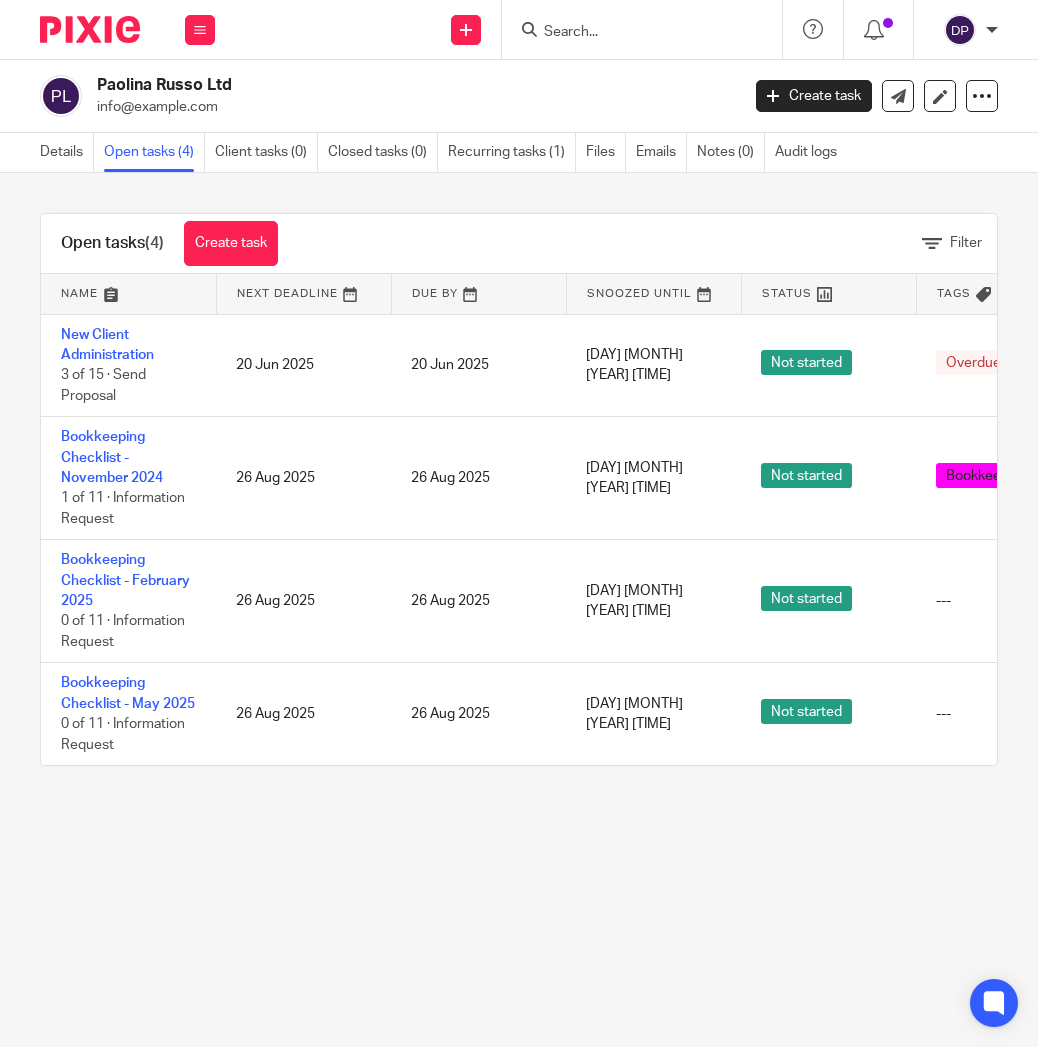 scroll, scrollTop: 0, scrollLeft: 0, axis: both 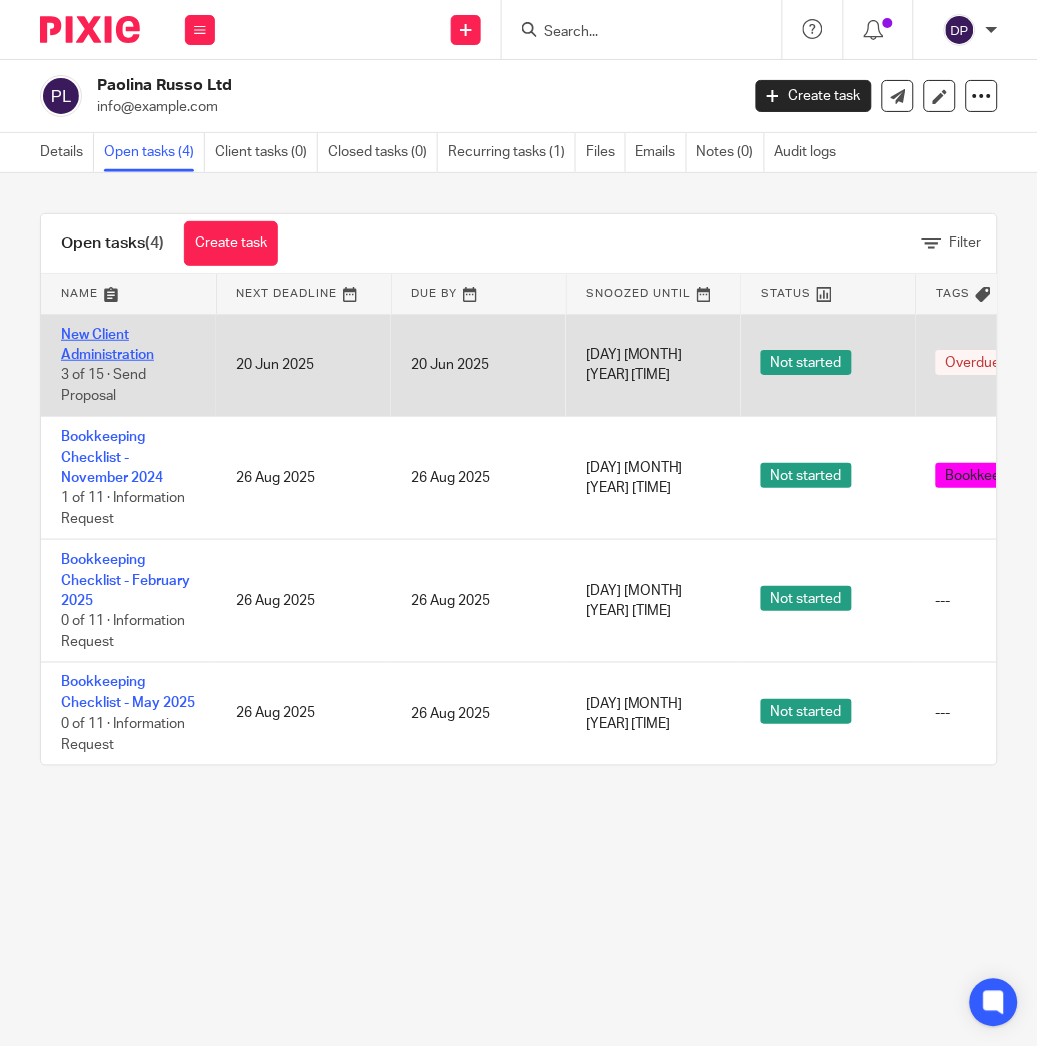 click on "New Client Administration" at bounding box center (107, 345) 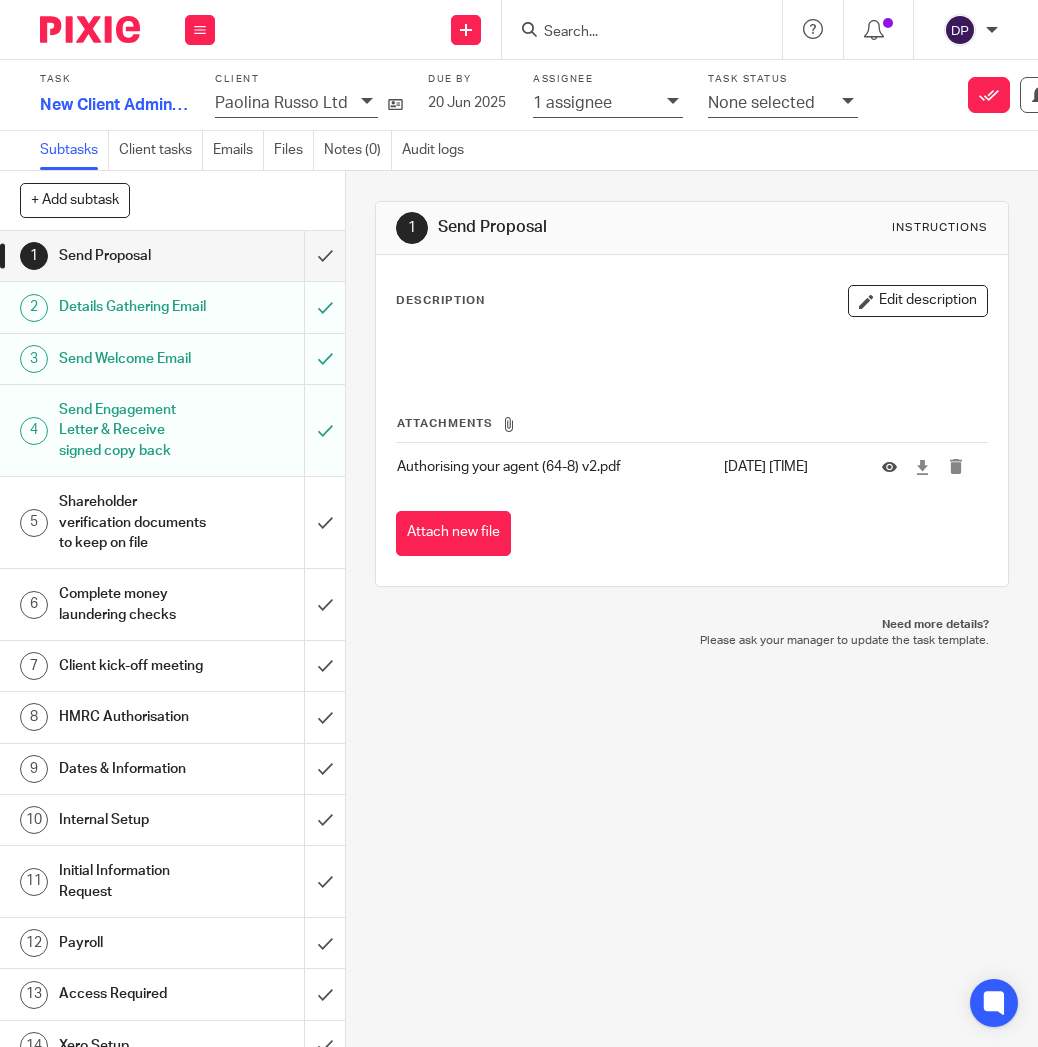 scroll, scrollTop: 0, scrollLeft: 0, axis: both 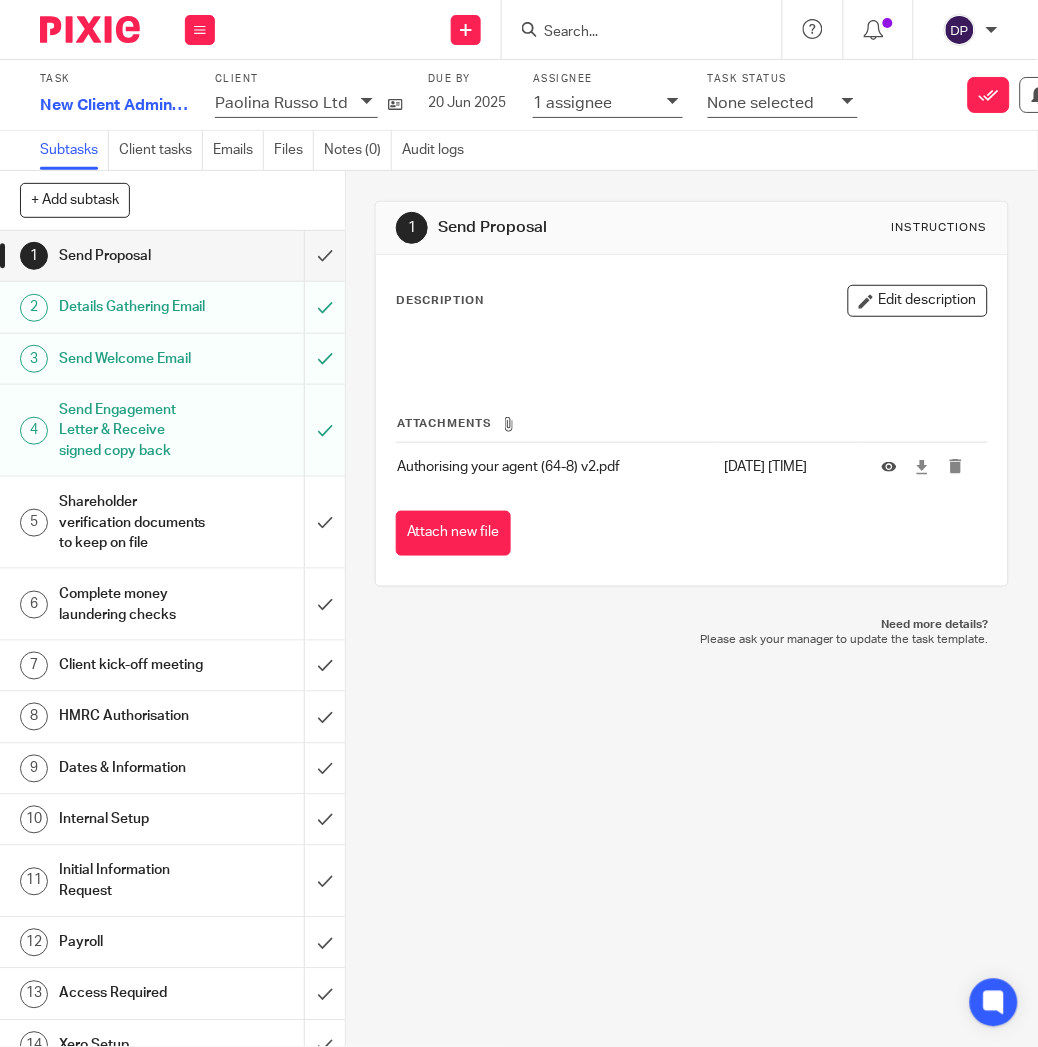 drag, startPoint x: 941, startPoint y: 311, endPoint x: 555, endPoint y: 309, distance: 386.0052 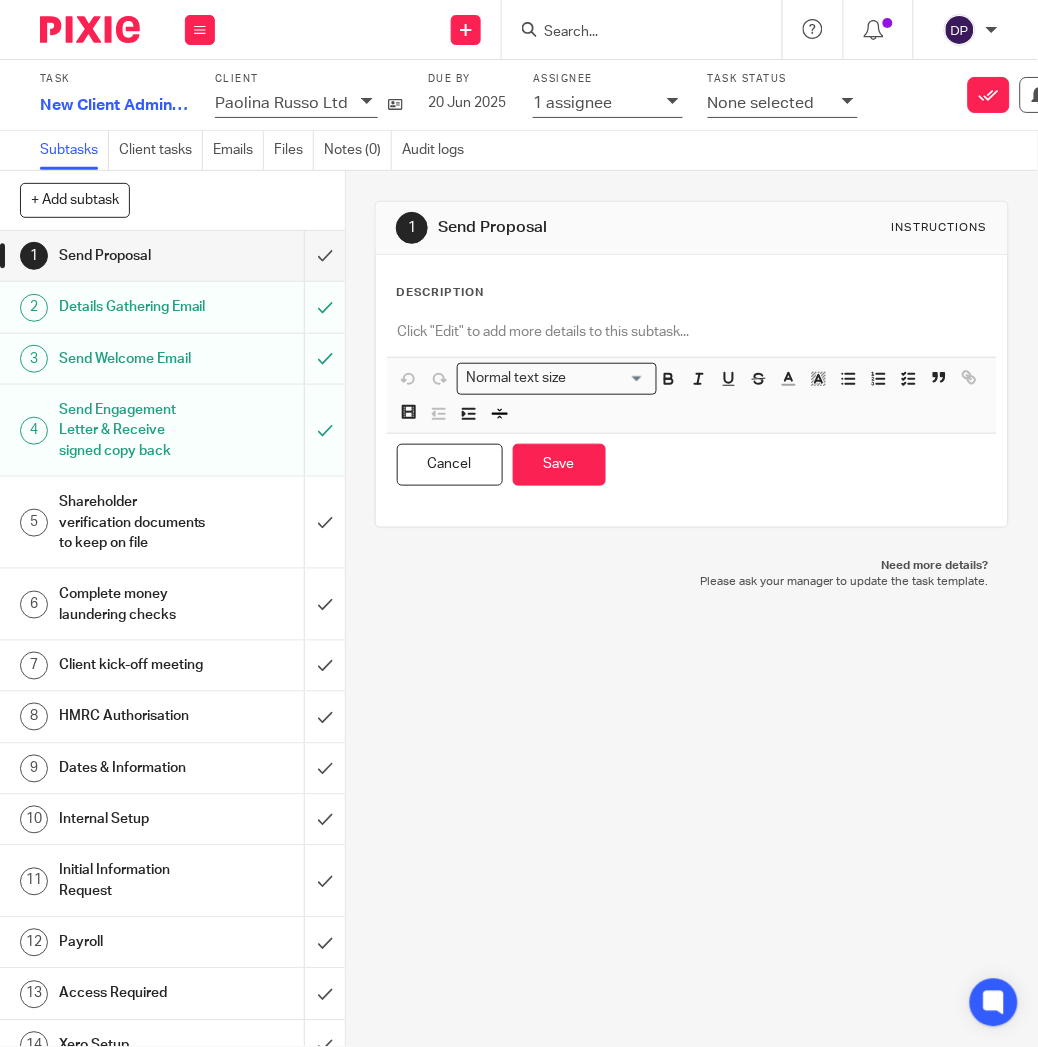 click on "Description
Normal text size
Loading...
Remove
Edit
Insert new video
Copy and paste the video URL. Youtube, Vimeo and Loom URLs are supported.
Close
Submit
Cancel
Save
You have unsaved changes" at bounding box center (692, 391) 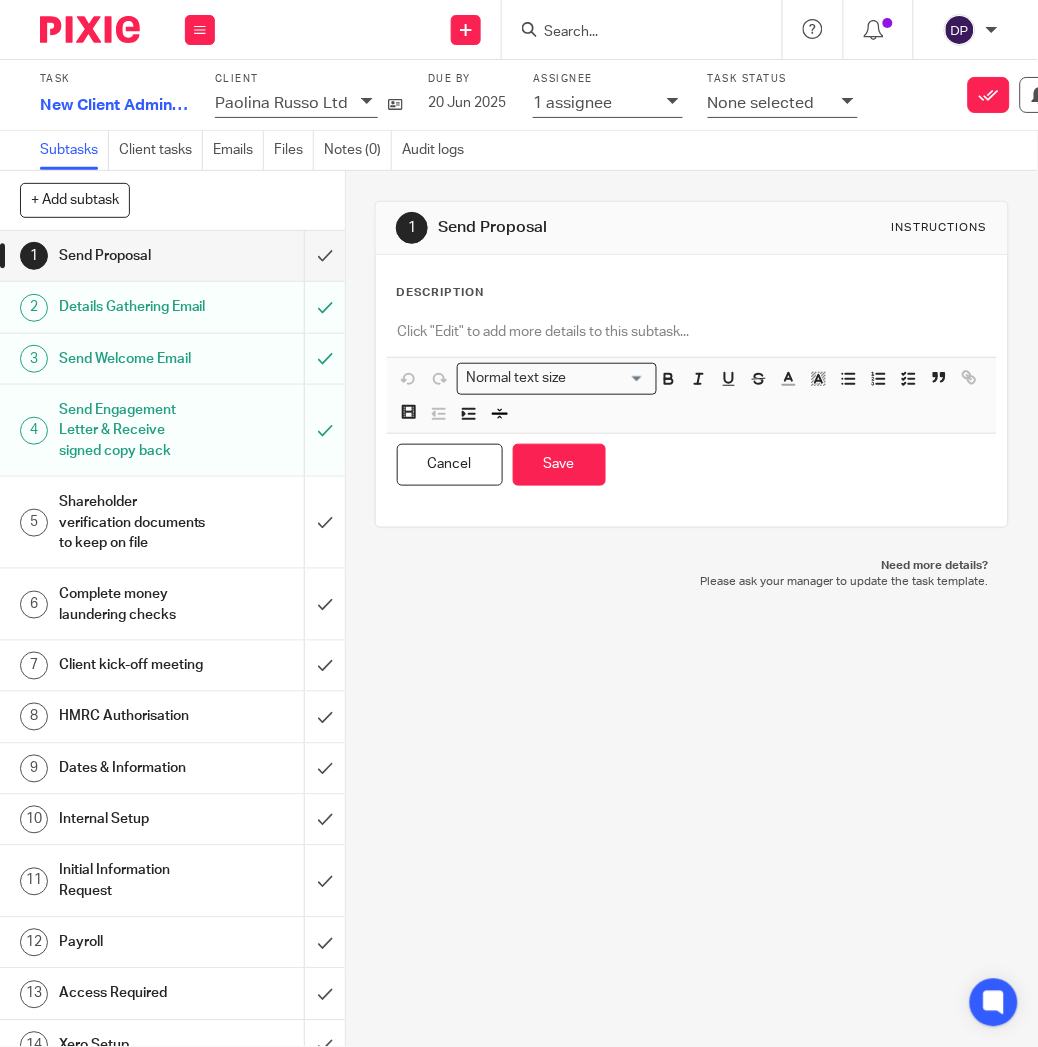 click on "Shareholder verification documents to keep on file" at bounding box center [134, 522] 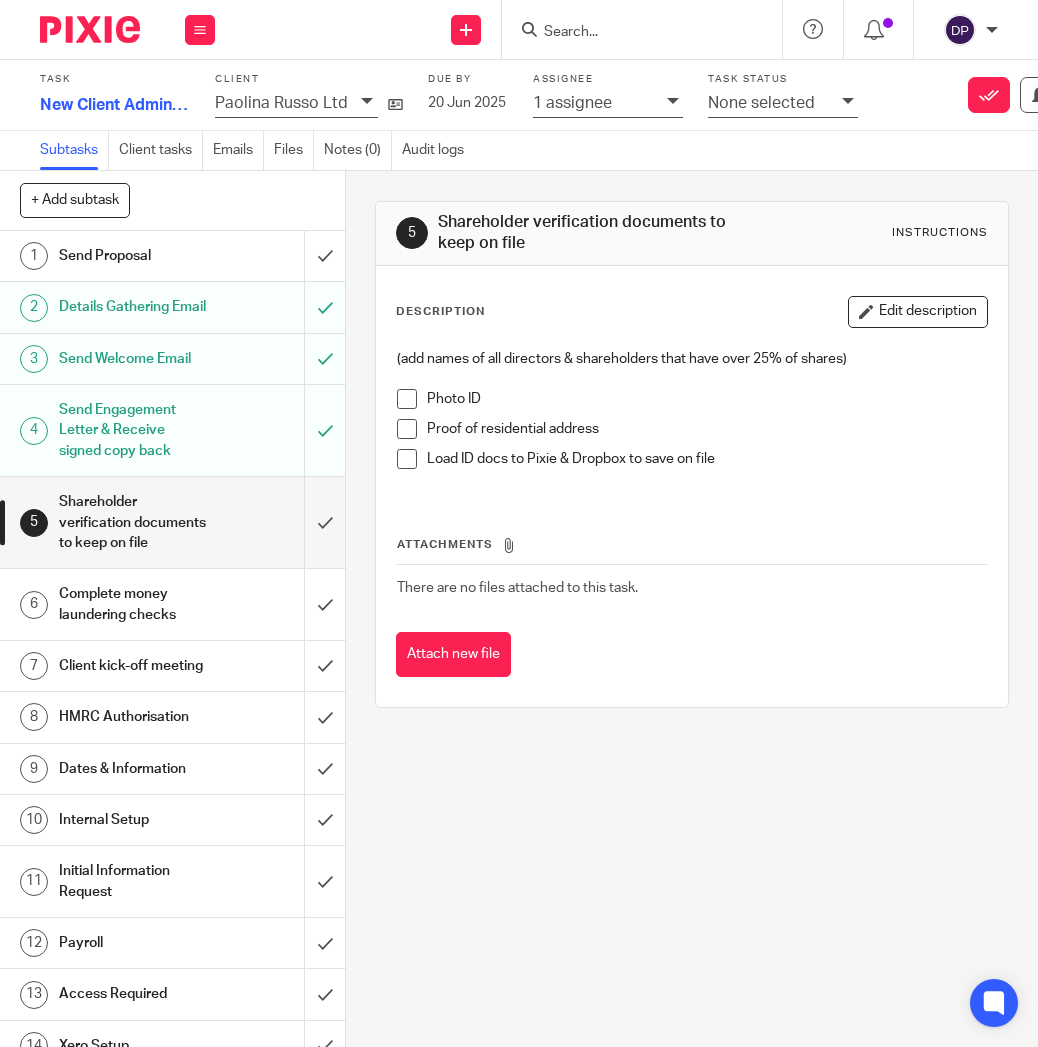 scroll, scrollTop: 0, scrollLeft: 0, axis: both 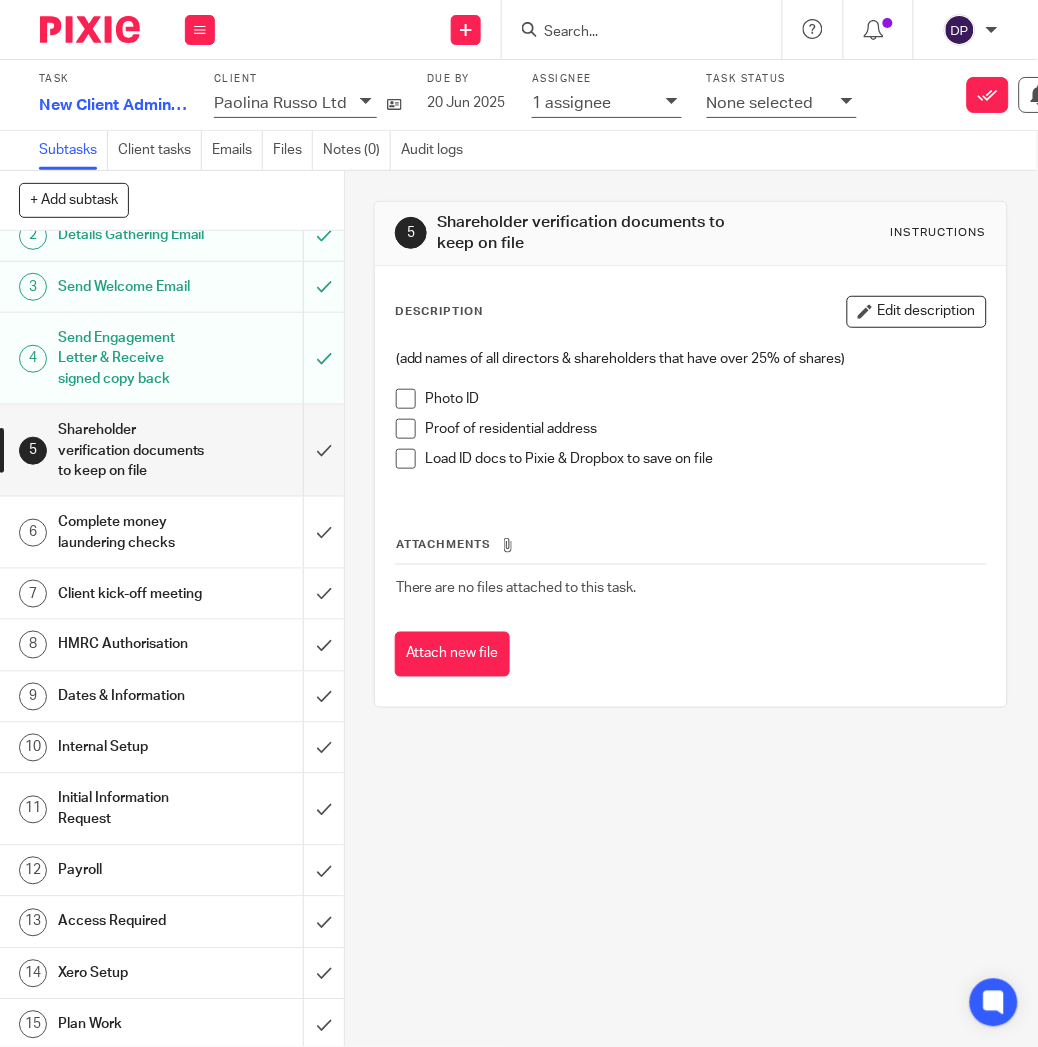 click on "Payroll" at bounding box center [133, 871] 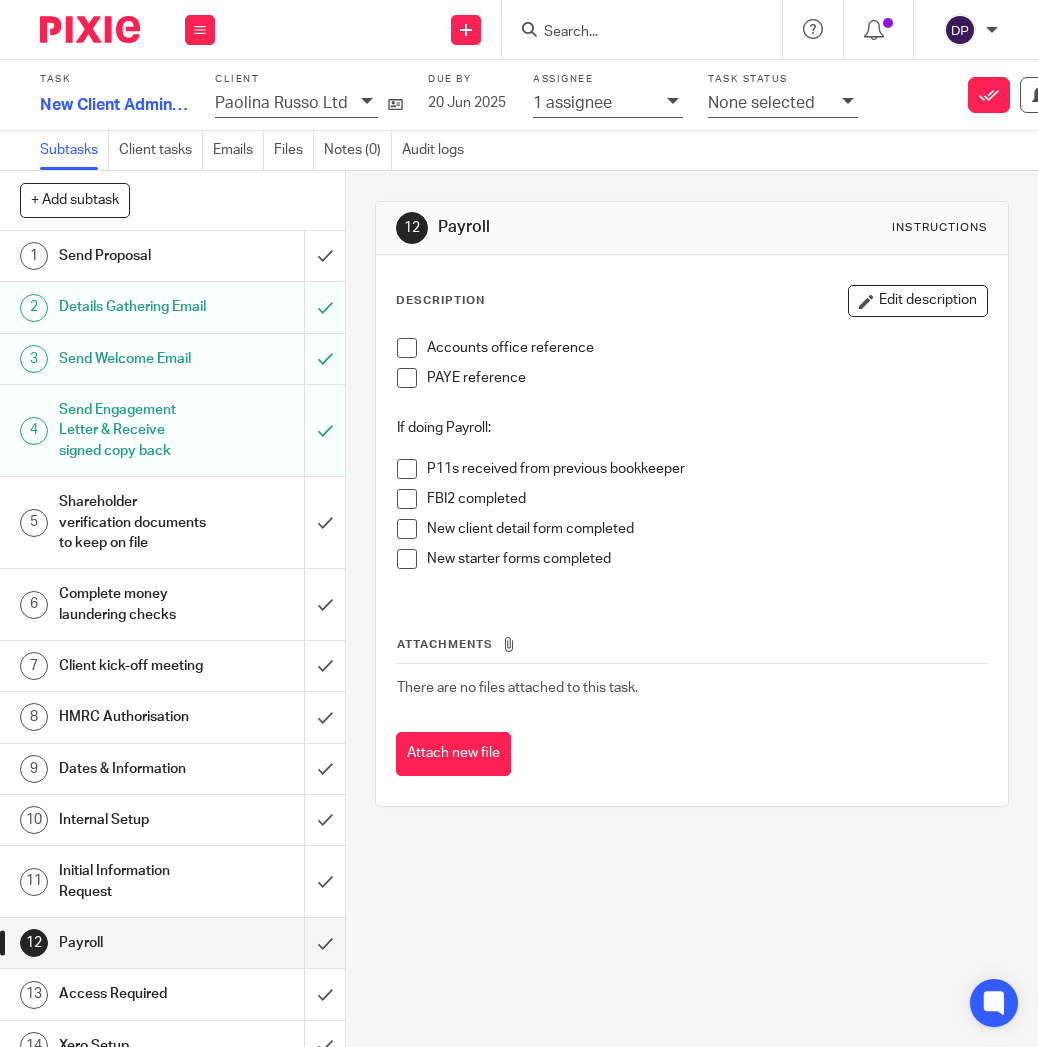 scroll, scrollTop: 0, scrollLeft: 0, axis: both 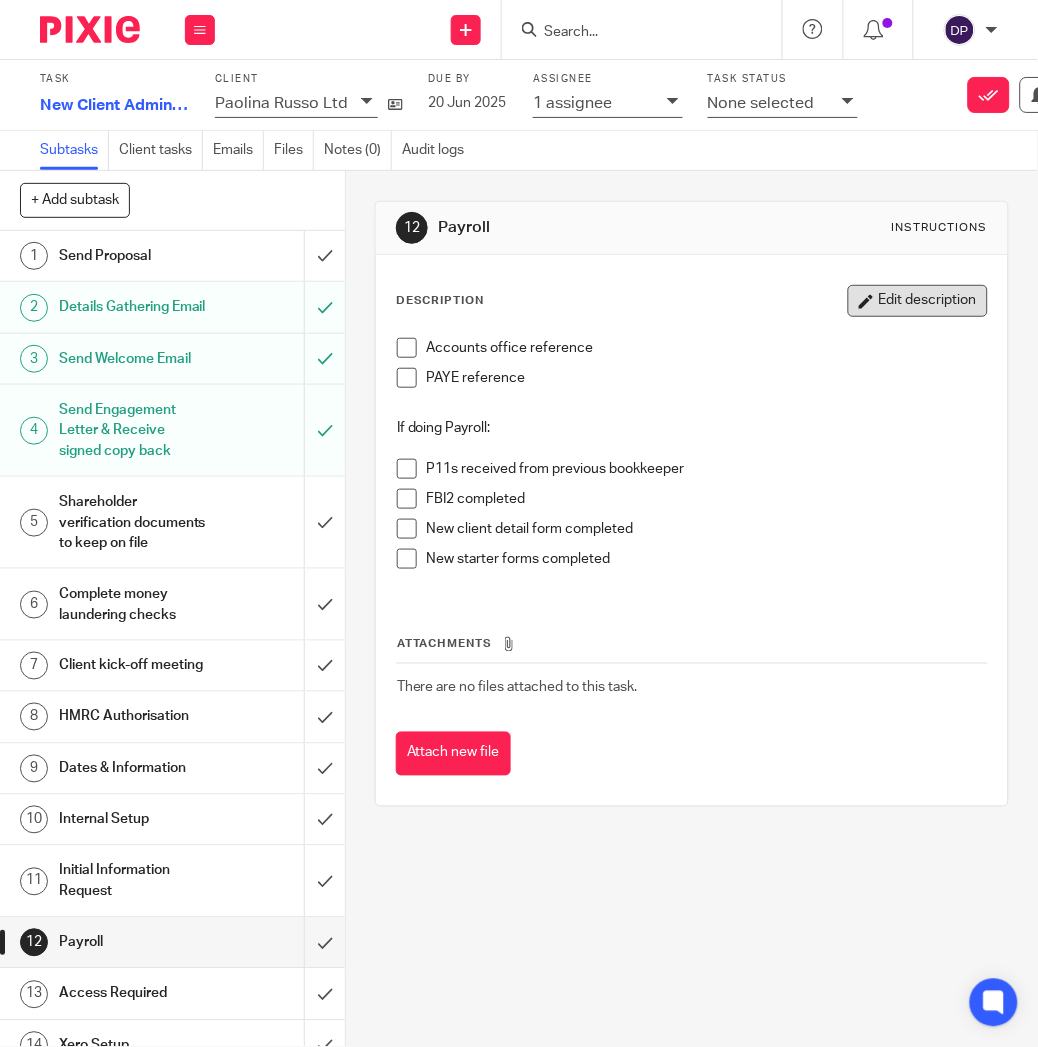 click on "Edit description" at bounding box center (918, 301) 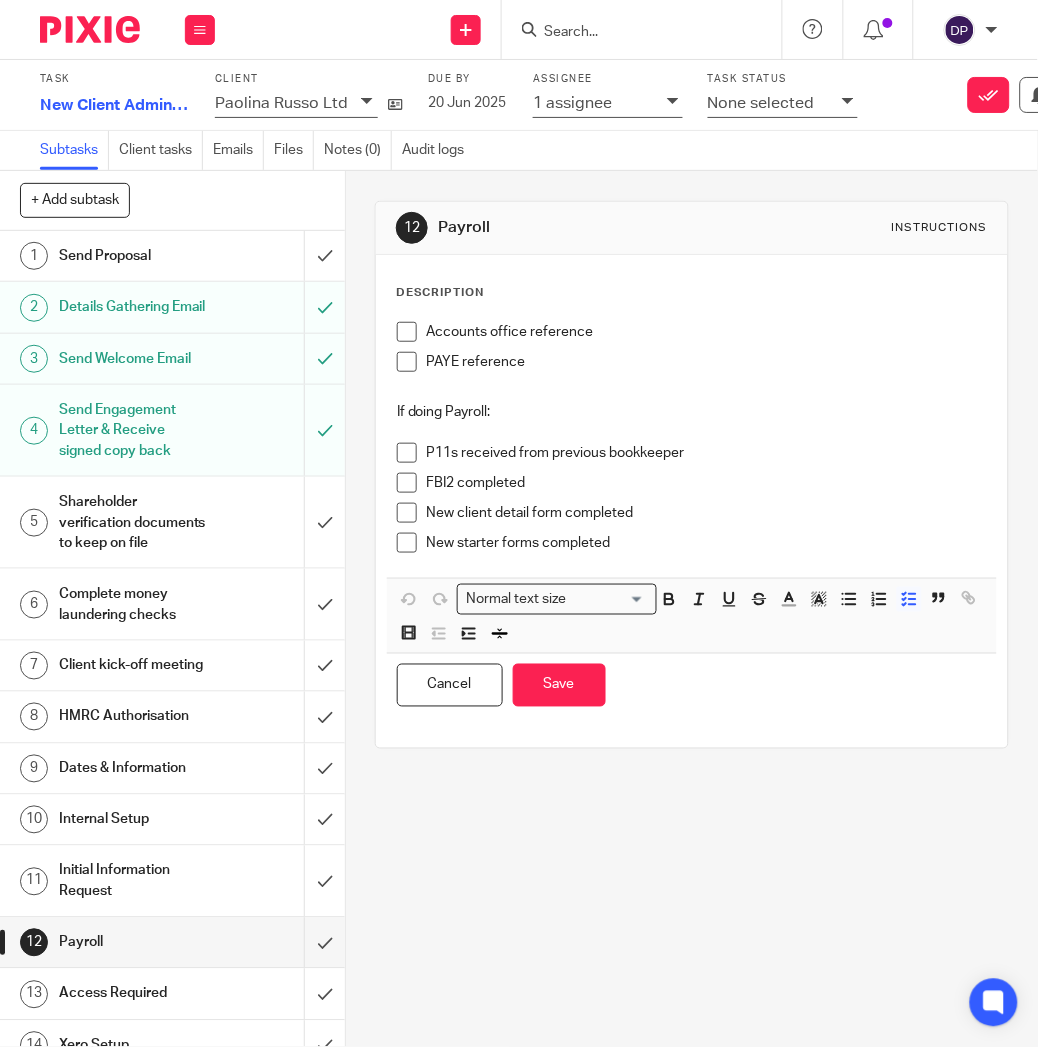 click on "Accounts office reference" at bounding box center [707, 332] 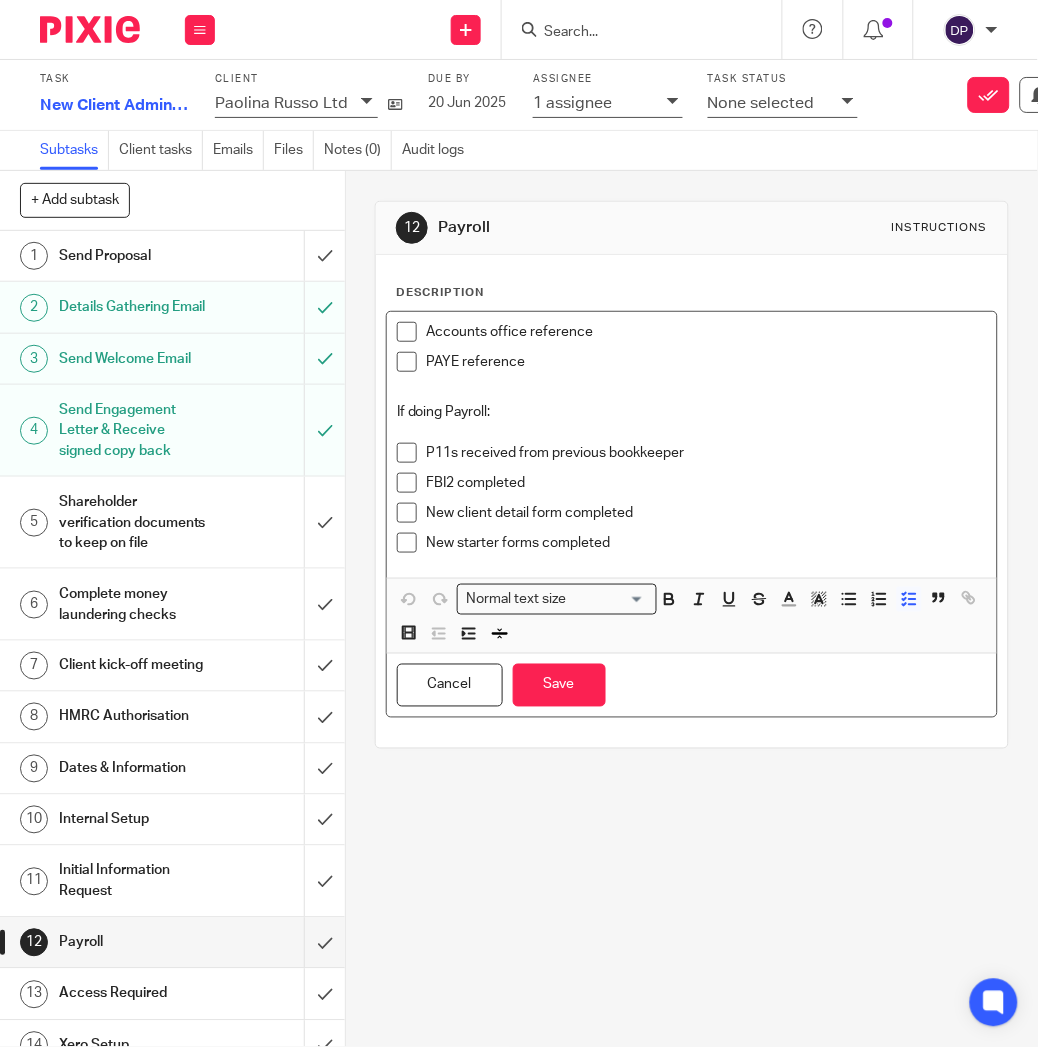 type 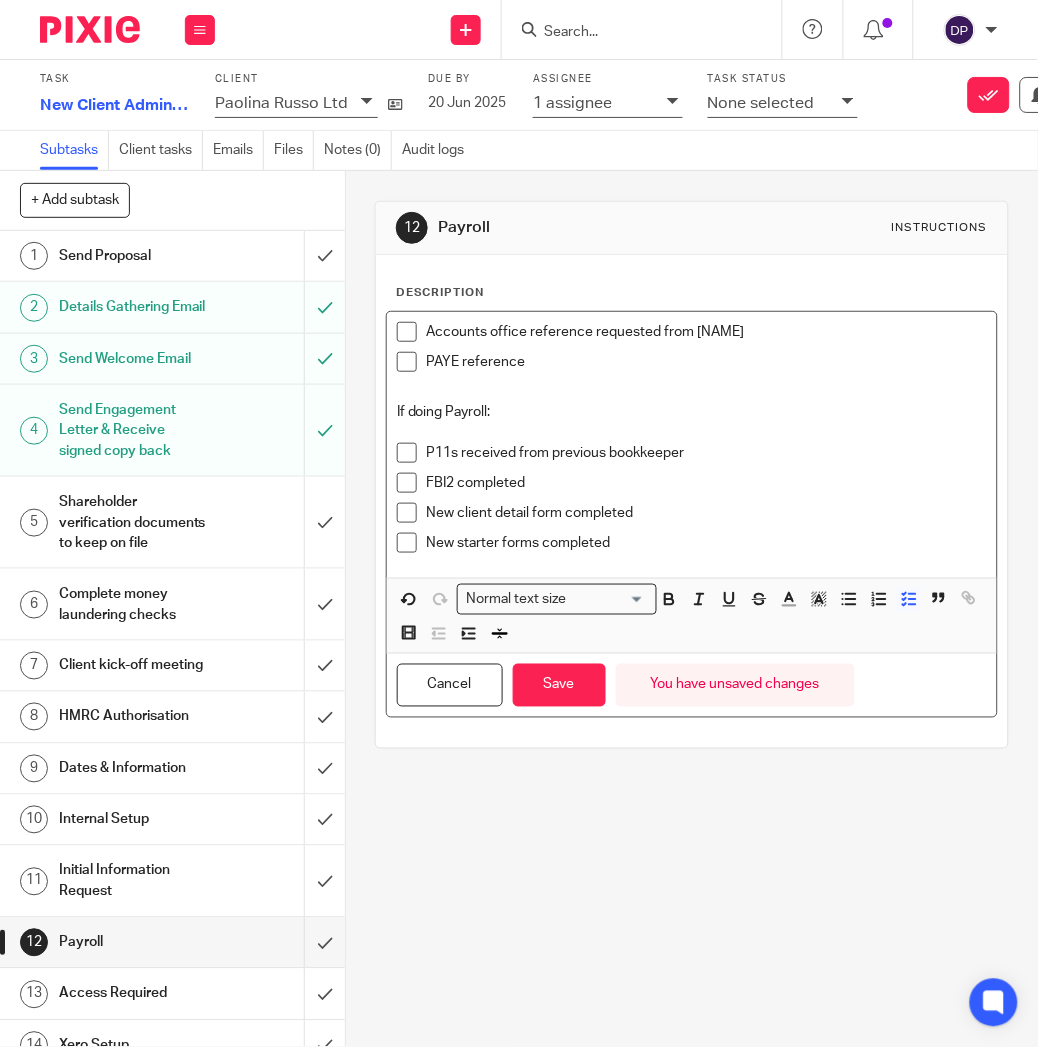 click on "Accounts office reference requested from [NAME]" at bounding box center (707, 332) 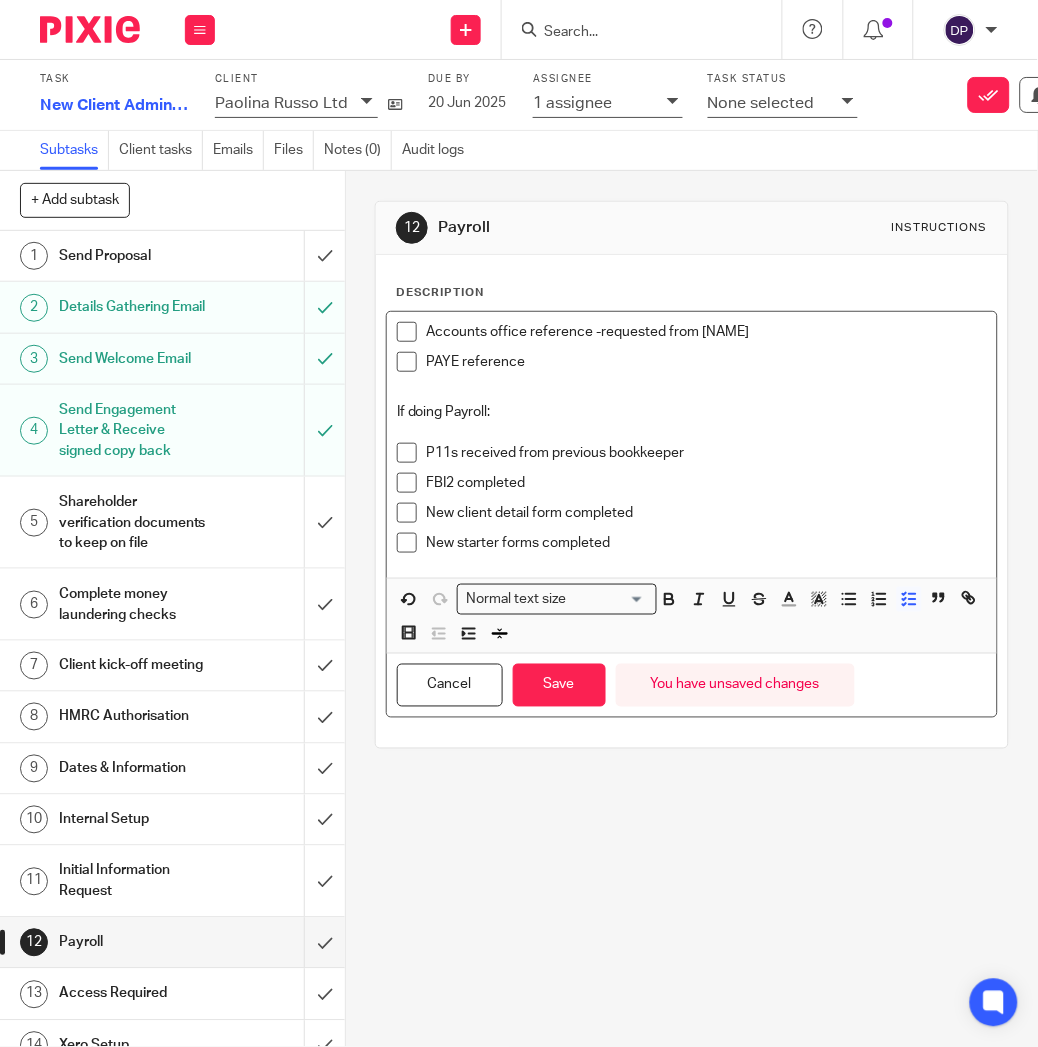 drag, startPoint x: 602, startPoint y: 331, endPoint x: 772, endPoint y: 331, distance: 170 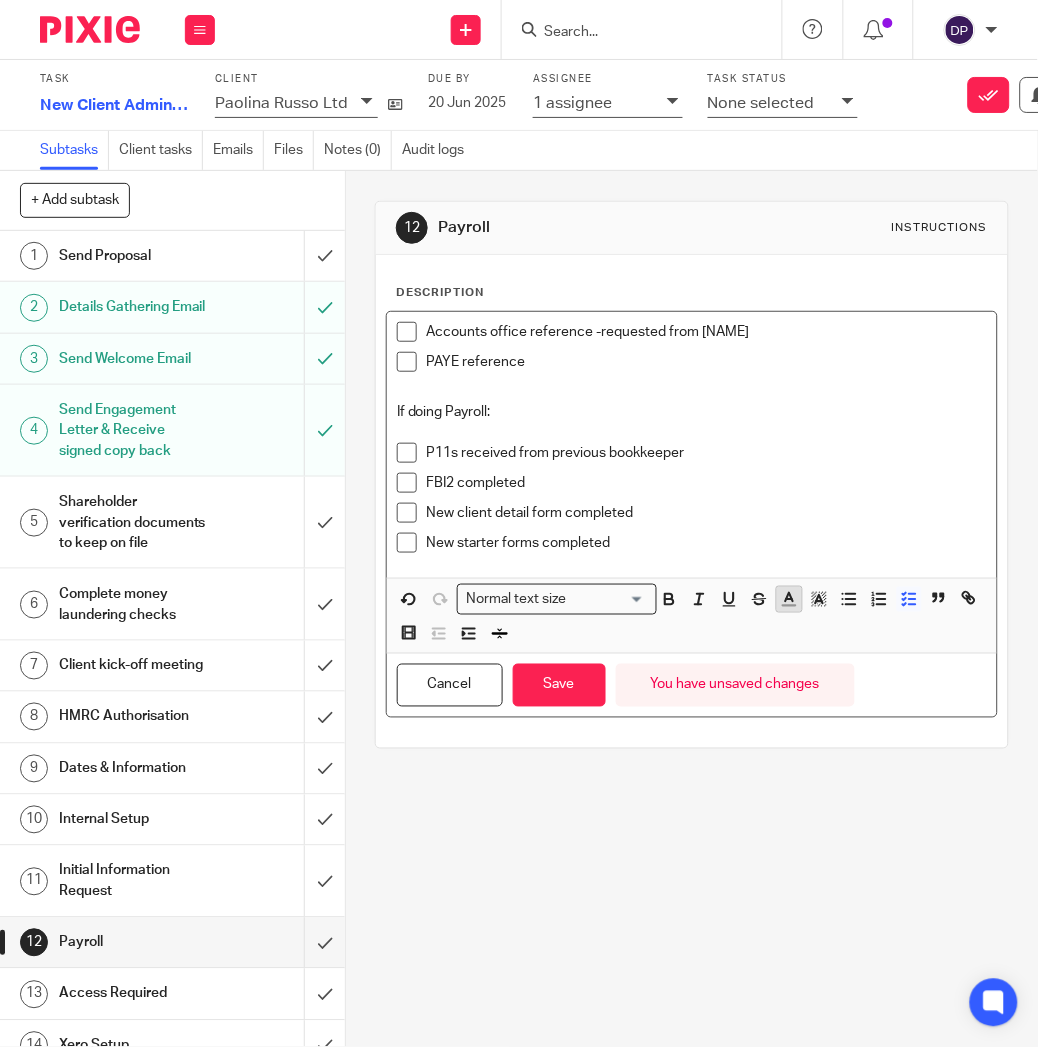 click 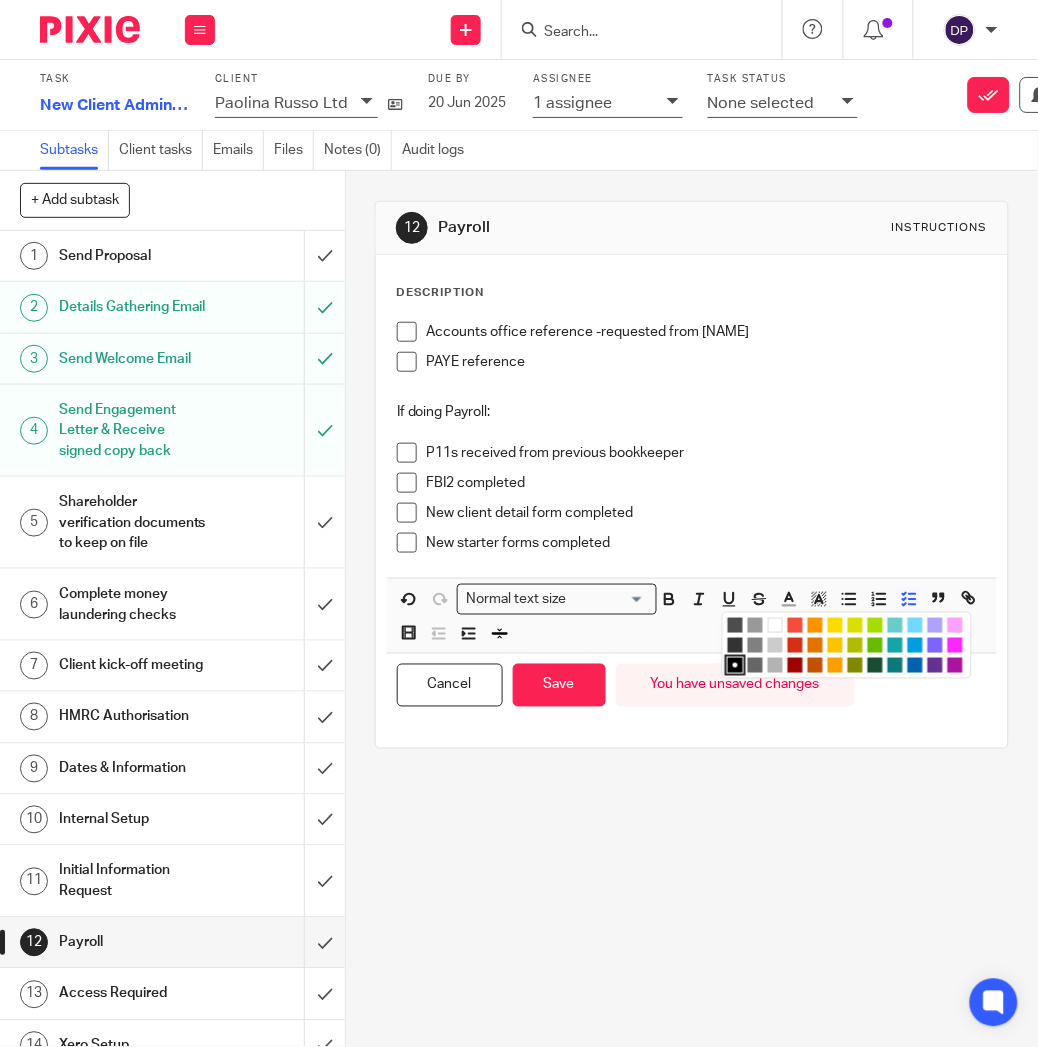 click at bounding box center (795, 625) 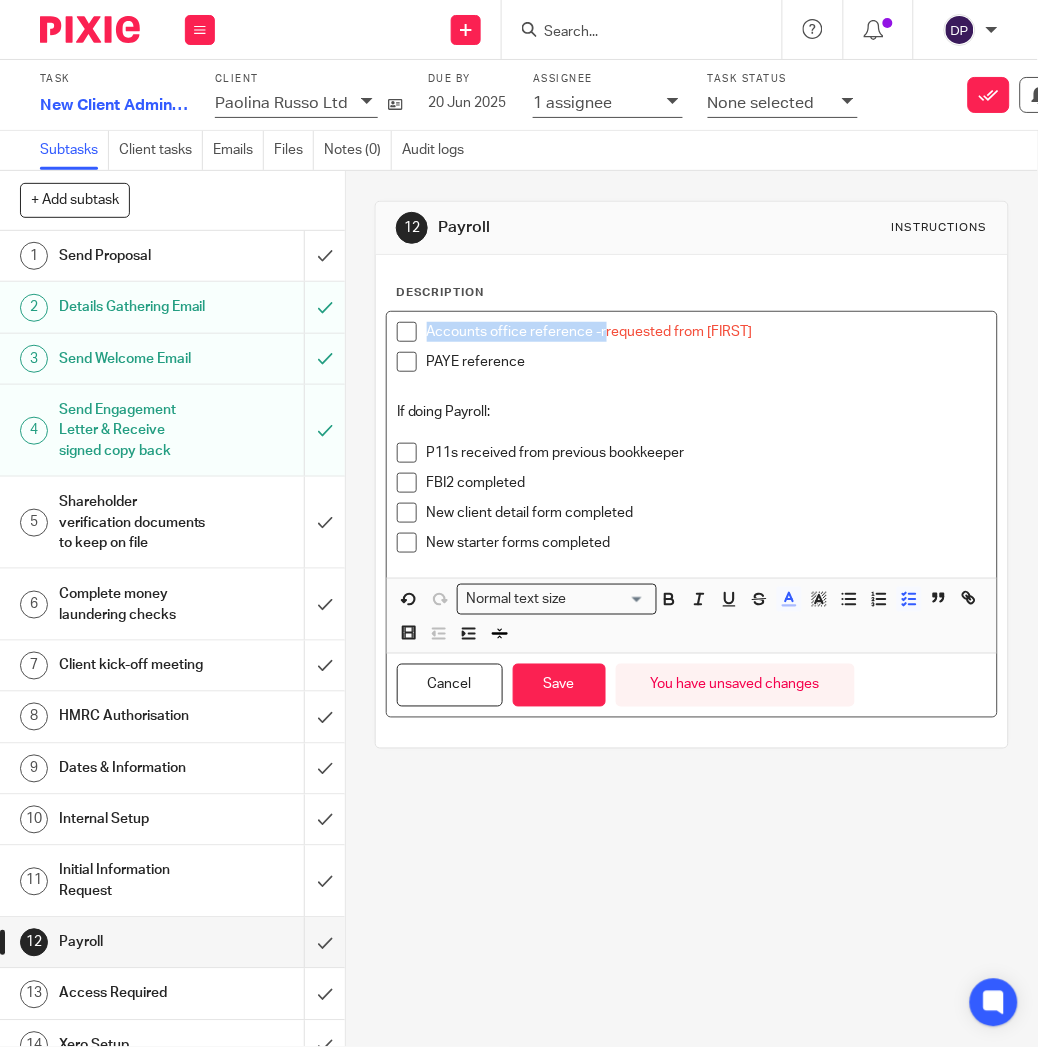 copy on "Accounts office reference -r" 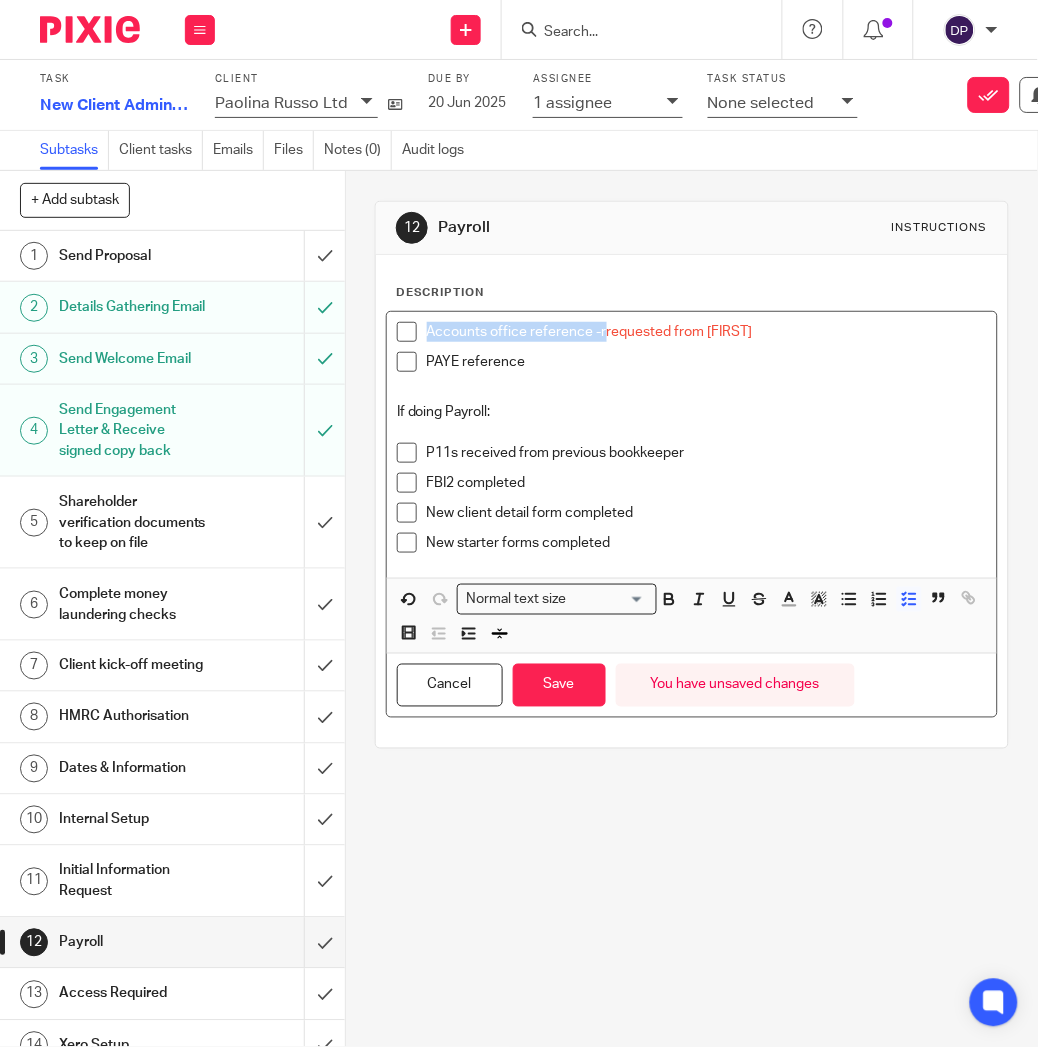 click on "PAYE reference" at bounding box center [707, 362] 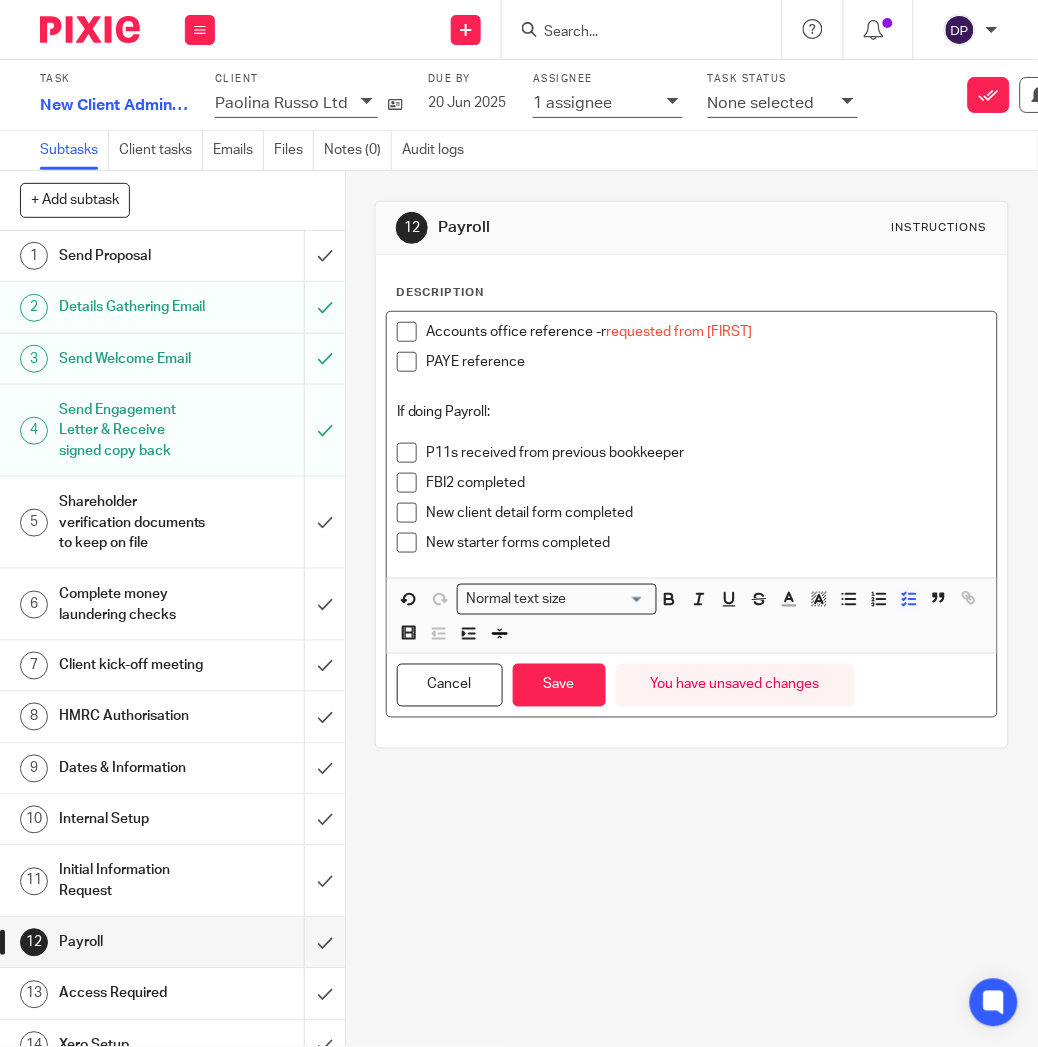 click on "equested from Priyanka" at bounding box center (680, 332) 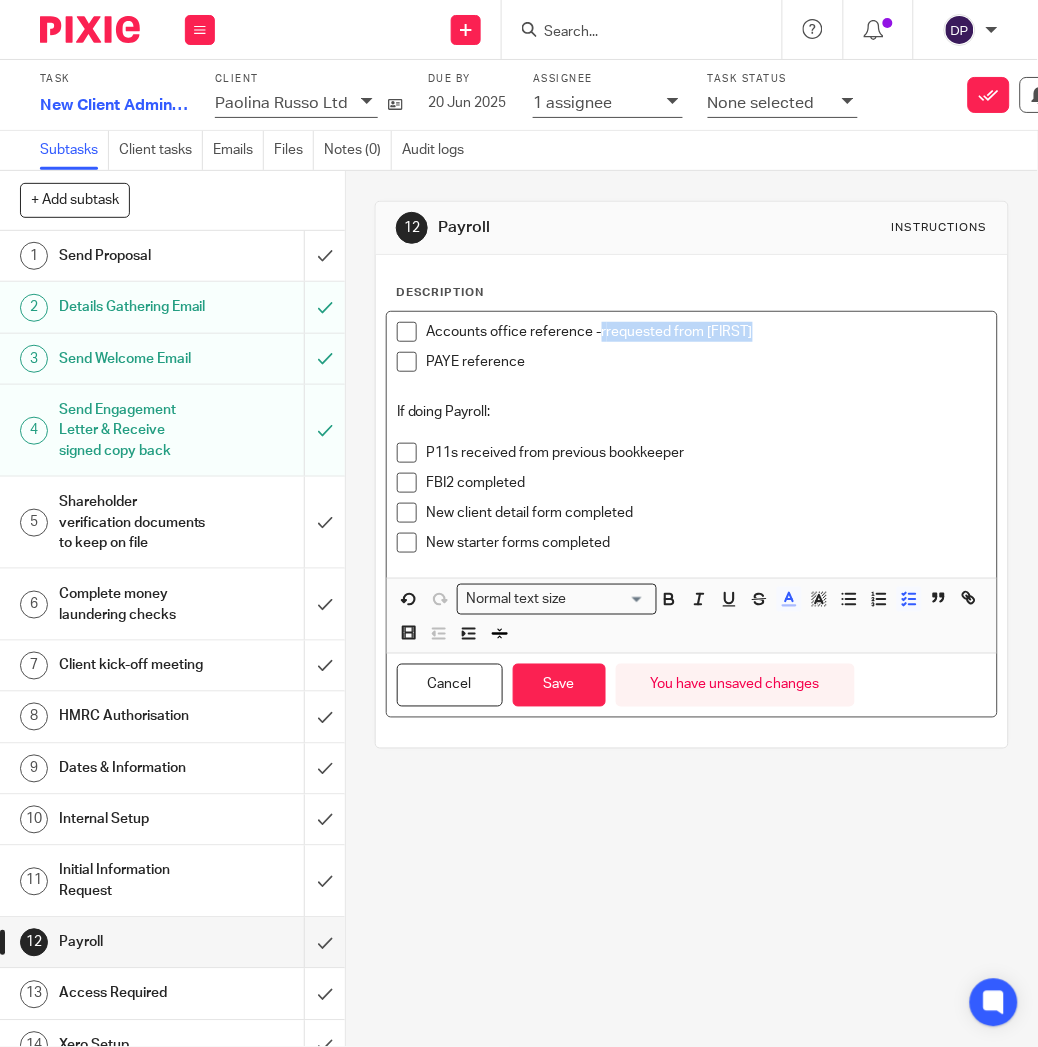 drag, startPoint x: 601, startPoint y: 332, endPoint x: 765, endPoint y: 337, distance: 164.0762 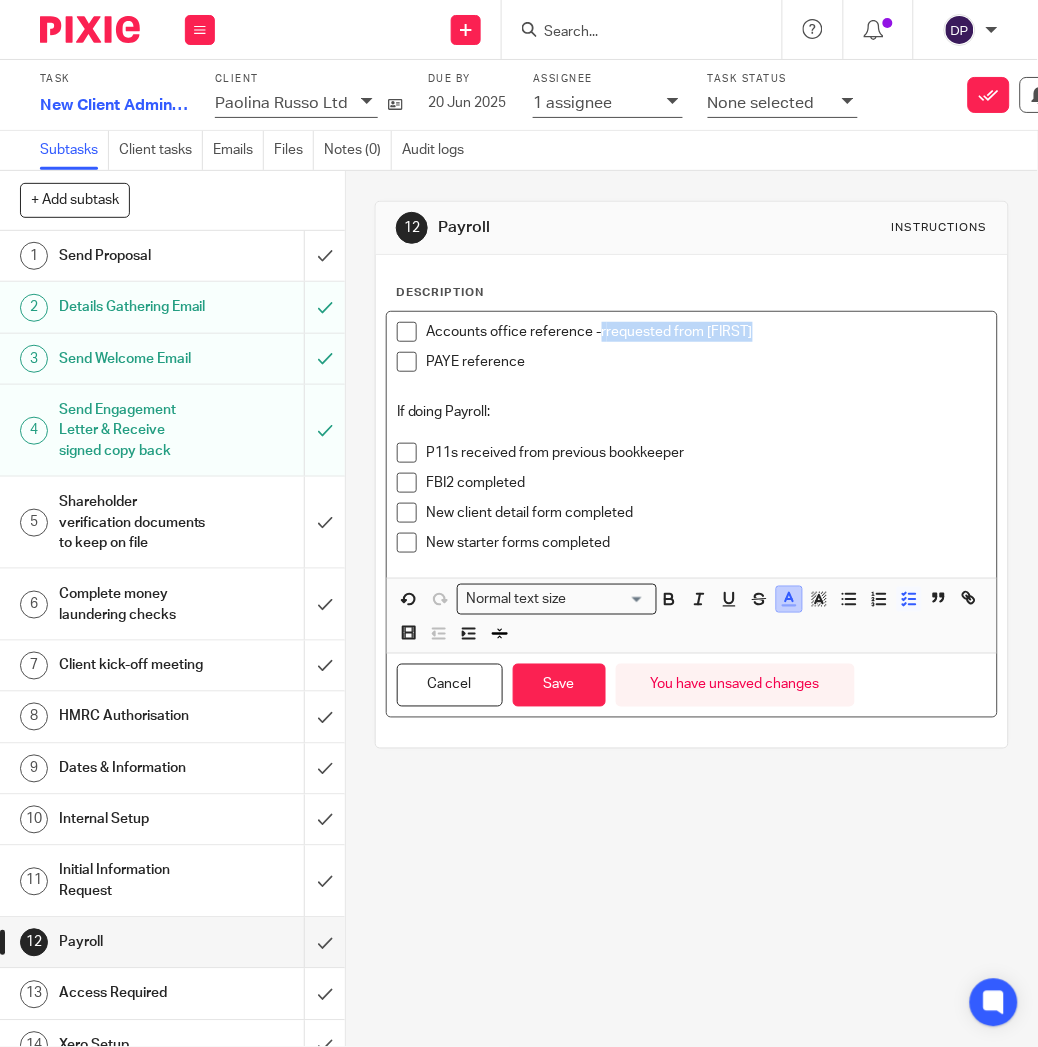 click 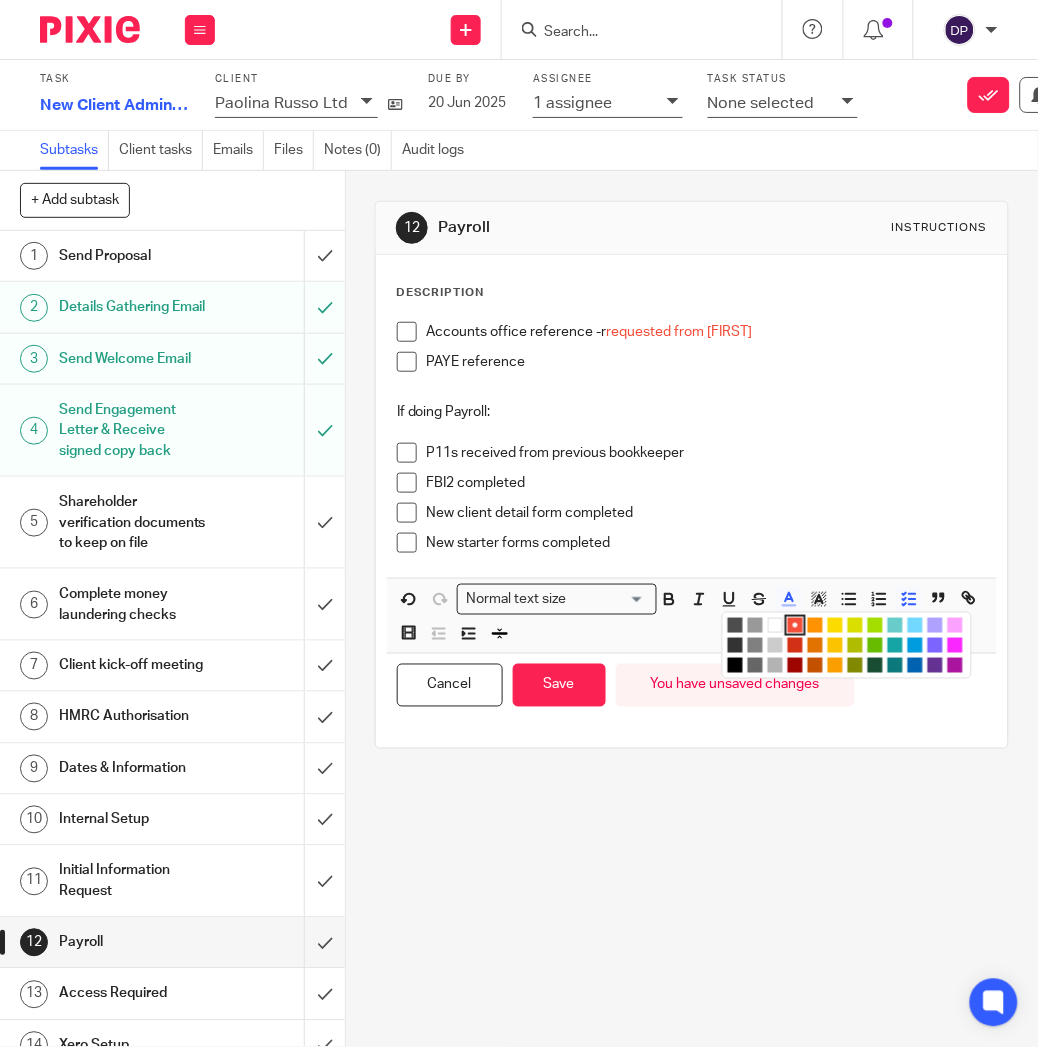 click at bounding box center (795, 625) 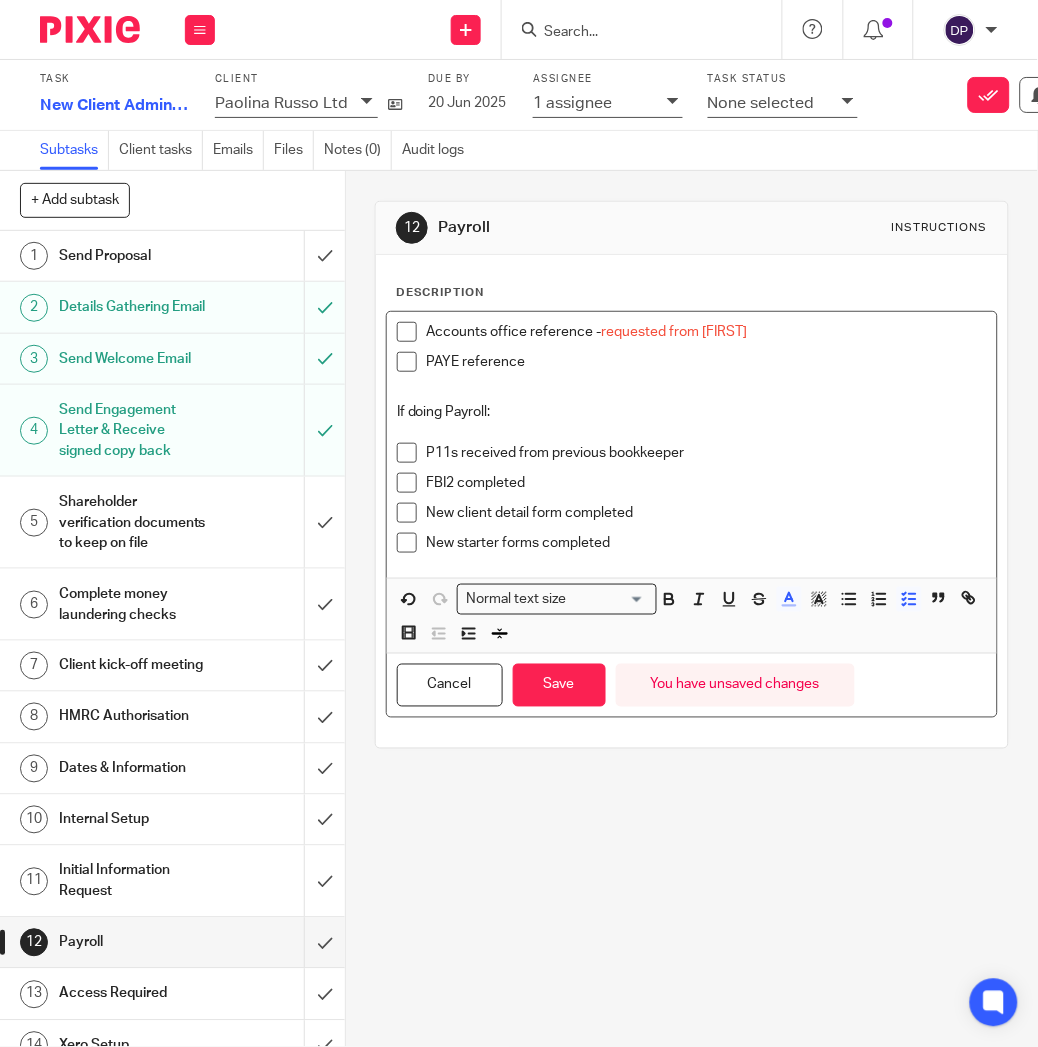 click on "PAYE reference" at bounding box center [707, 362] 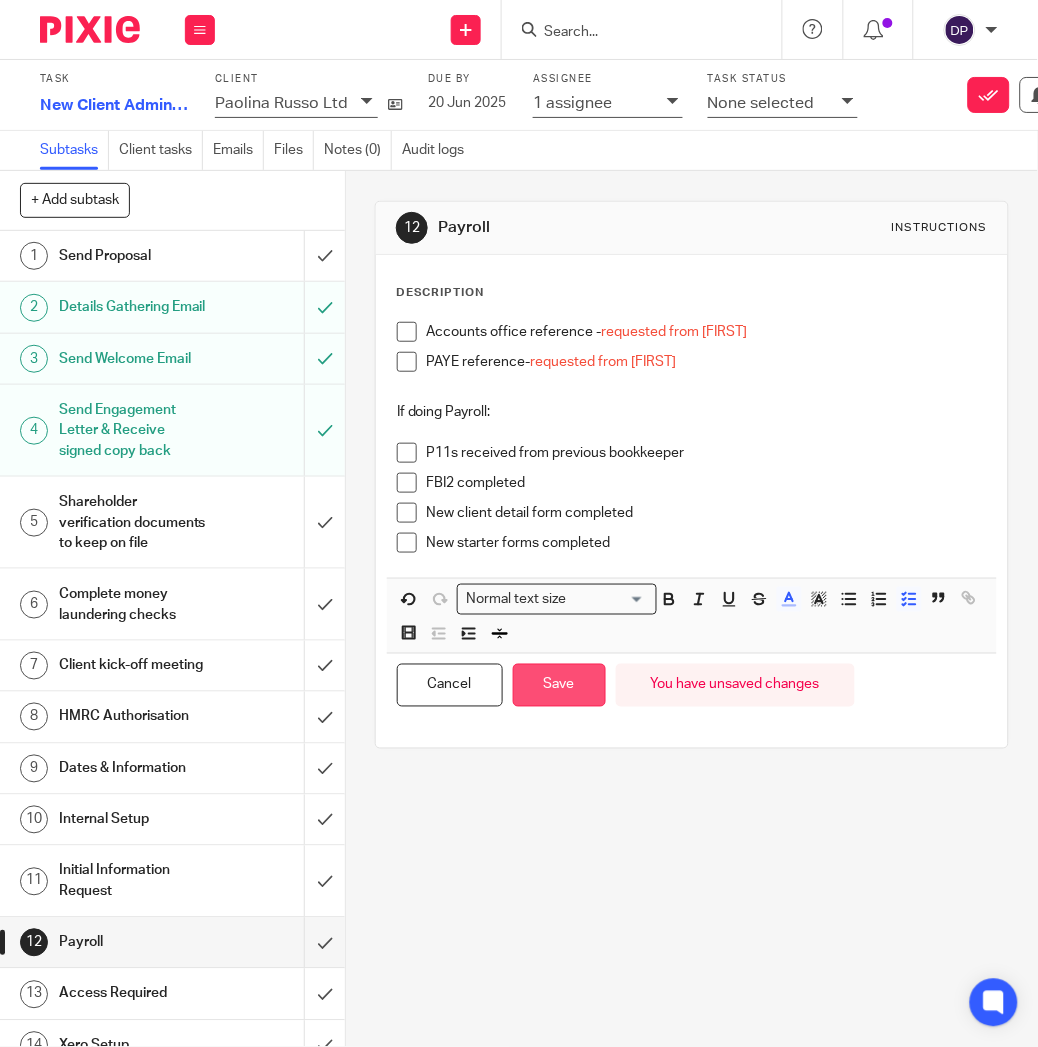click on "Save" at bounding box center (559, 685) 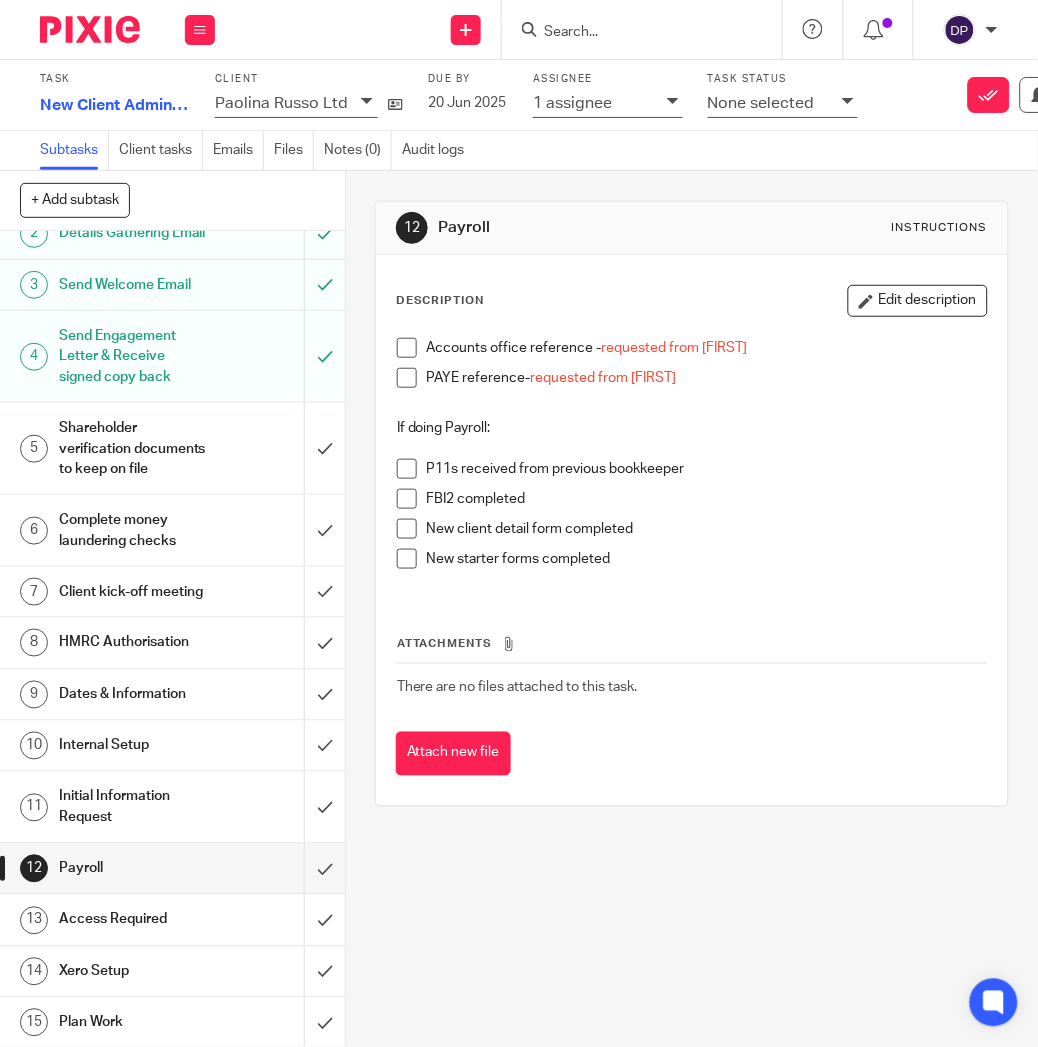 scroll, scrollTop: 72, scrollLeft: 0, axis: vertical 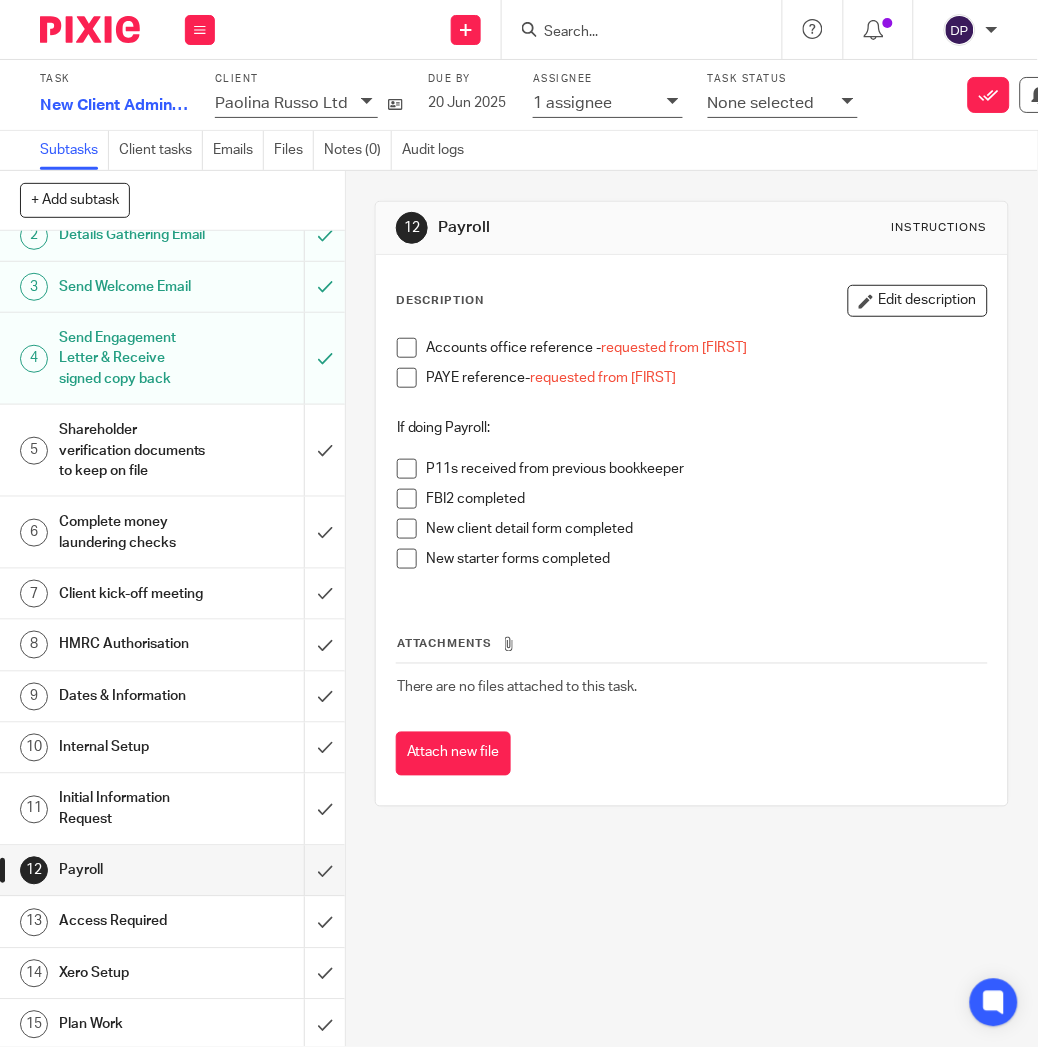 click on "Access Required" at bounding box center (134, 922) 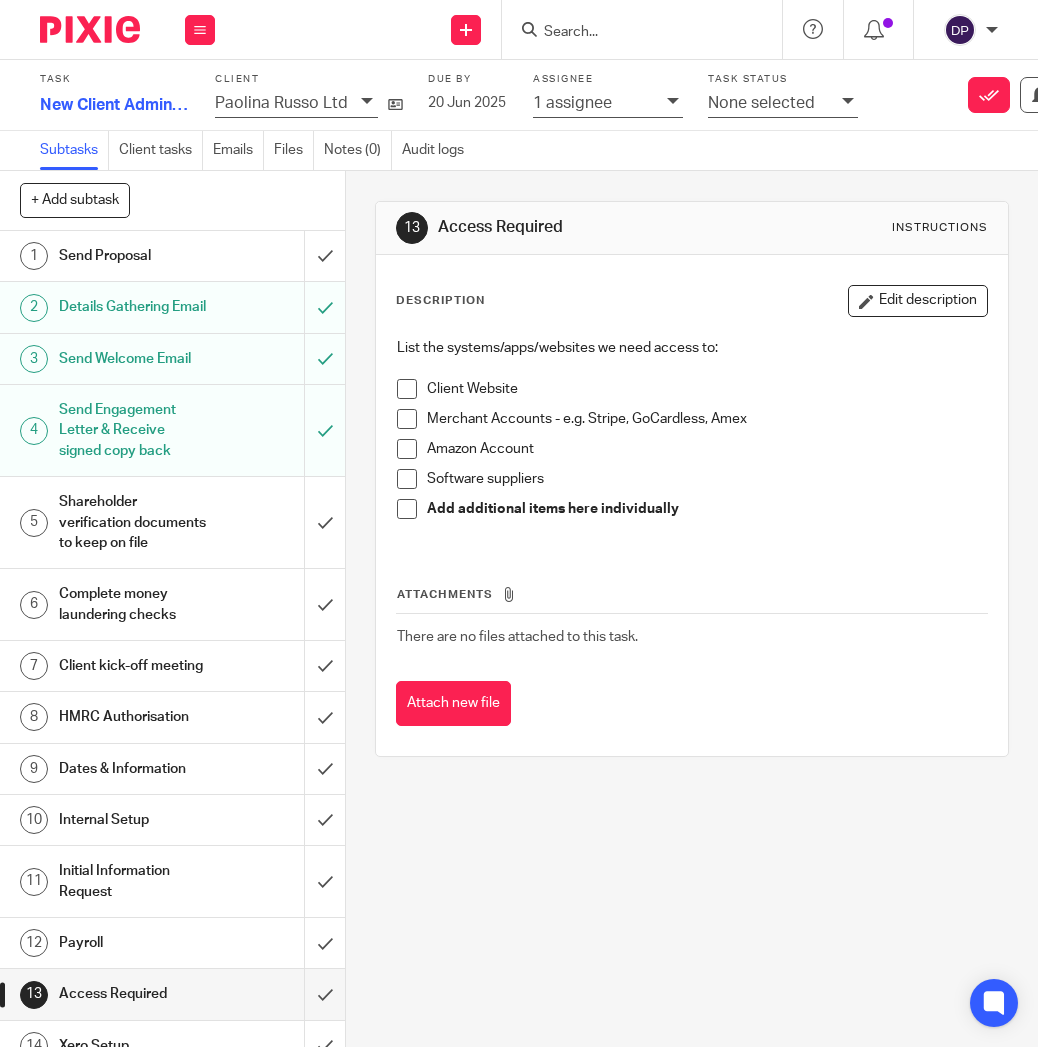 scroll, scrollTop: 0, scrollLeft: 0, axis: both 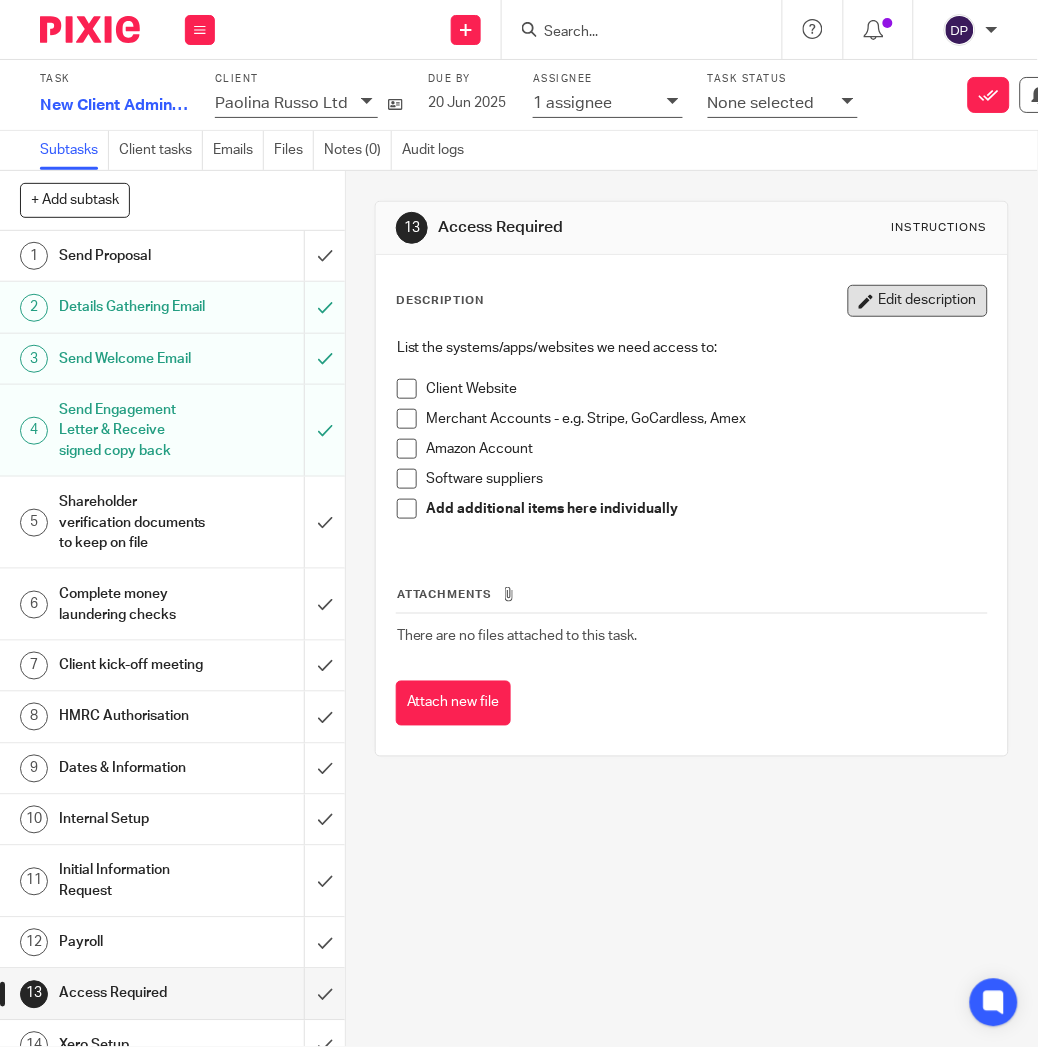 click on "Edit description" at bounding box center (918, 301) 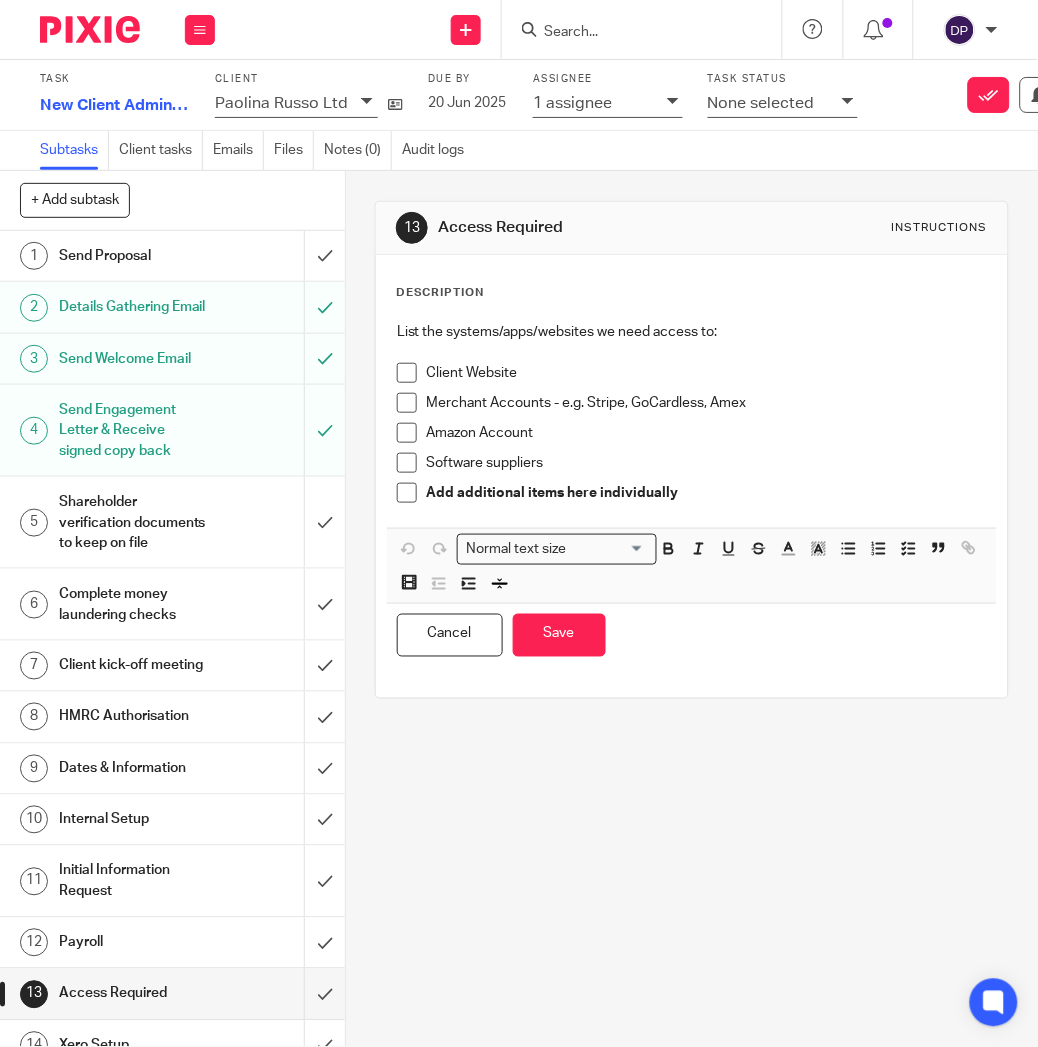 click on "Merchant Accounts - e.g. Stripe, GoCardless, Amex" at bounding box center (707, 403) 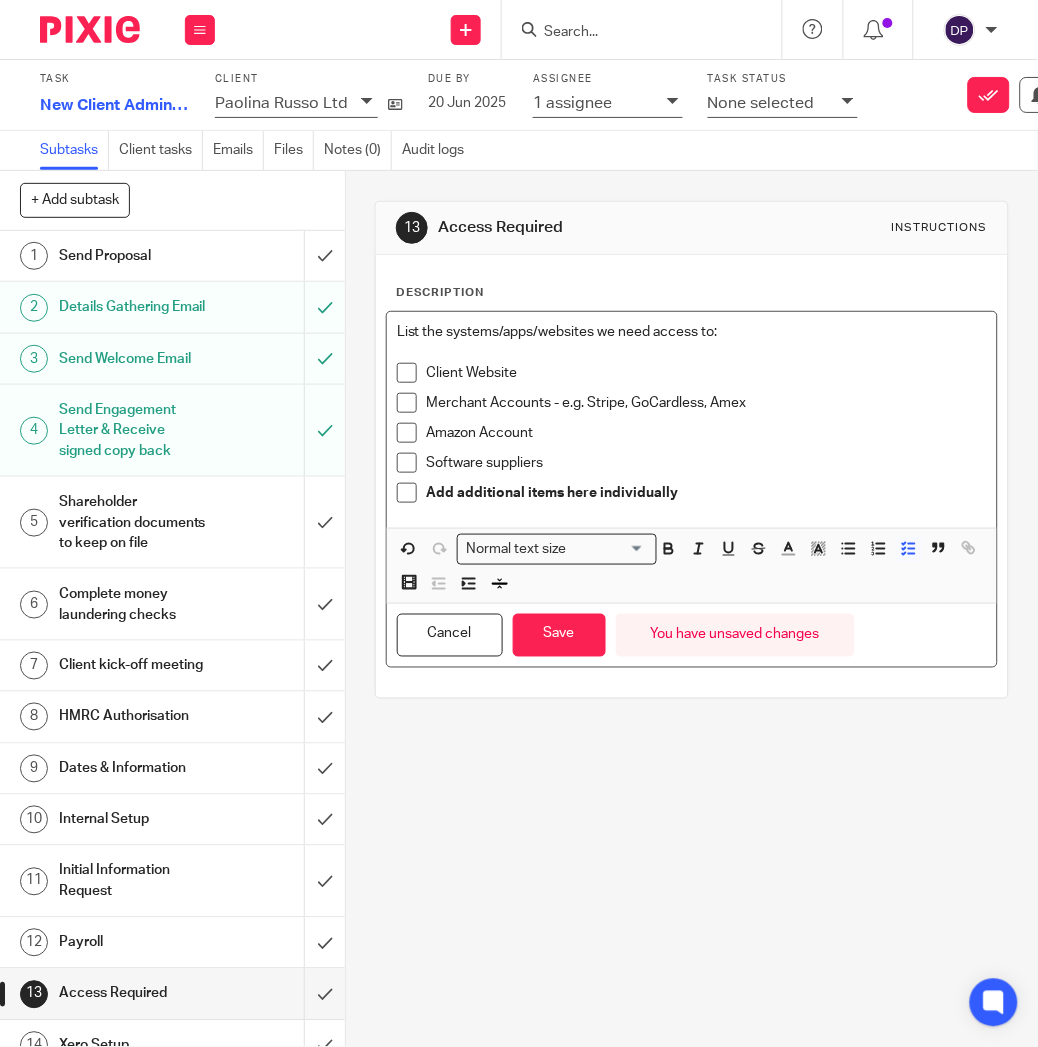 type 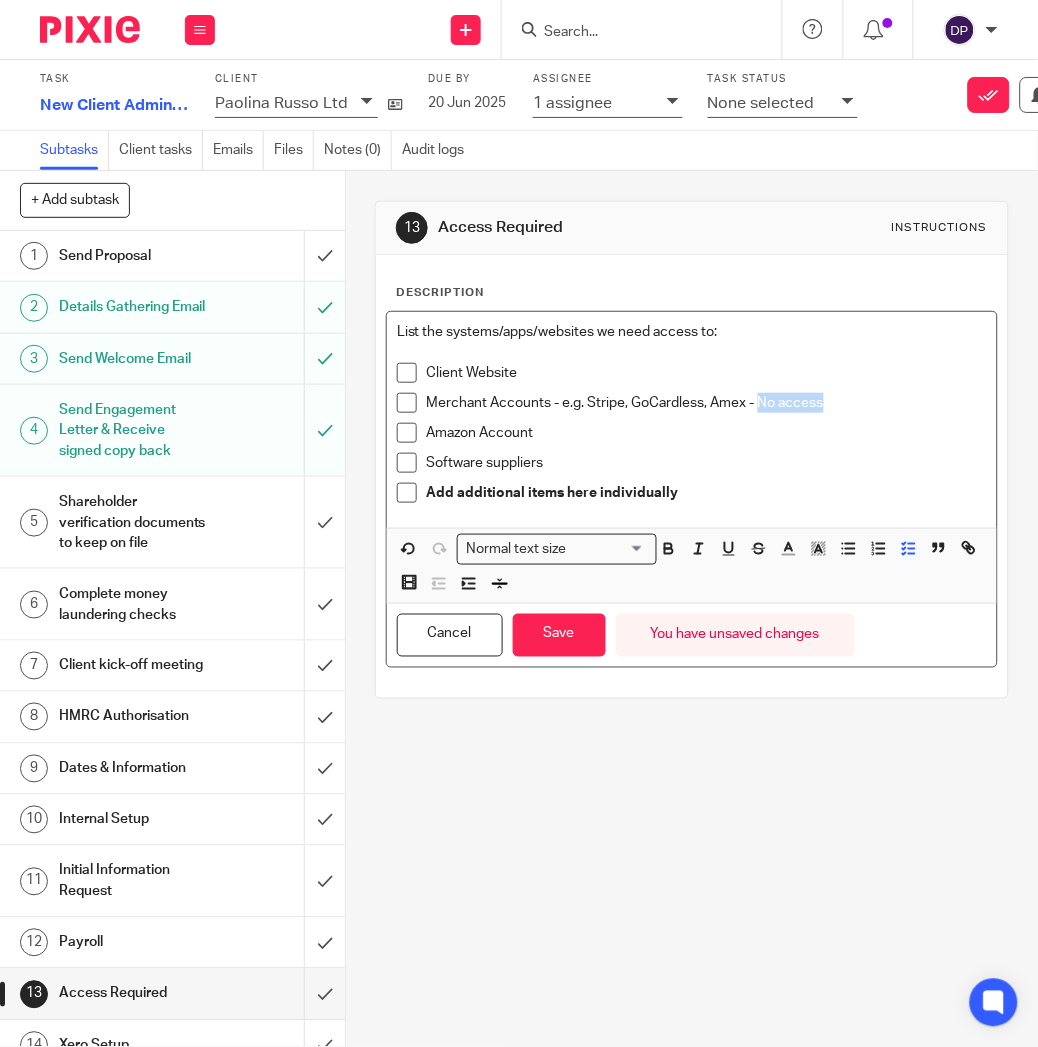 drag, startPoint x: 759, startPoint y: 402, endPoint x: 898, endPoint y: 404, distance: 139.01439 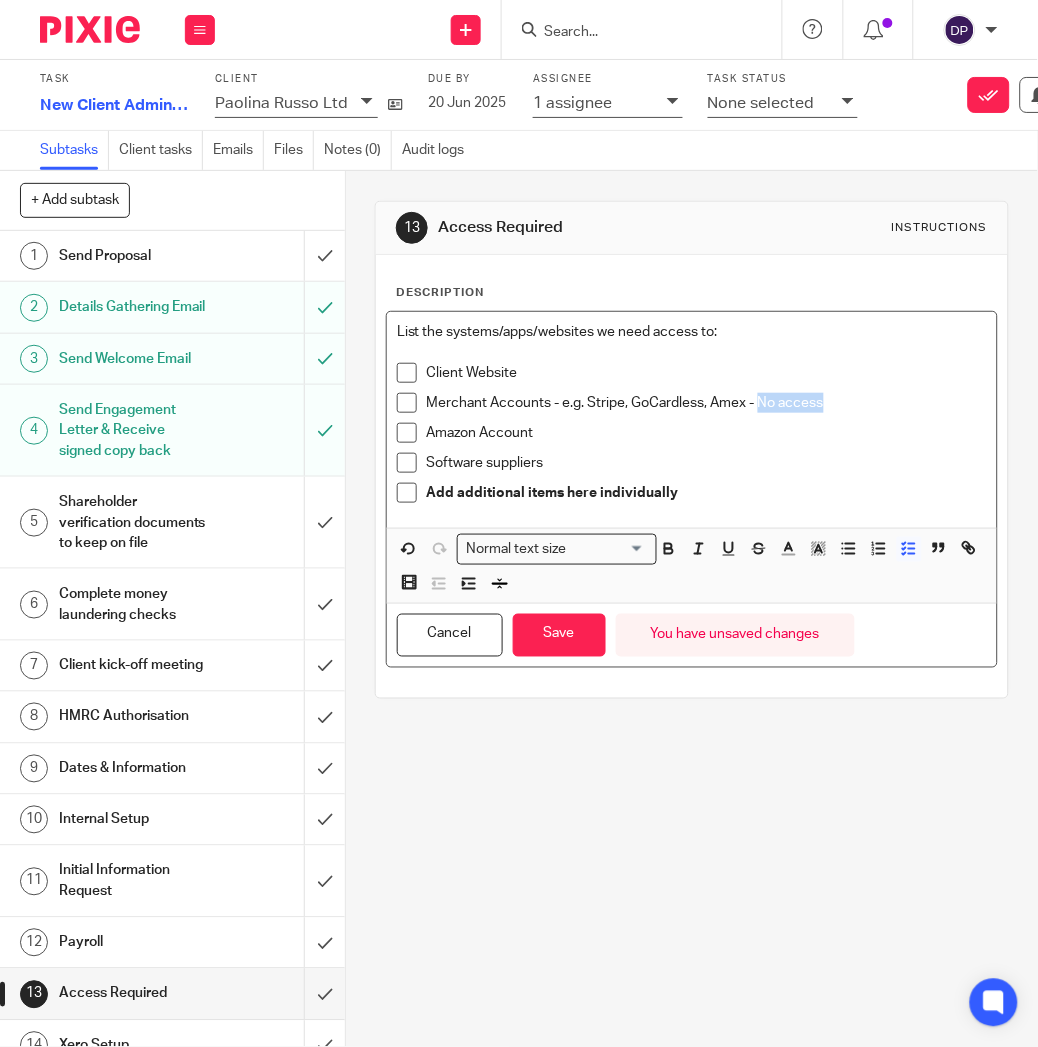 click on "Merchant Accounts - e.g. Stripe, GoCardless, Amex - No access" at bounding box center (707, 403) 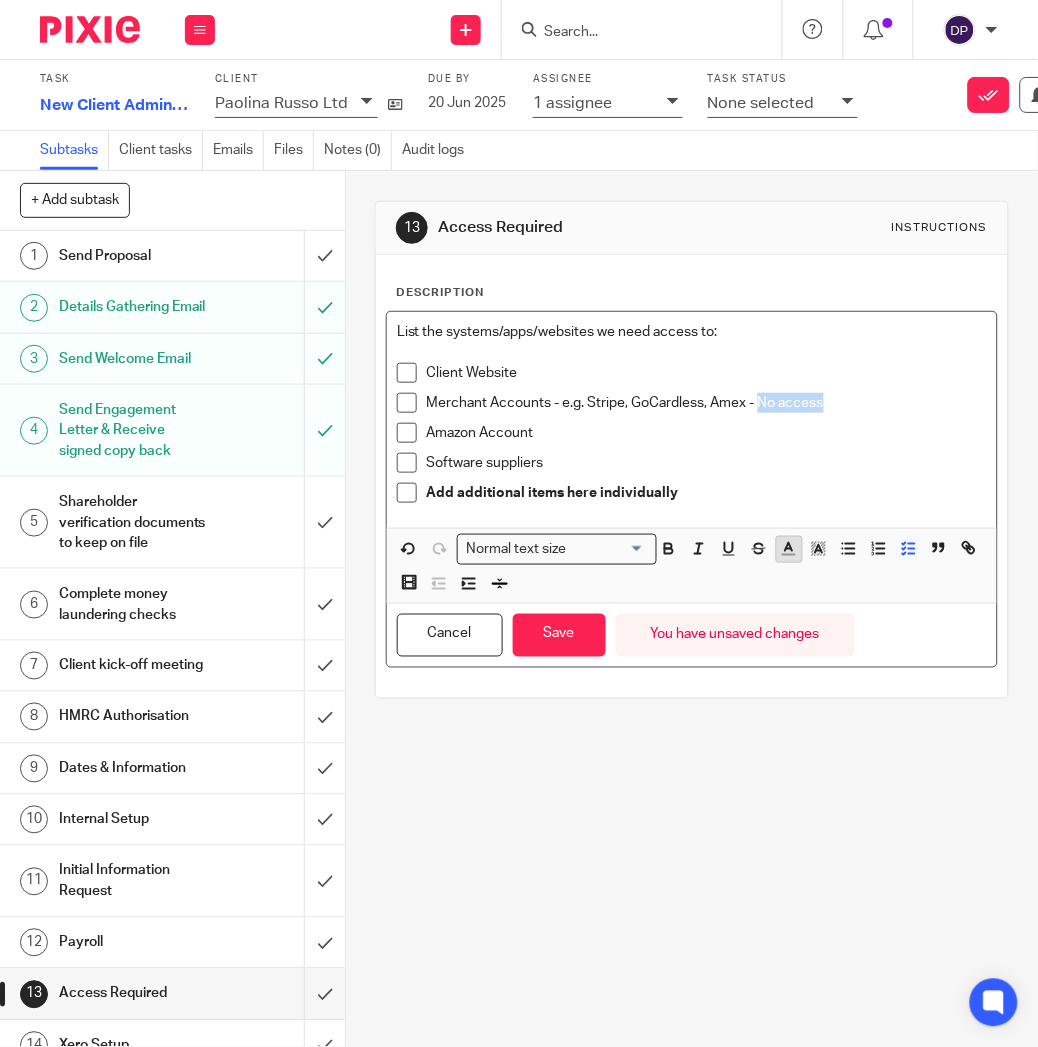 click 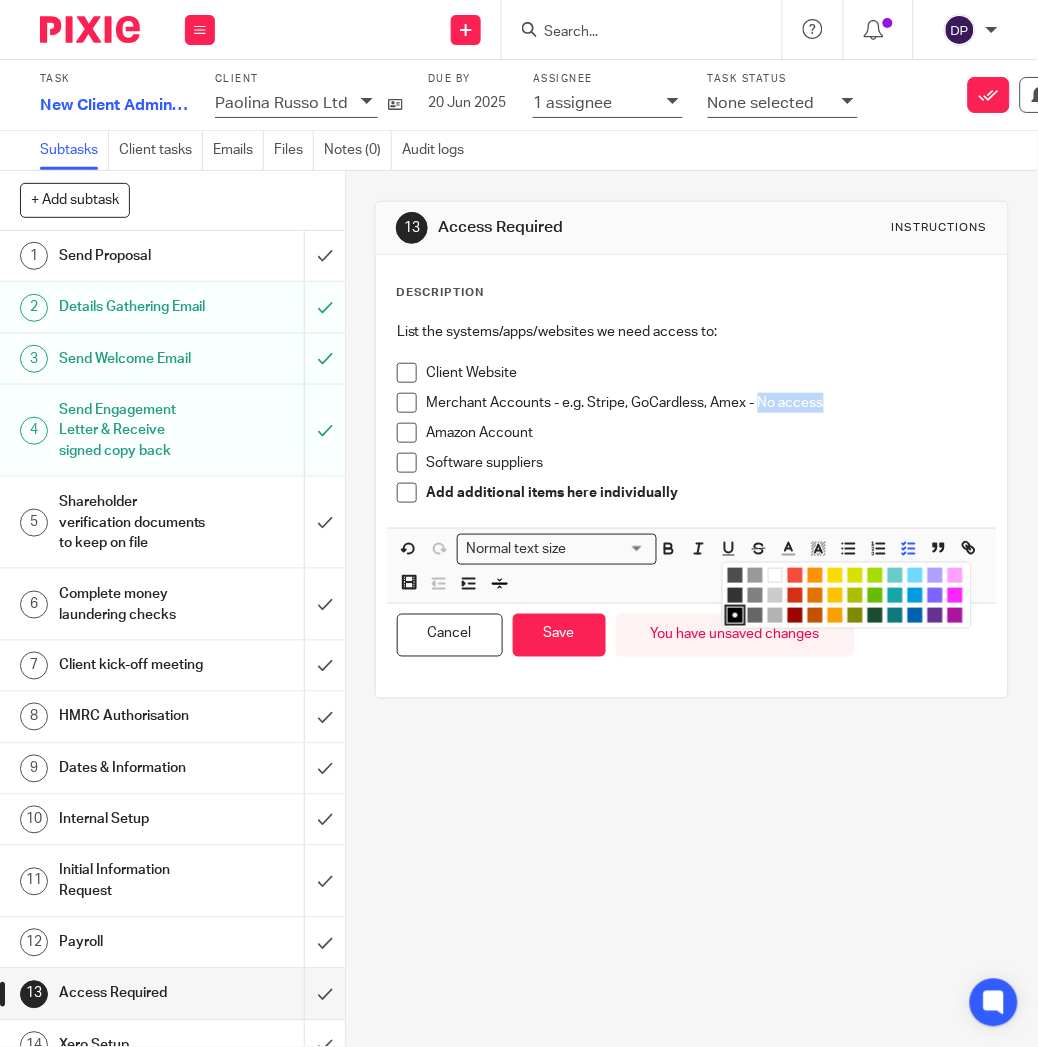 click at bounding box center [795, 575] 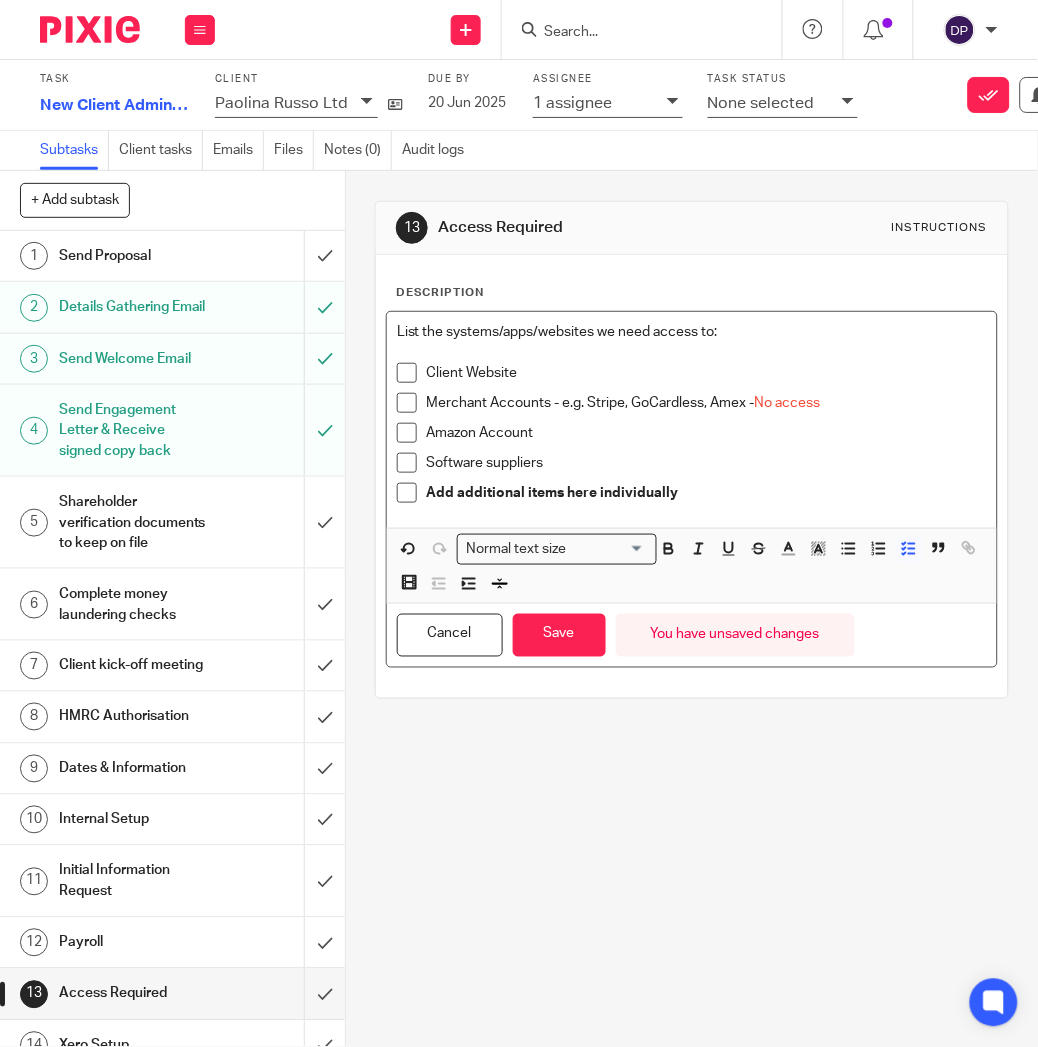 click on "Amazon Account" at bounding box center [707, 433] 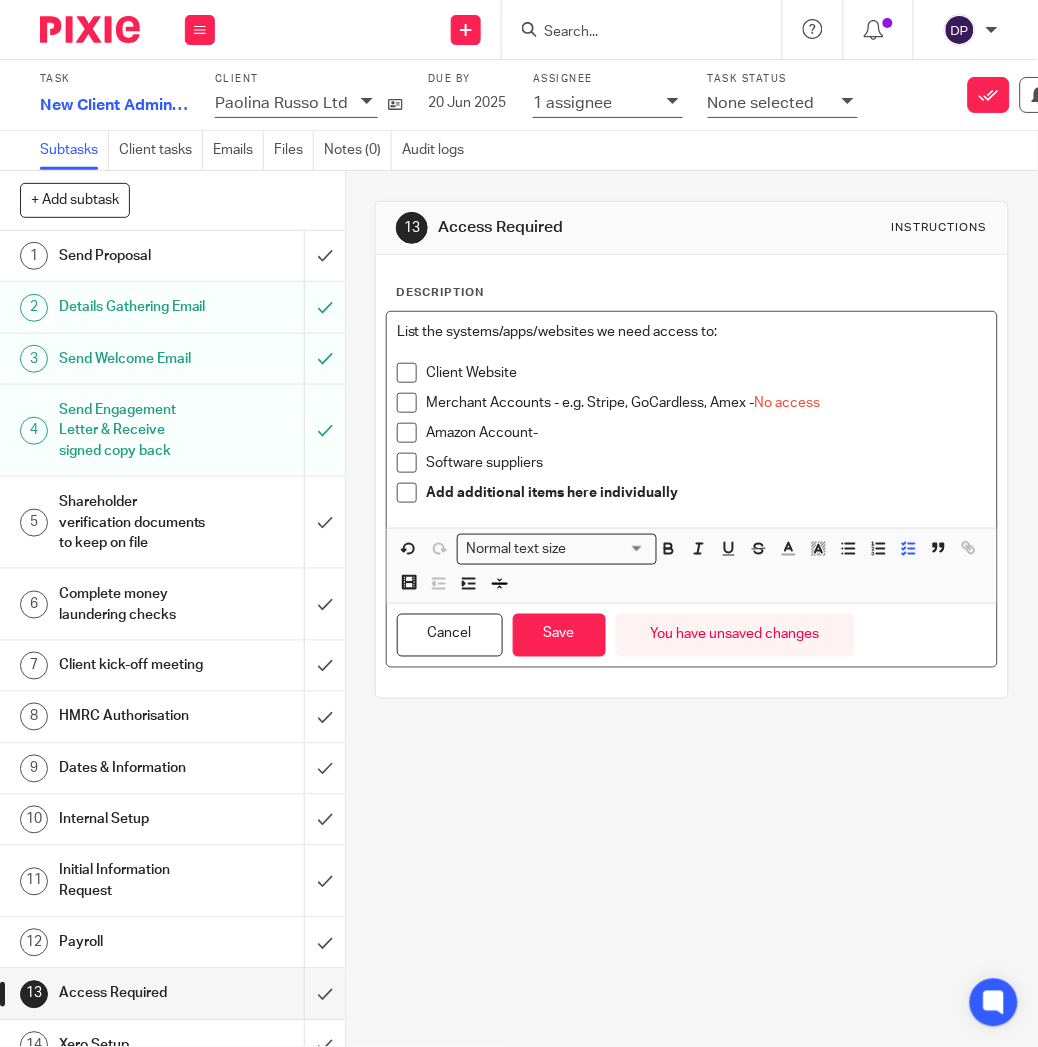 click on "Software suppliers" at bounding box center [707, 463] 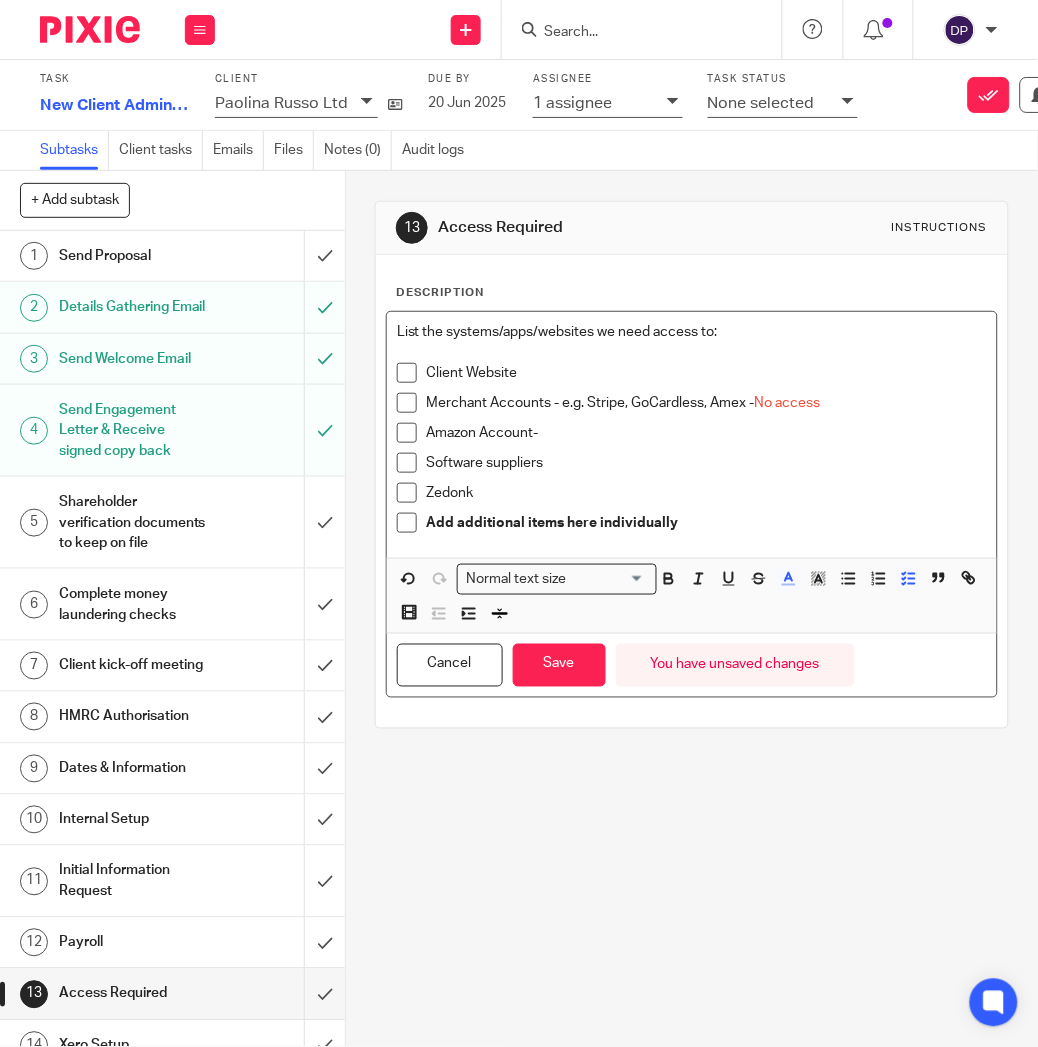 drag, startPoint x: 778, startPoint y: 399, endPoint x: 829, endPoint y: 403, distance: 51.156624 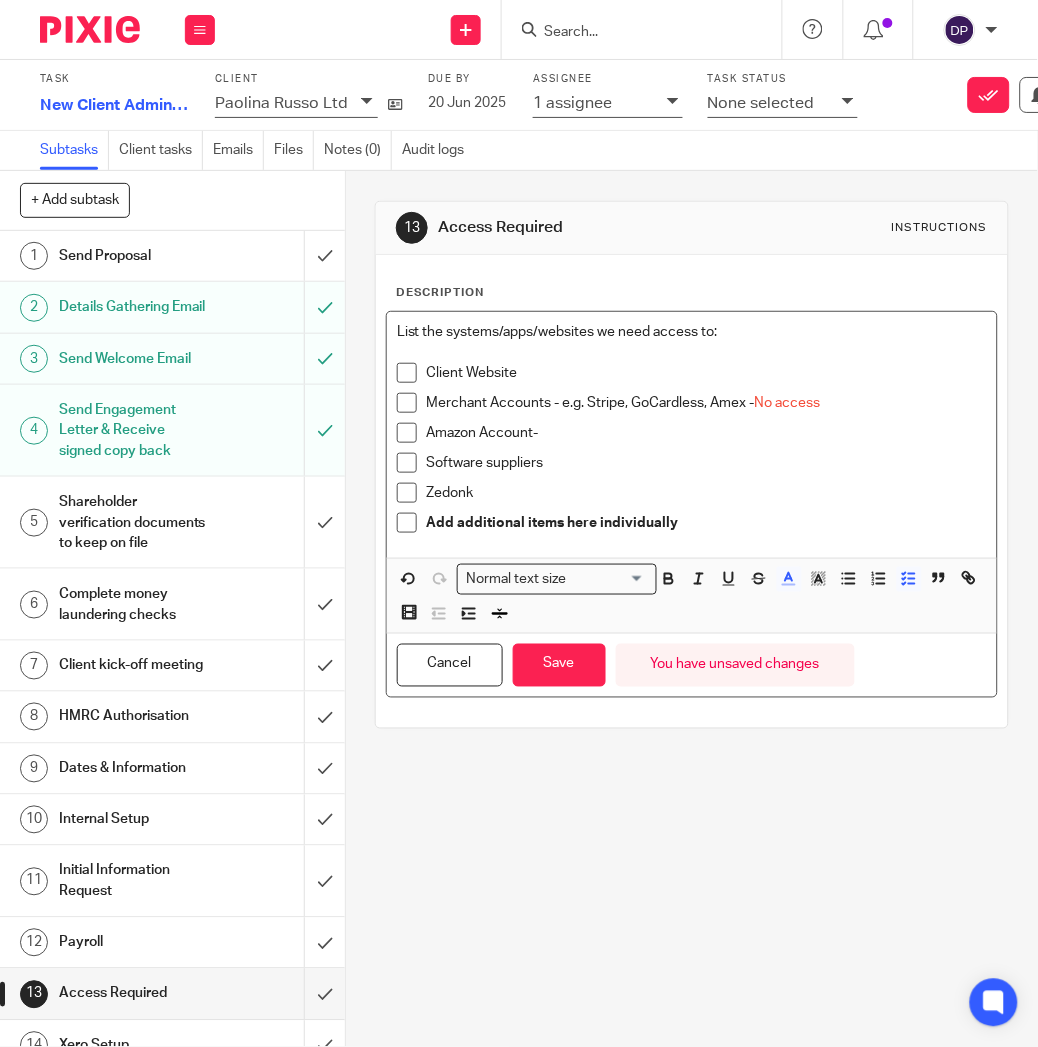 copy on "No access" 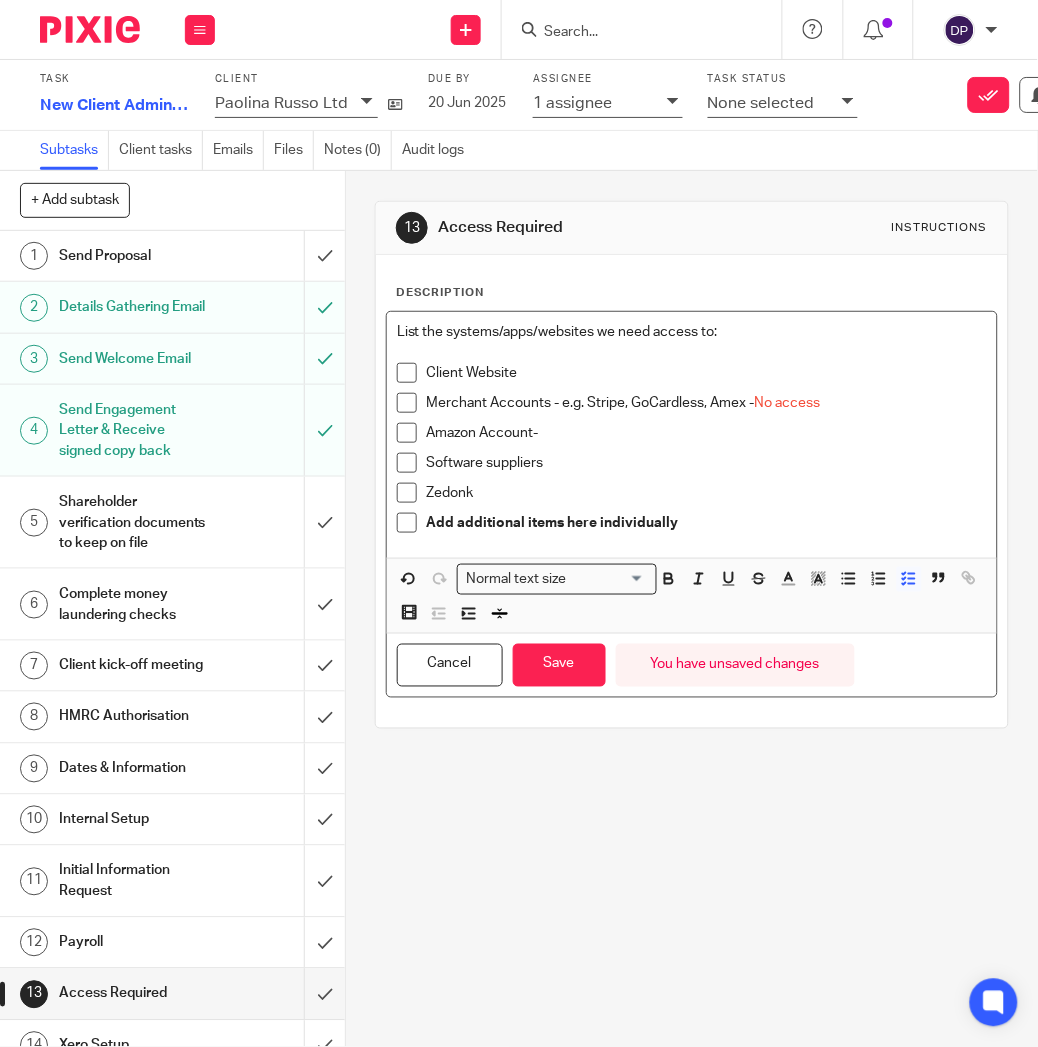 click on "Amazon Account-" at bounding box center (707, 433) 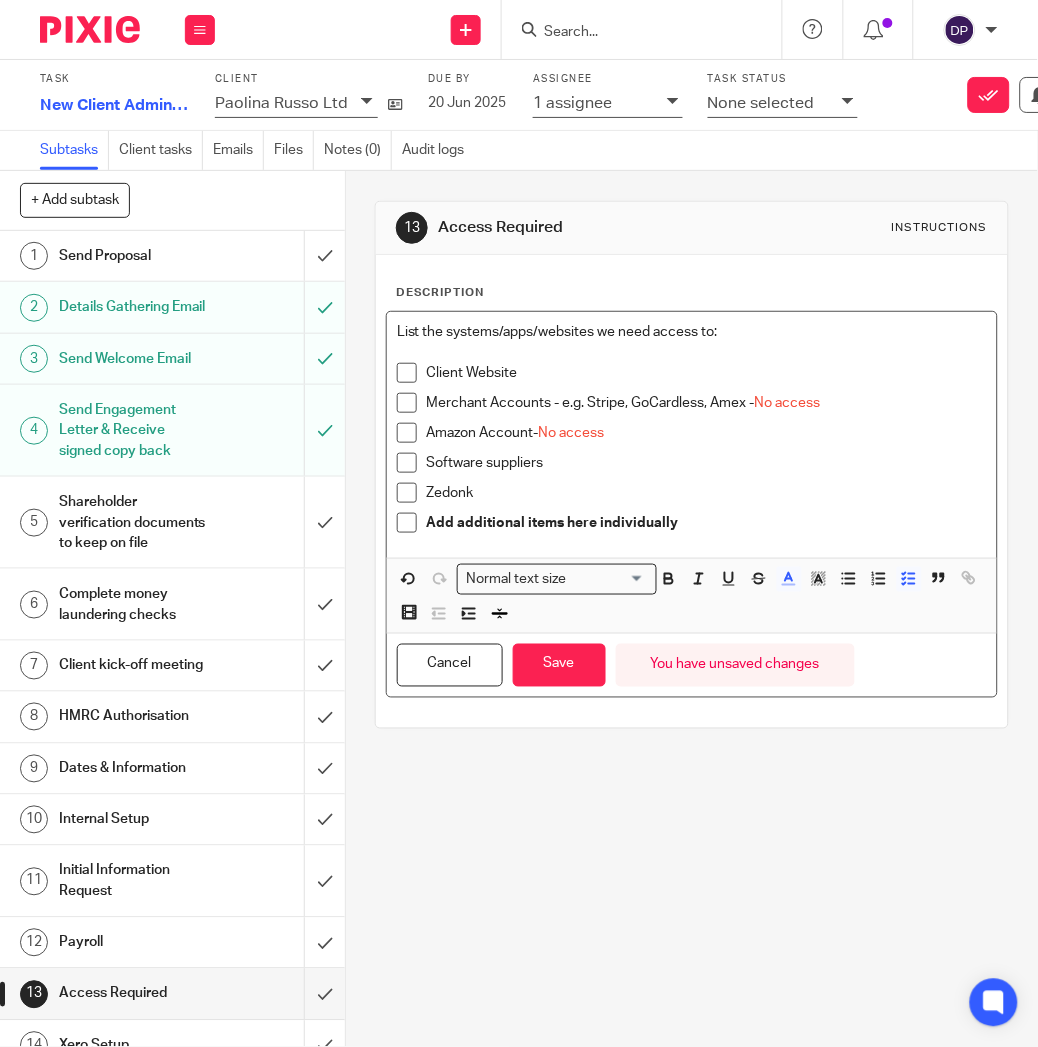 click on "Software suppliers" at bounding box center (707, 463) 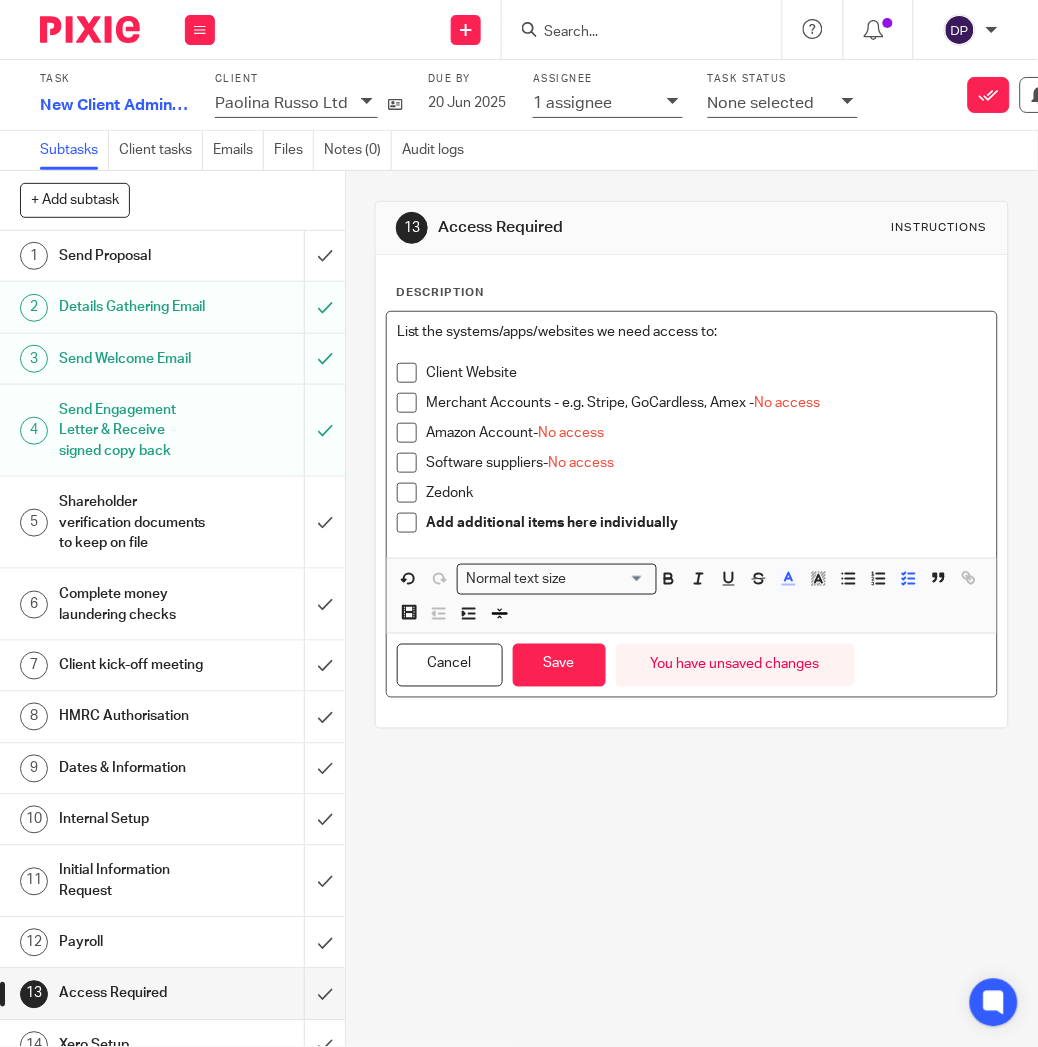 click on "Zedonk" at bounding box center (707, 493) 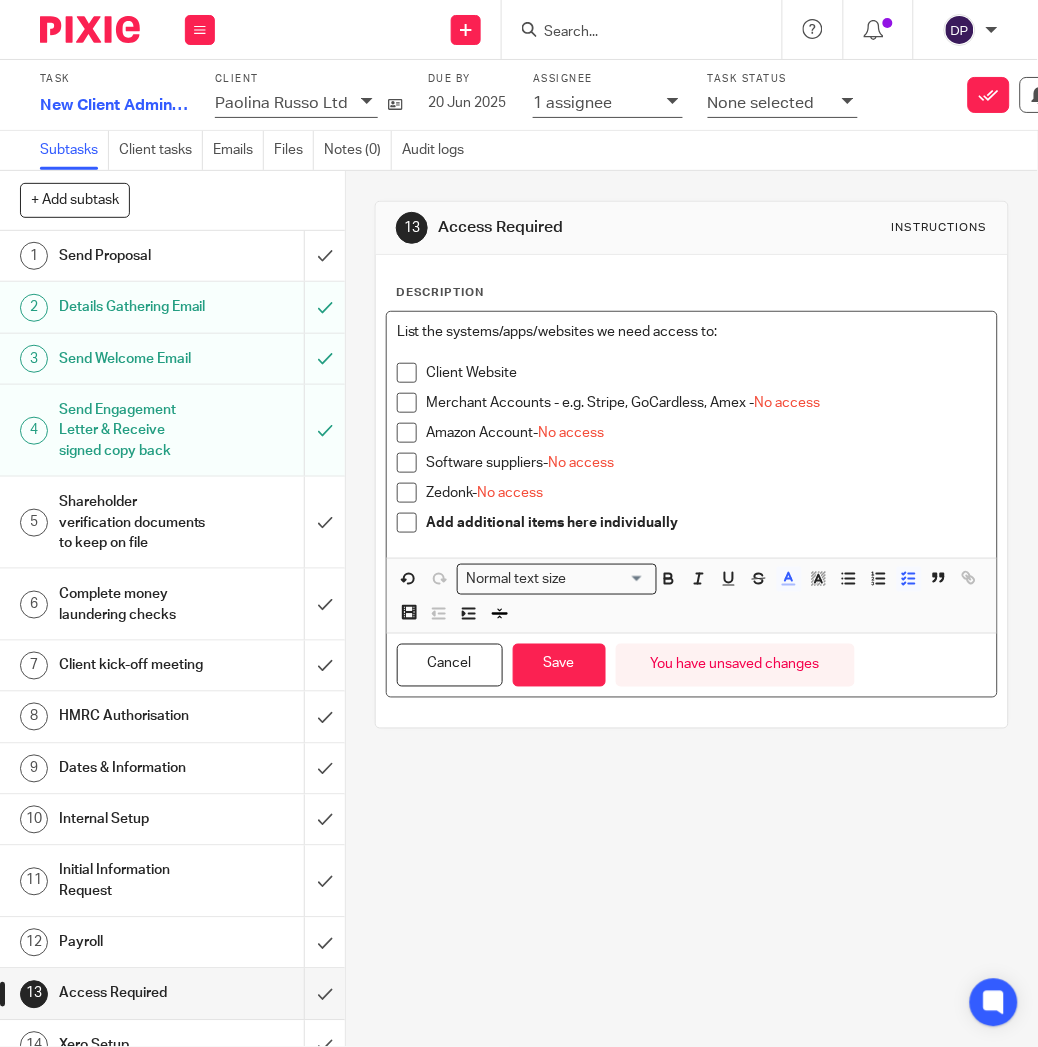 click on "No access" at bounding box center [582, 463] 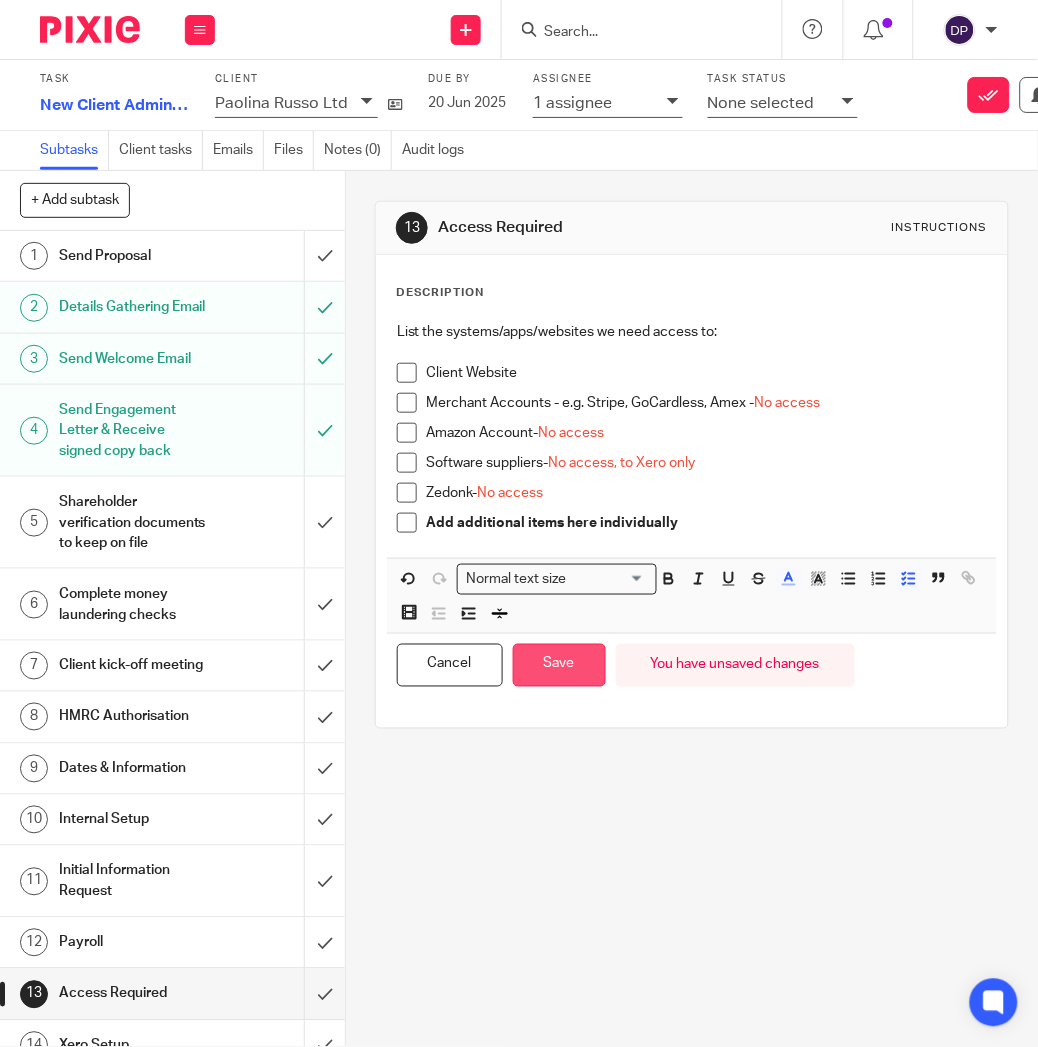 click on "Save" at bounding box center (559, 665) 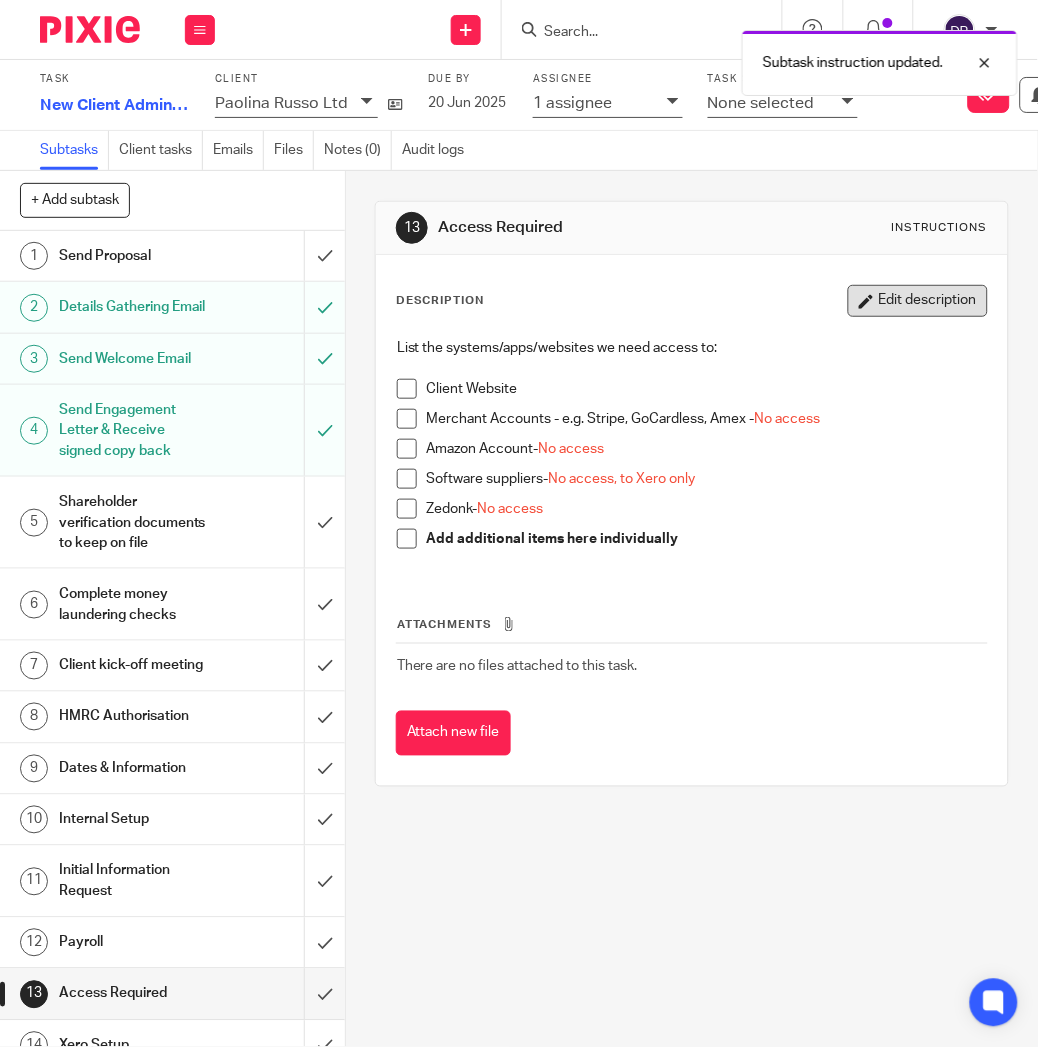 click on "Edit description" at bounding box center (918, 301) 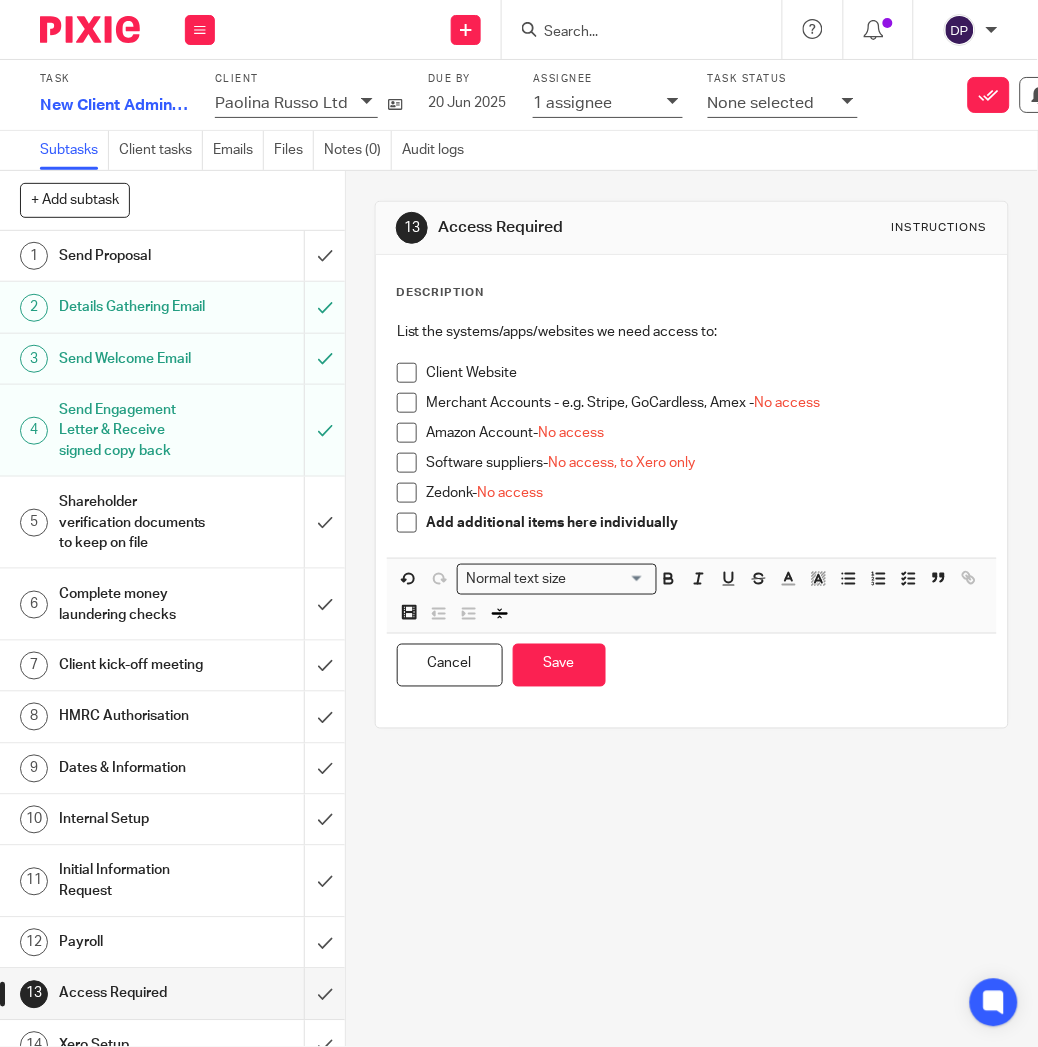 click on "Add additional items here individually" at bounding box center [553, 523] 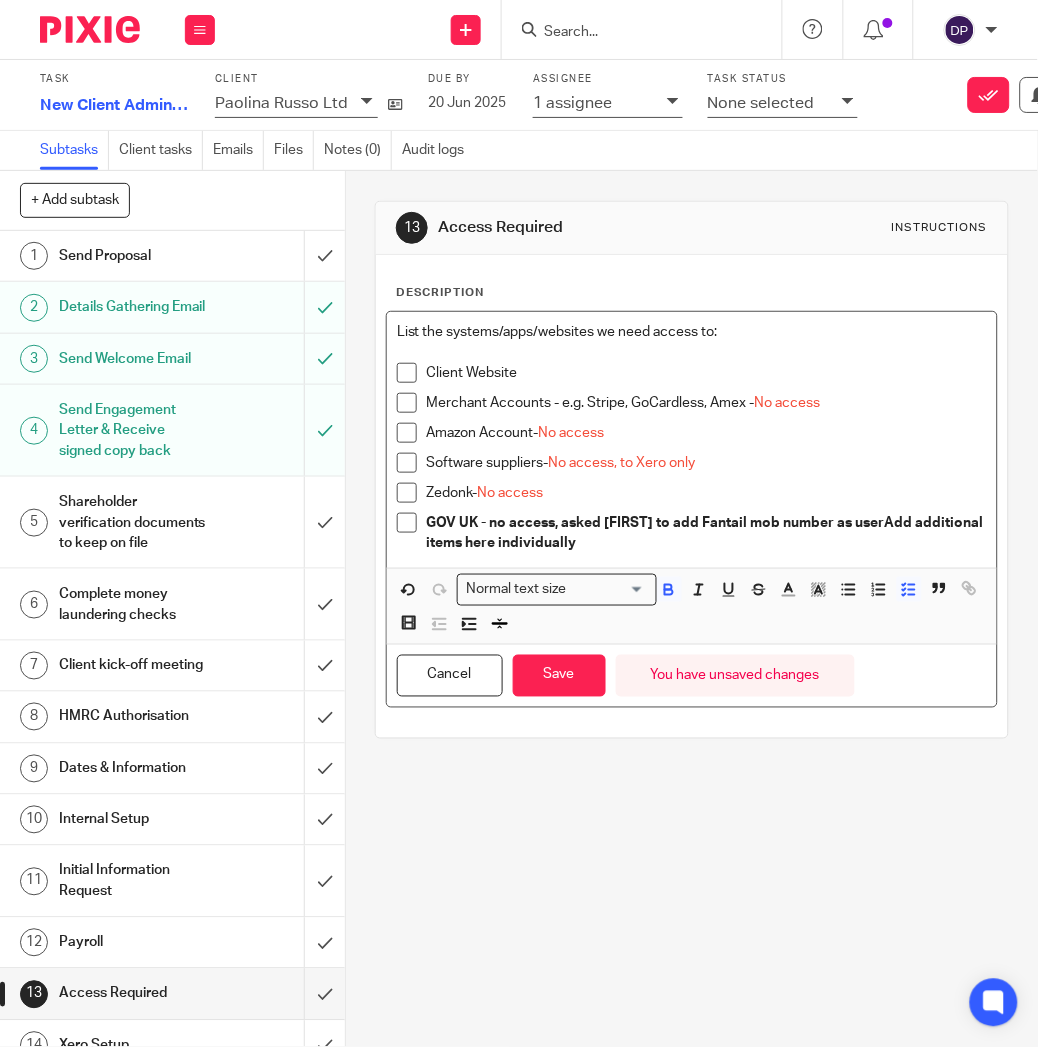 click on "GOV UK - no access, asked Priyanka to add Fantail mob number as userAdd additional items here individually" at bounding box center [707, 533] 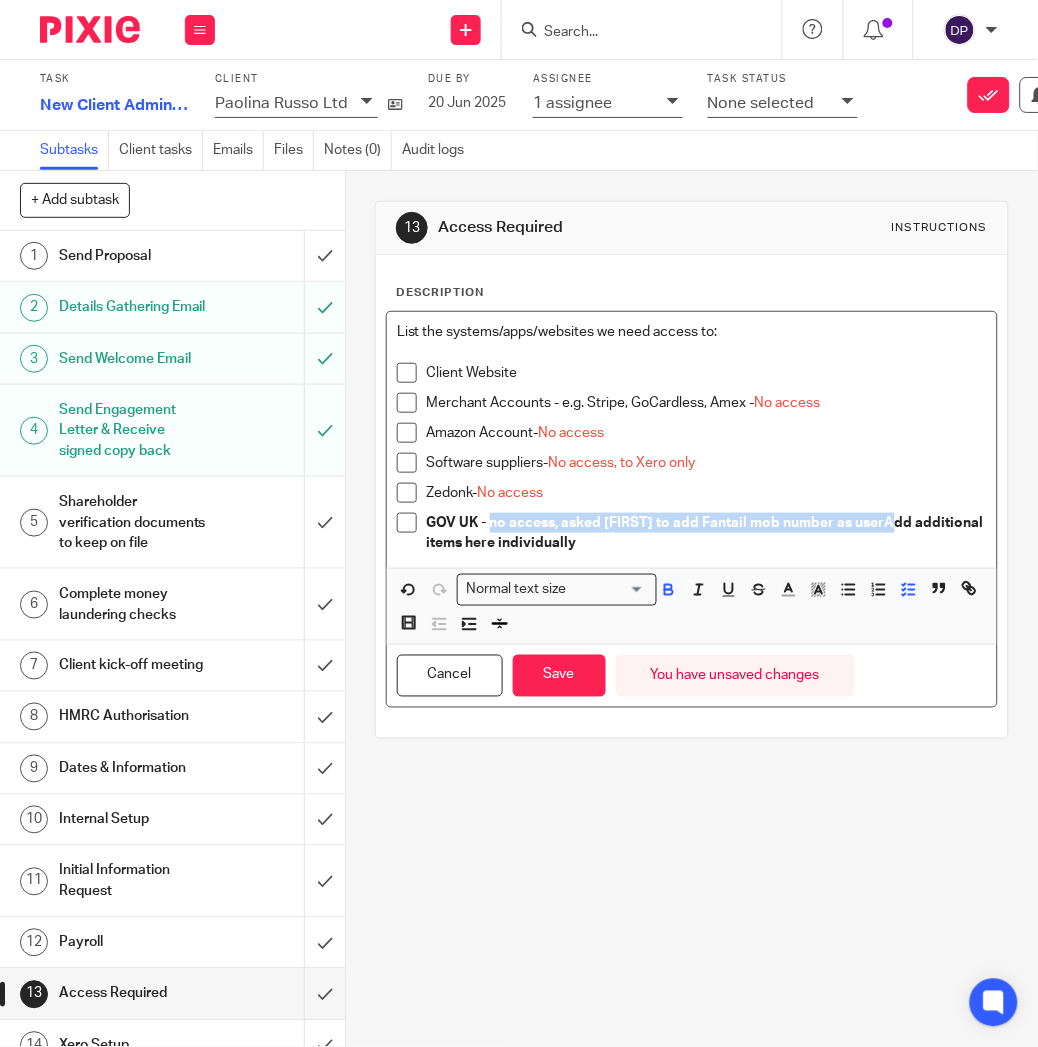 drag, startPoint x: 491, startPoint y: 519, endPoint x: 894, endPoint y: 518, distance: 403.00125 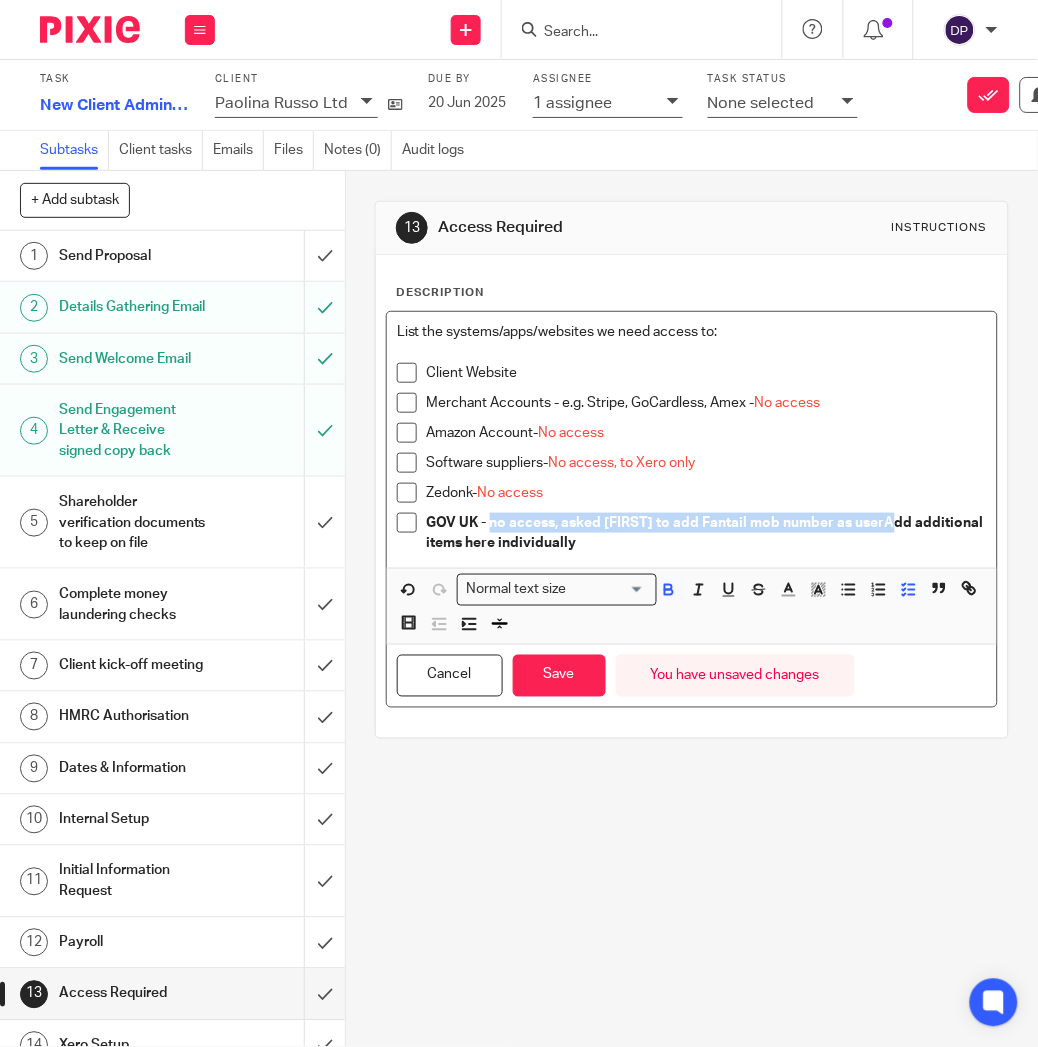 click on "GOV UK - no access, asked Priyanka to add Fantail mob number as userAdd additional items here individually" at bounding box center (707, 533) 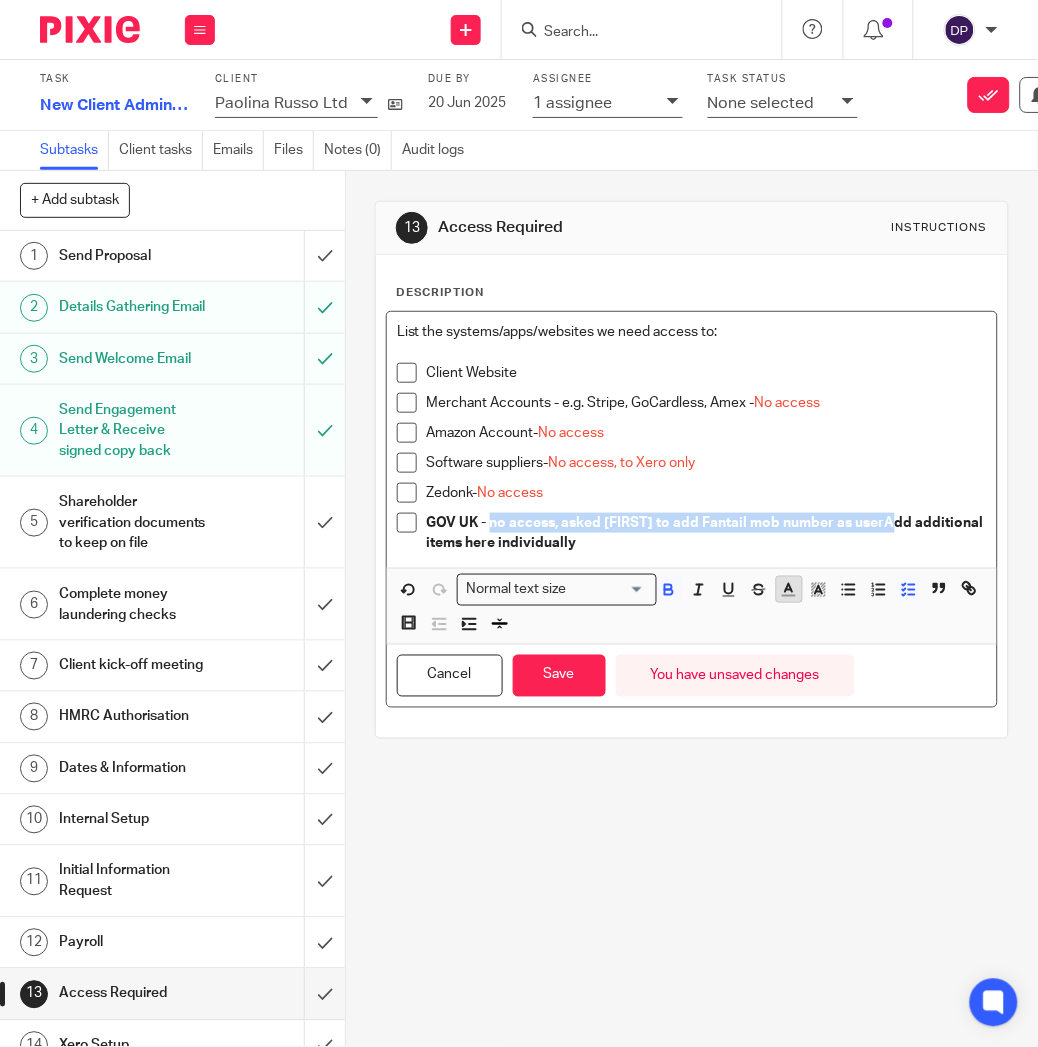 click 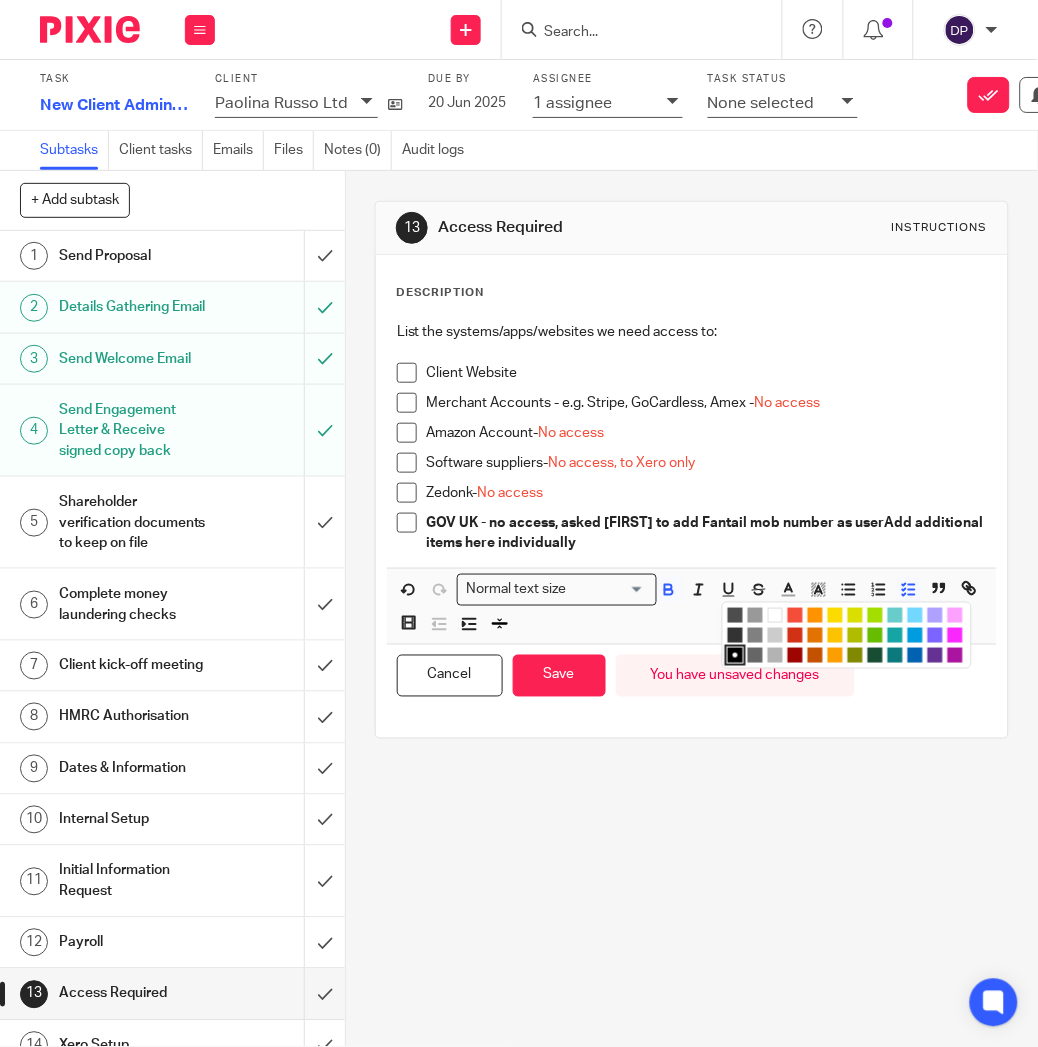 click at bounding box center (795, 615) 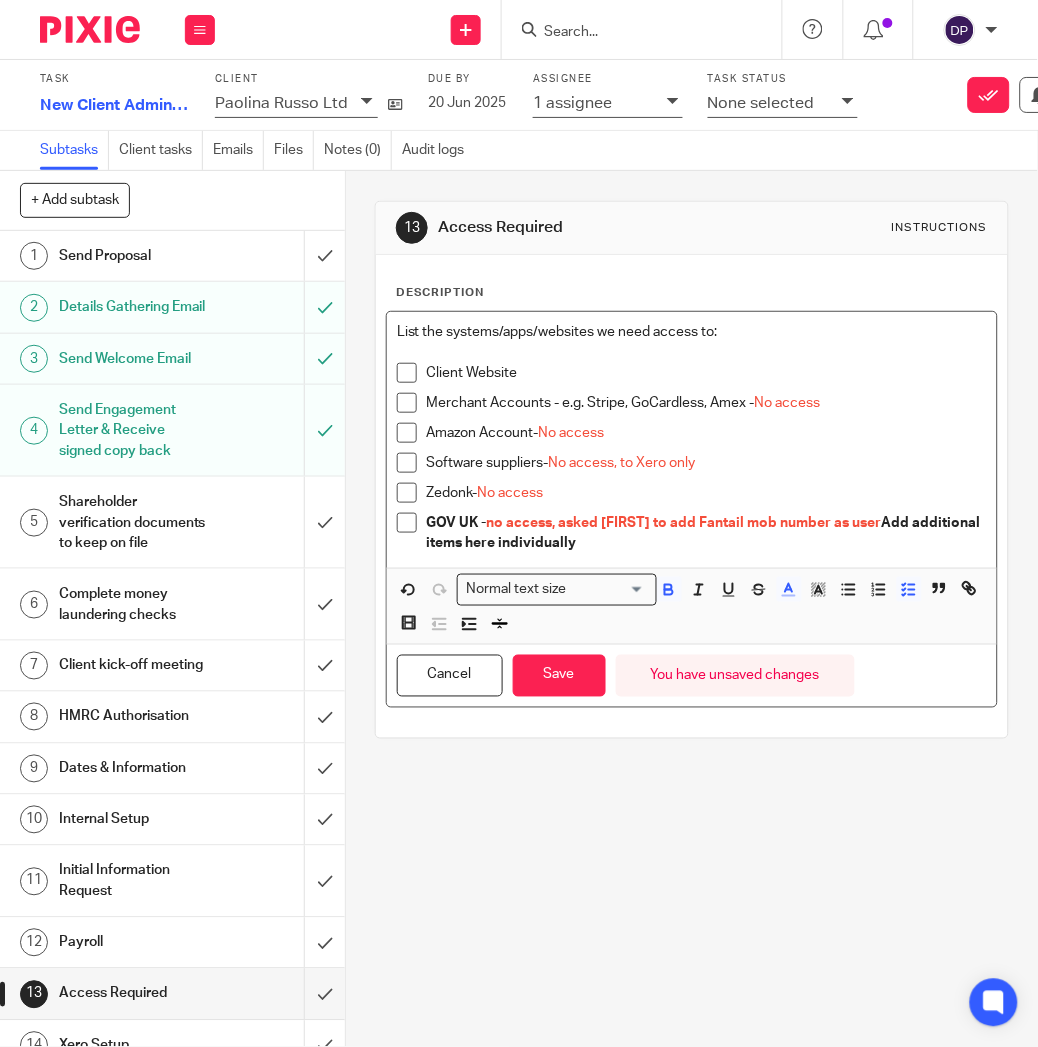 click on "GOV UK -  no access, asked Priyanka to add Fantail mob number as user Add additional items here individually" at bounding box center [705, 533] 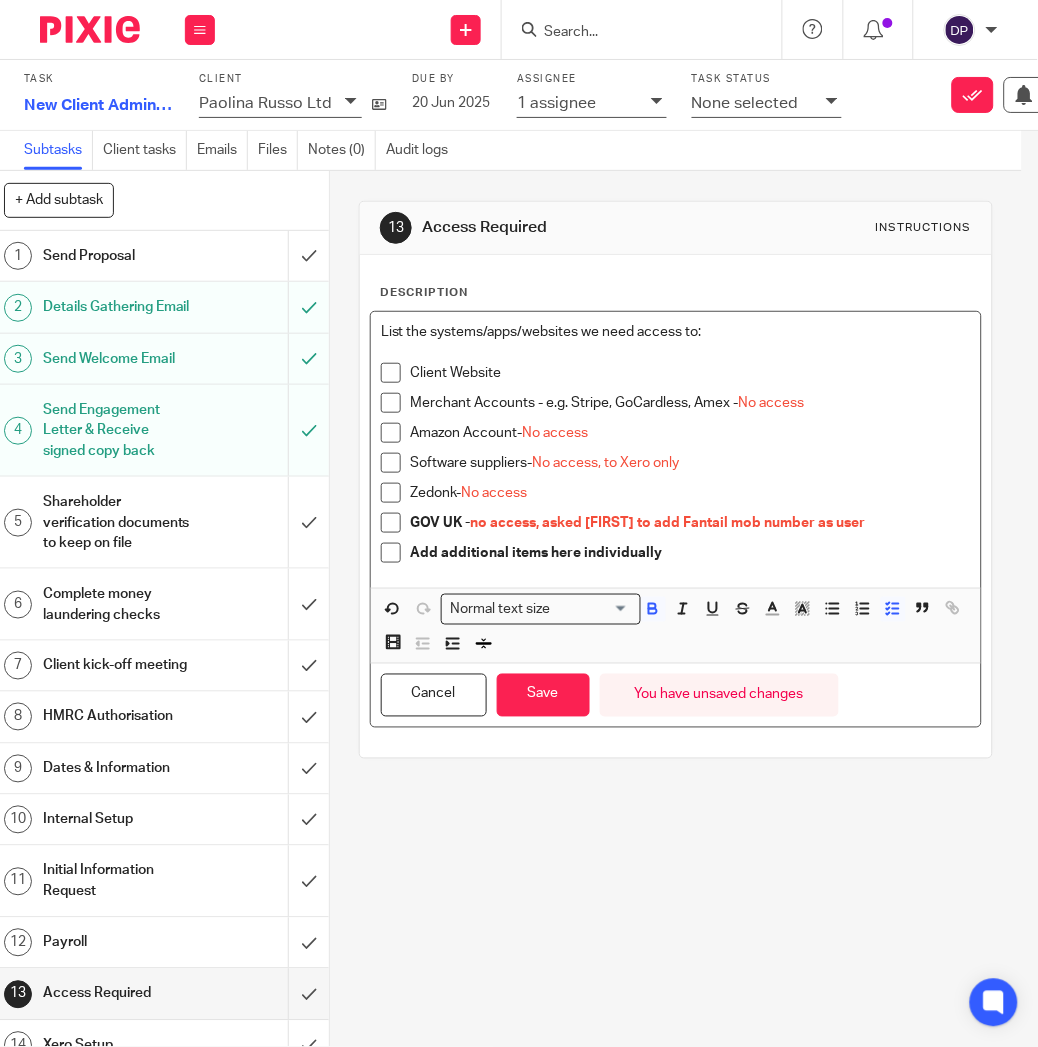scroll, scrollTop: 0, scrollLeft: 15, axis: horizontal 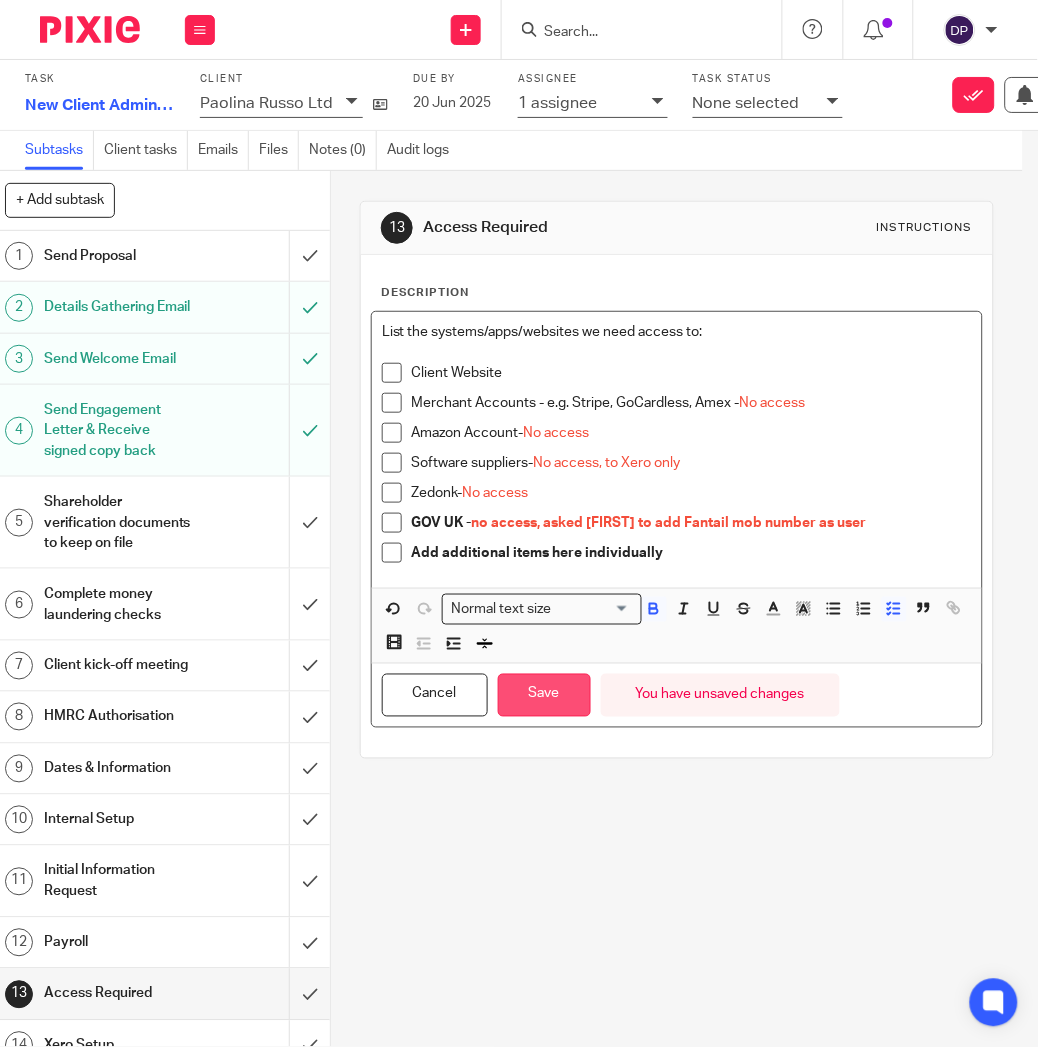click on "Save" at bounding box center [544, 695] 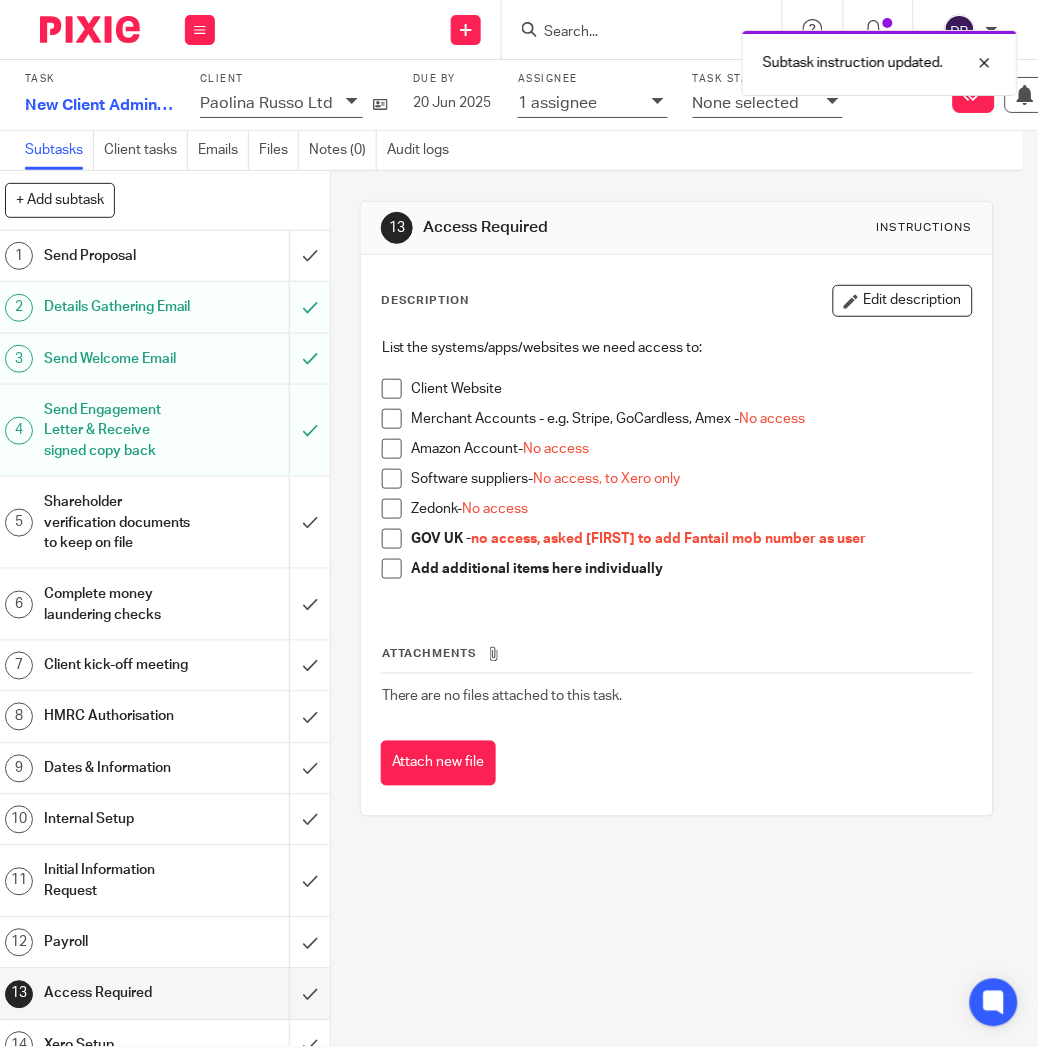 click at bounding box center [833, 101] 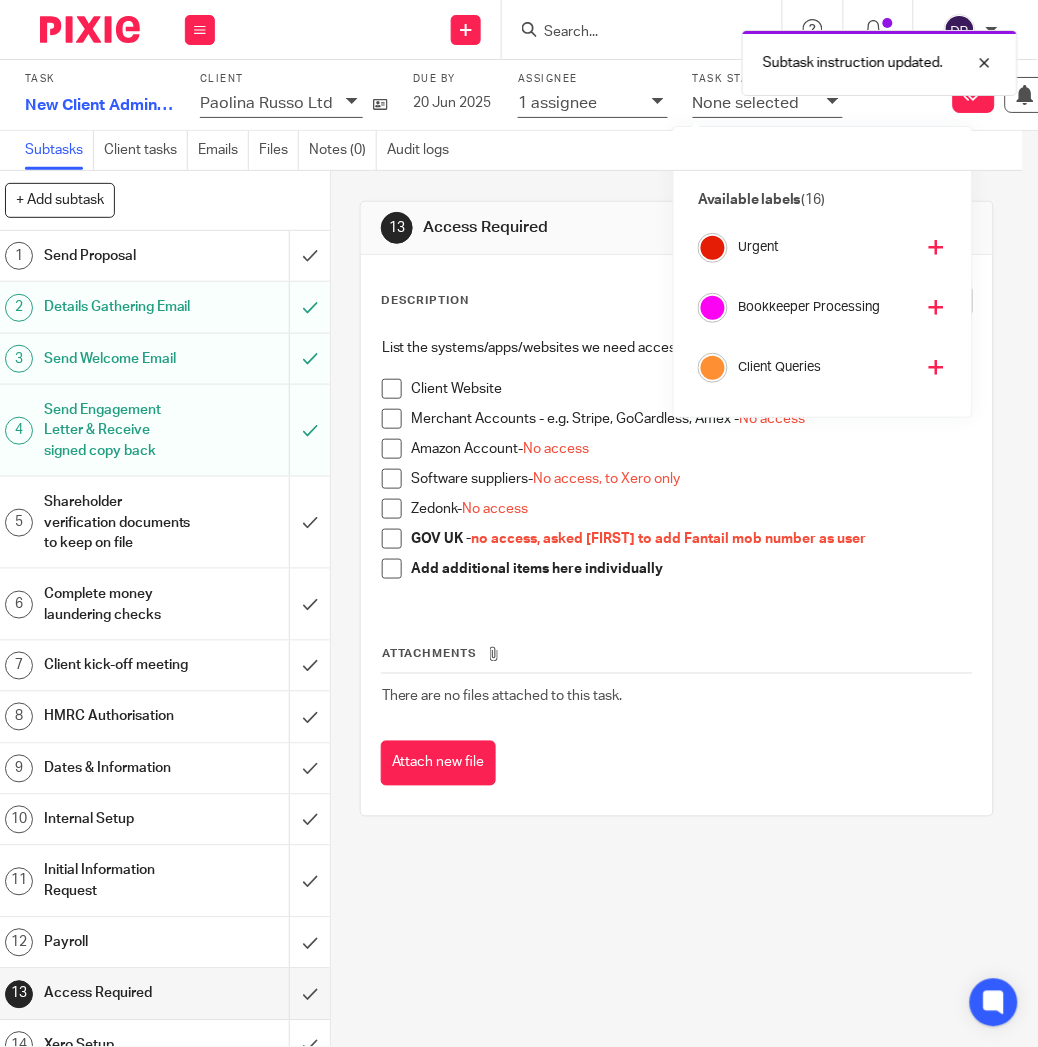 click at bounding box center [936, 307] 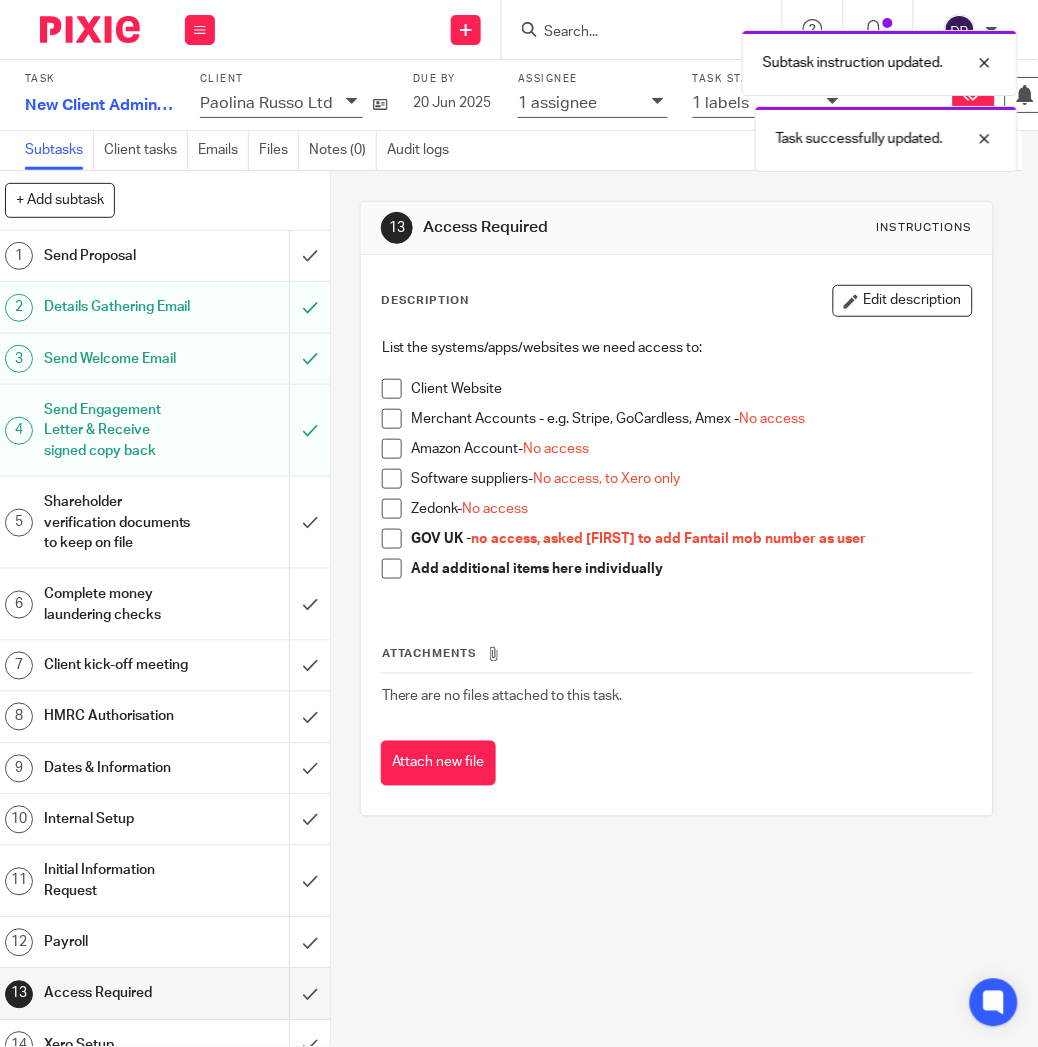 click on "13
Access Required
Instructions
Description
Edit description
List the systems/apps/websites we need access to:   Client Website   Merchant Accounts - e.g. Stripe, GoCardless, Amex -  No access   Amazon Account-  No access   Software suppliers-  No access, to Xero only   Zedonk- No access   GOV UK -  no access, asked Priyanka to add Fantail mob number as user   Add additional items here individually           Attachments     There are no files attached to this task.   Attach new file" at bounding box center (677, 509) 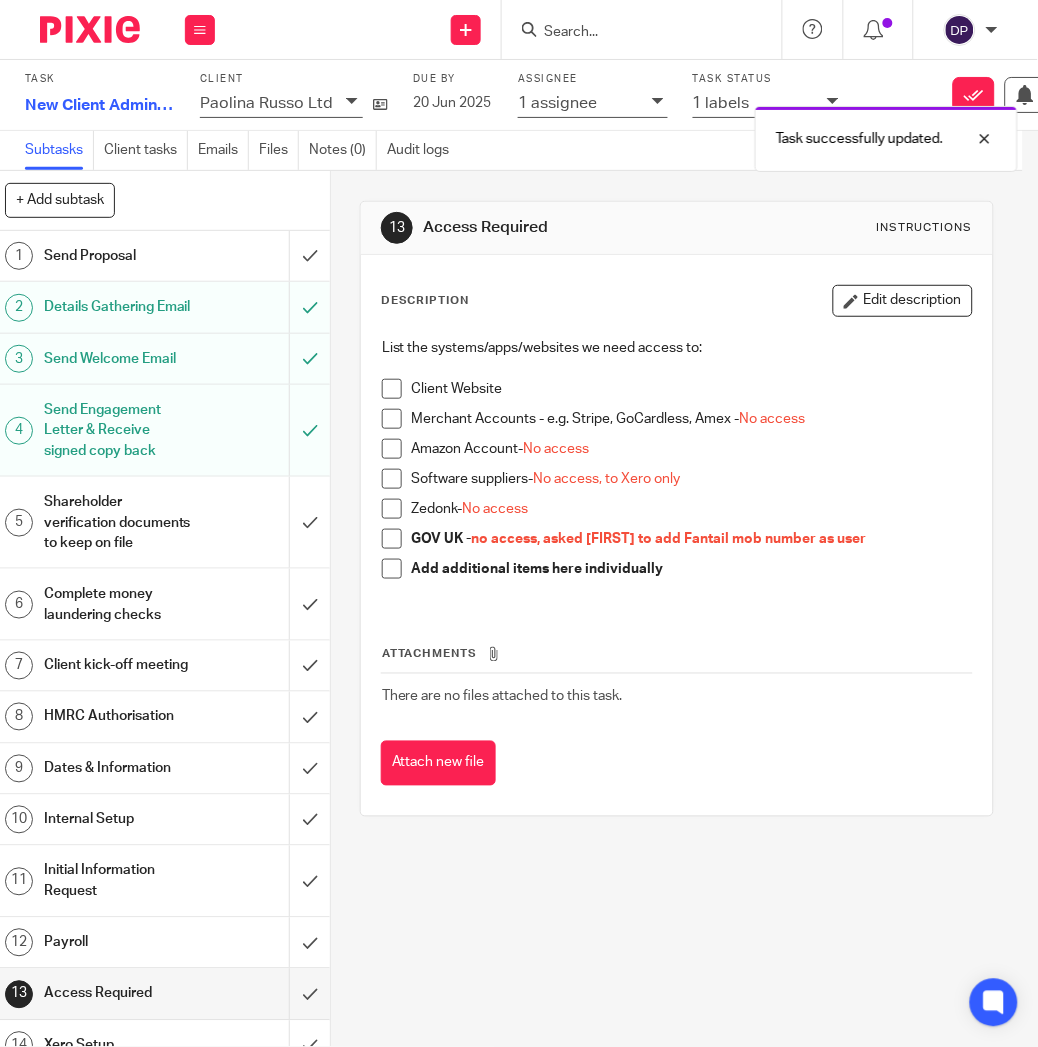 scroll, scrollTop: 0, scrollLeft: 0, axis: both 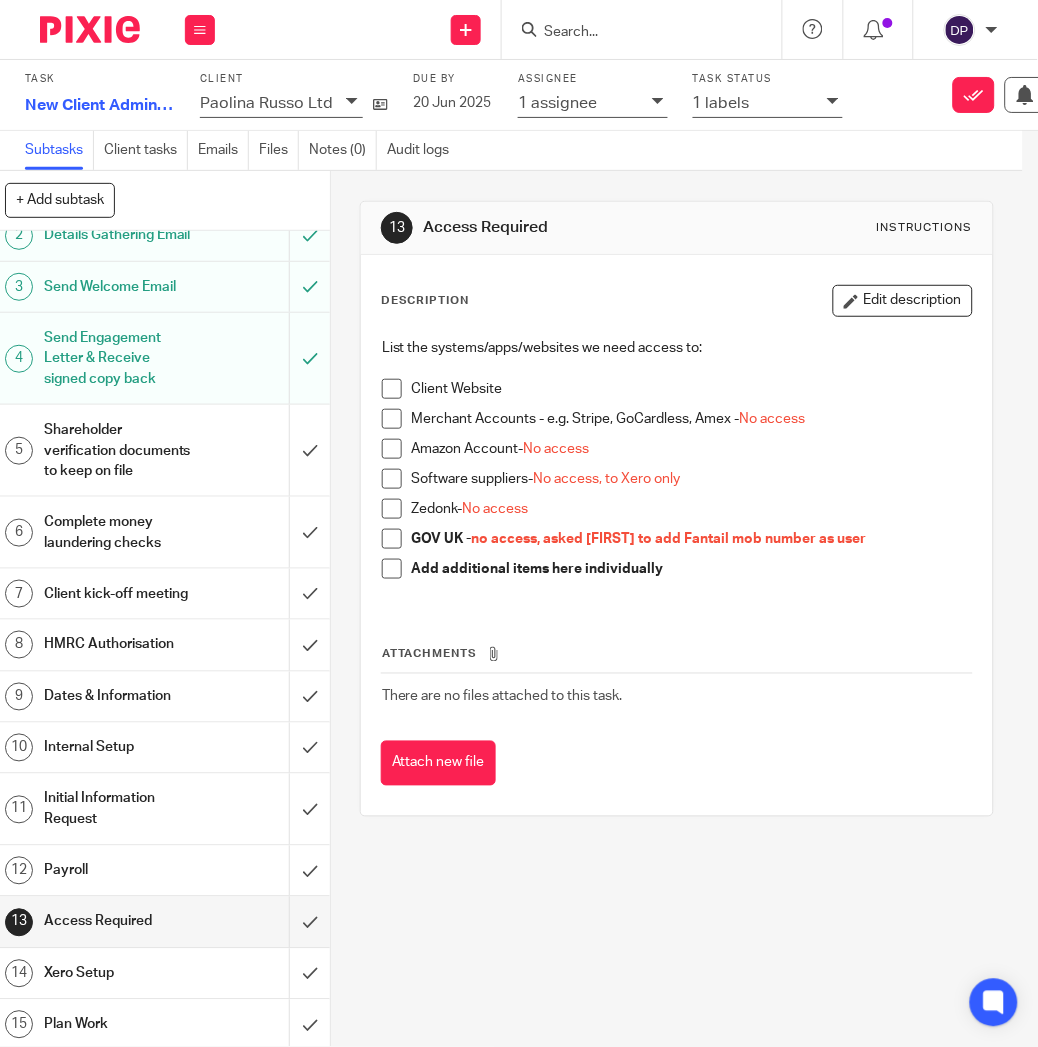 click on "Xero Setup" at bounding box center [119, 974] 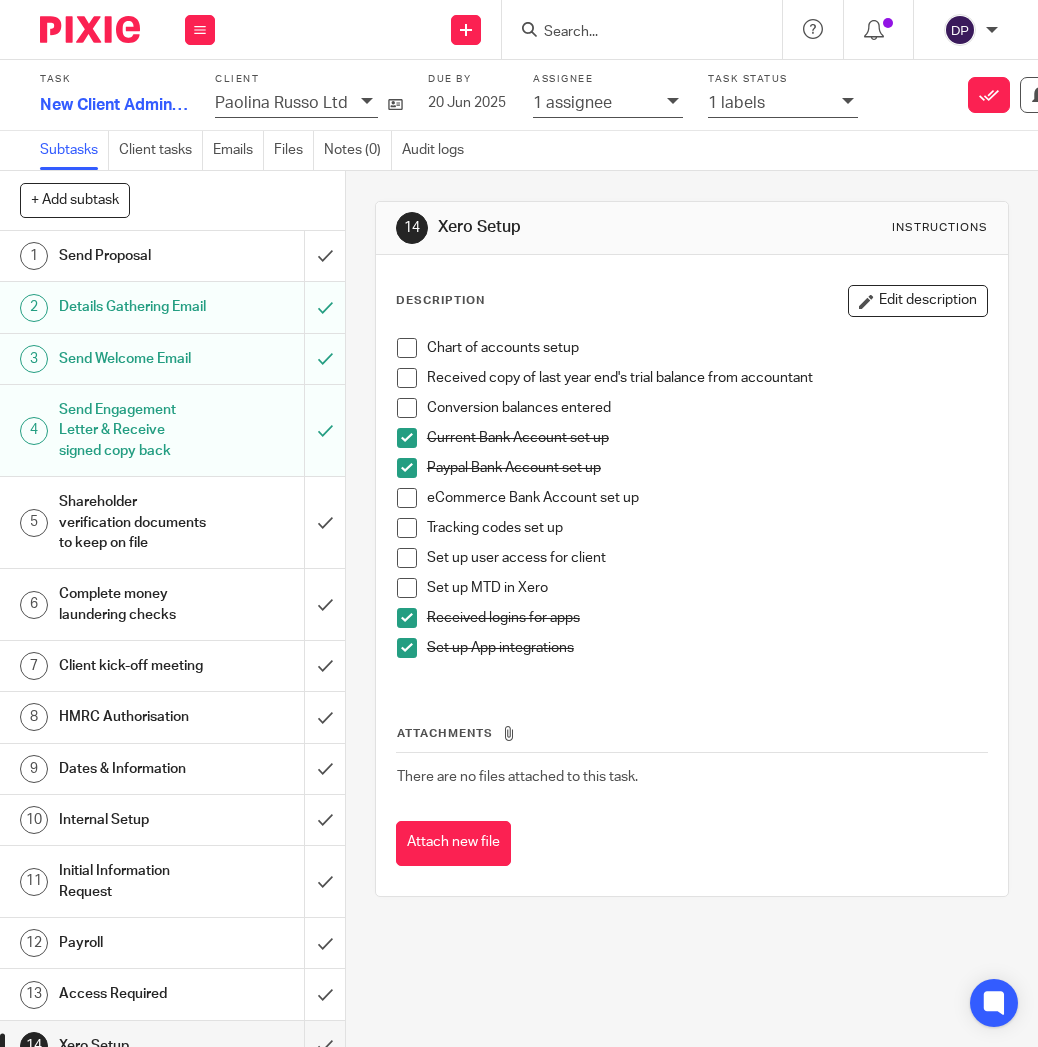 scroll, scrollTop: 0, scrollLeft: 0, axis: both 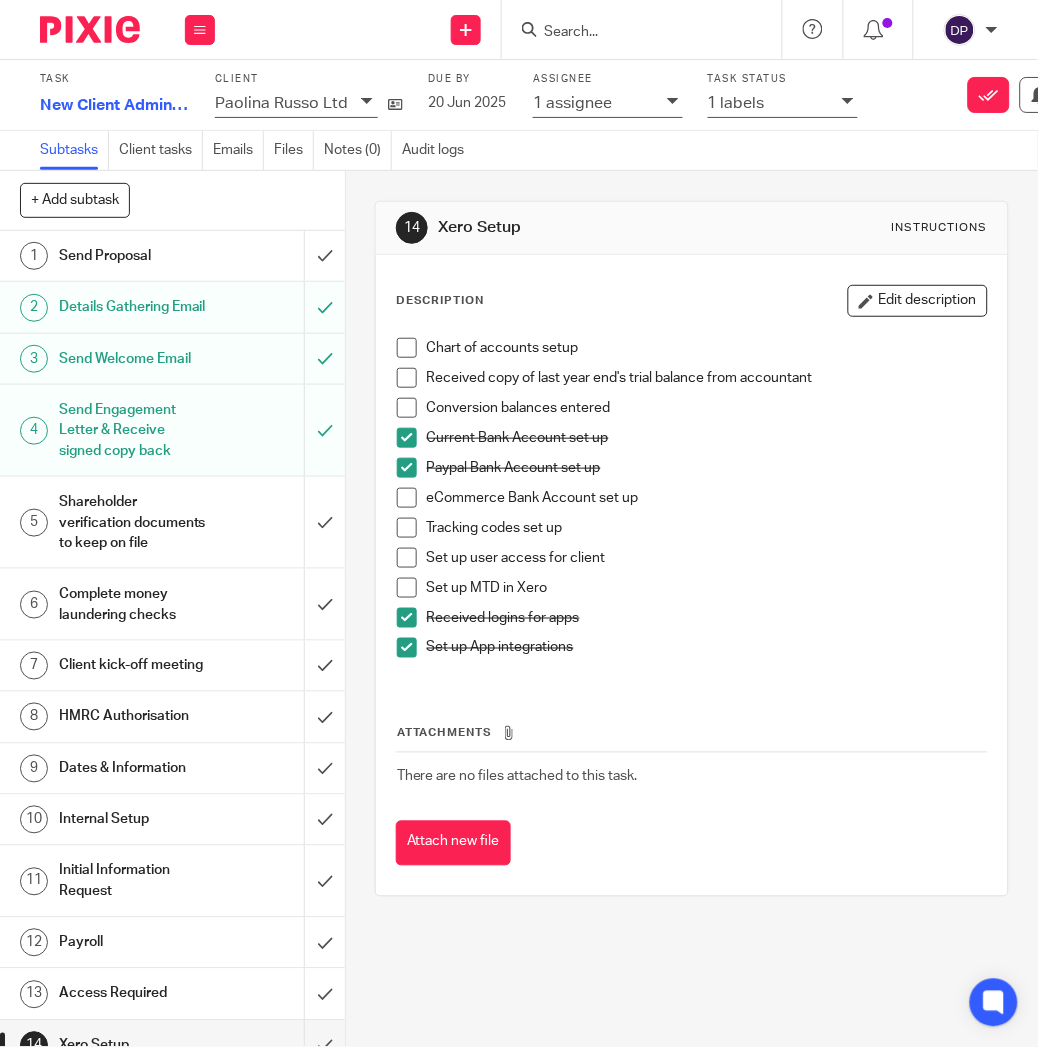 click on "Set up user access for client" at bounding box center [707, 558] 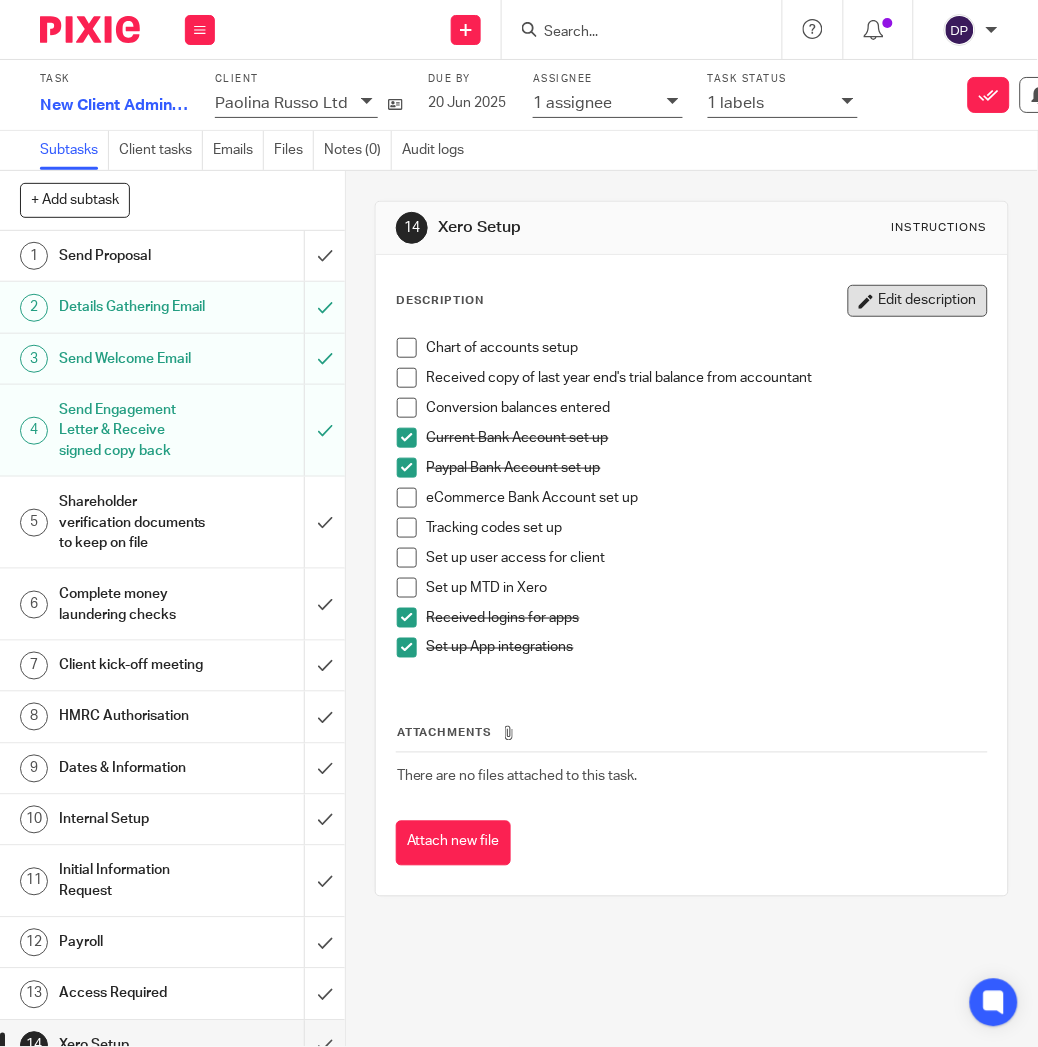 click on "Edit description" at bounding box center [918, 301] 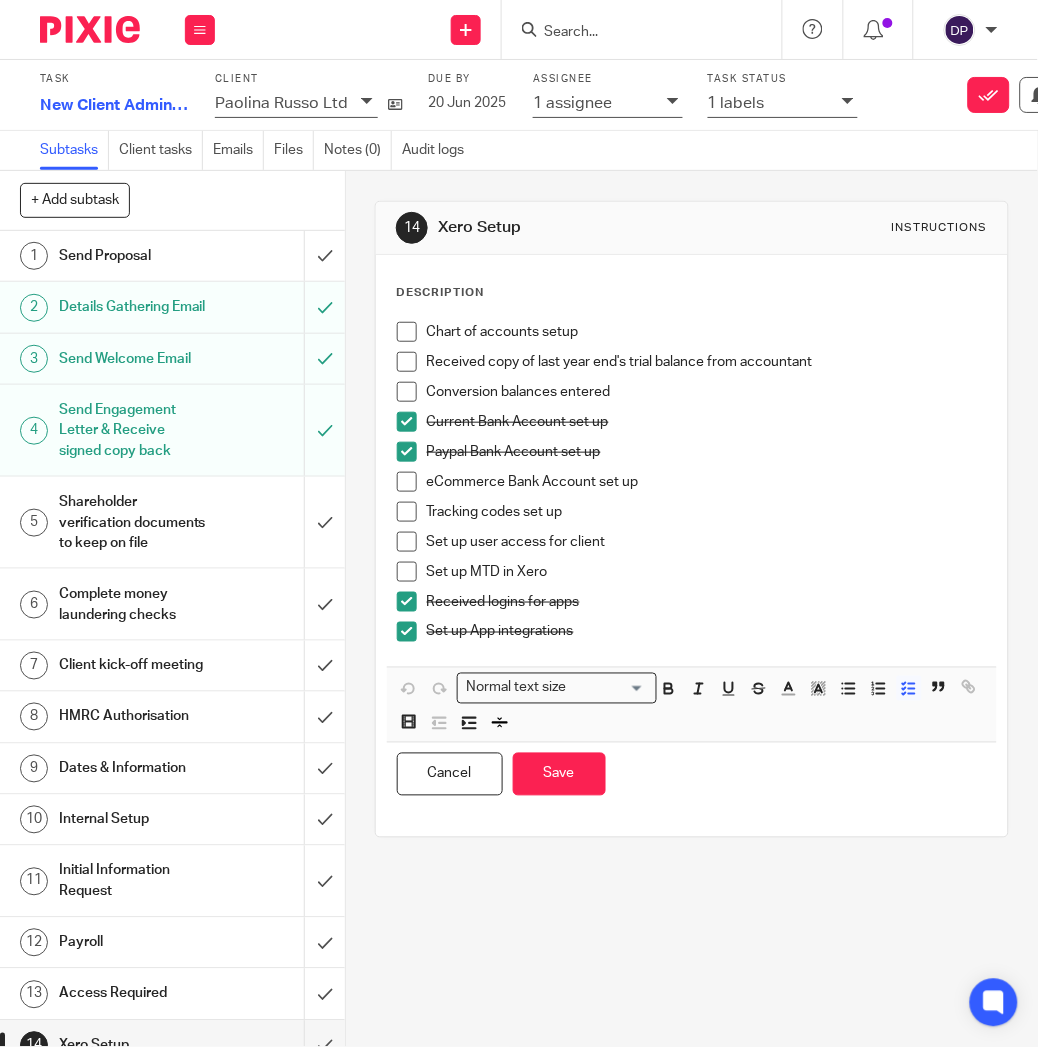 drag, startPoint x: 609, startPoint y: 532, endPoint x: 623, endPoint y: 531, distance: 14.035668 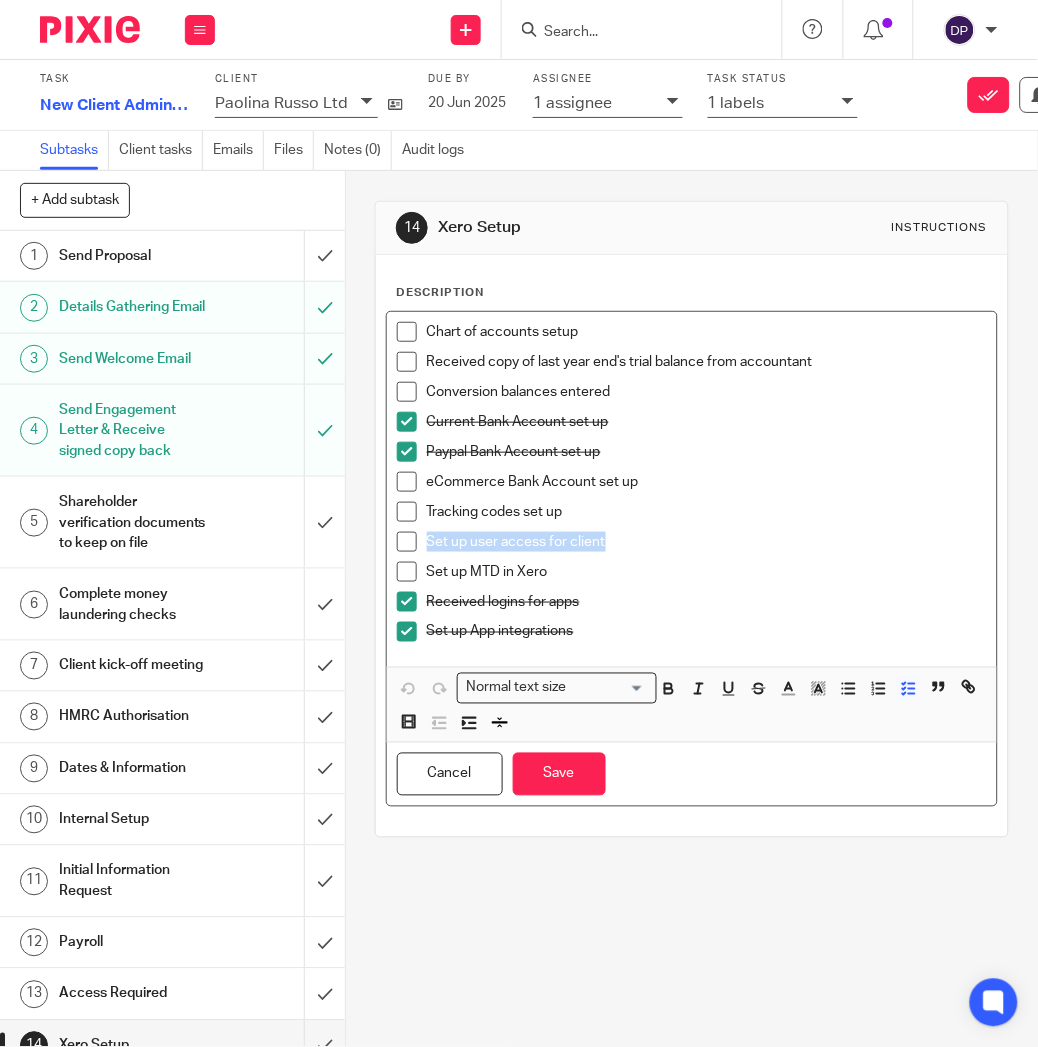 click on "Set up user access for client" at bounding box center (707, 542) 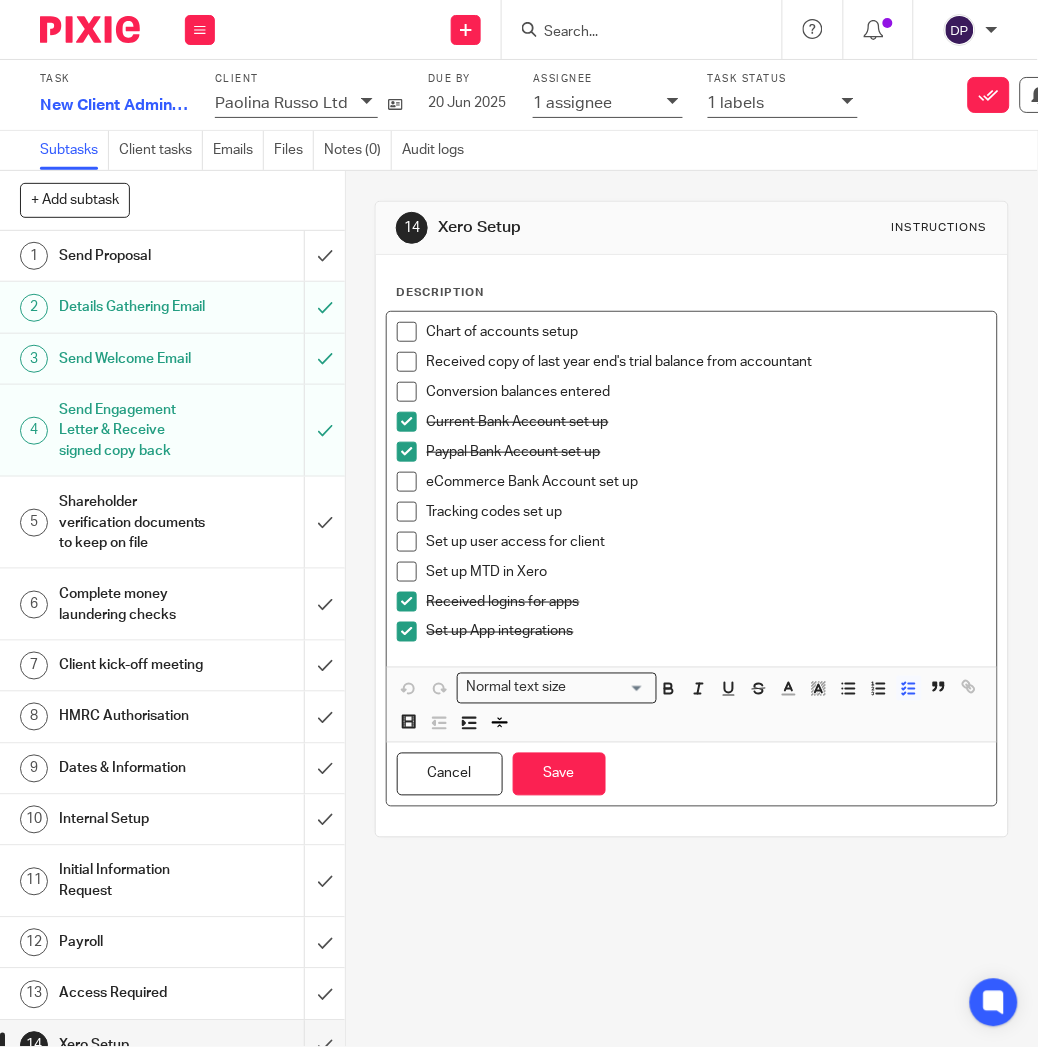 click on "Set up user access for client" at bounding box center [707, 542] 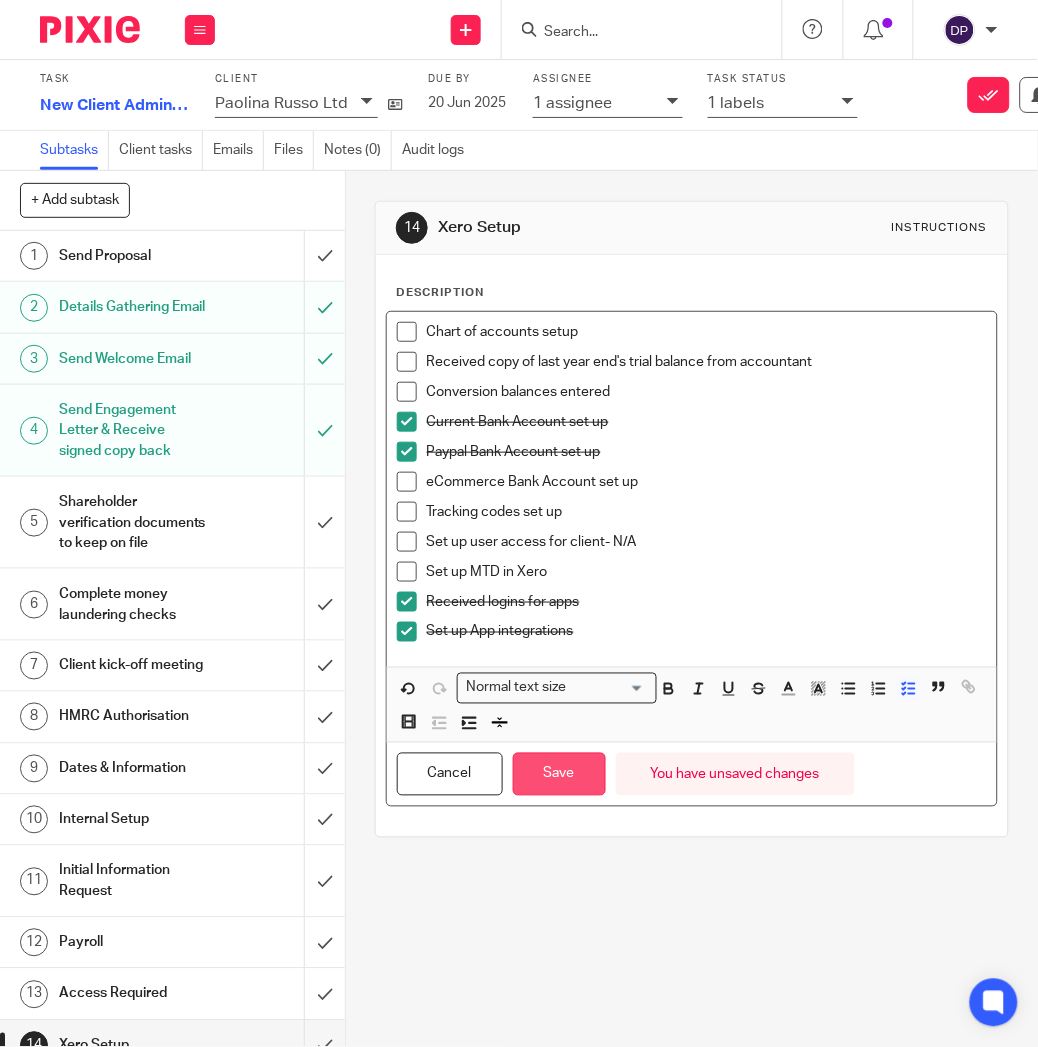 click on "Save" at bounding box center [559, 774] 